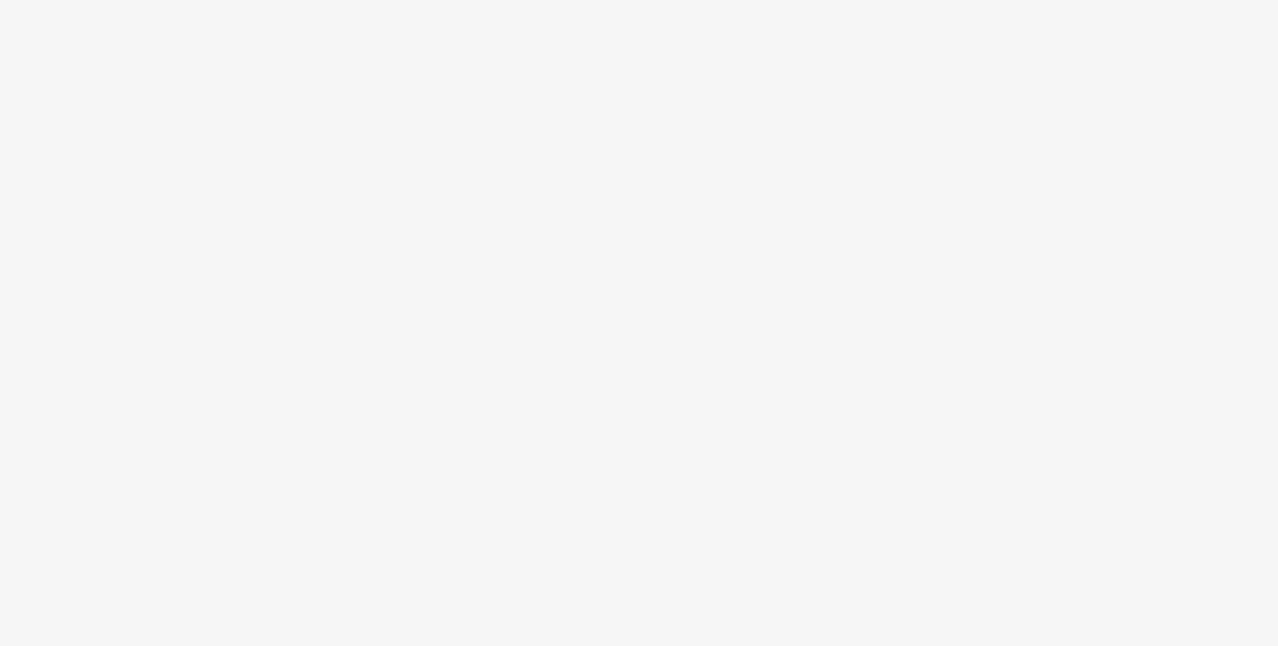 scroll, scrollTop: 0, scrollLeft: 0, axis: both 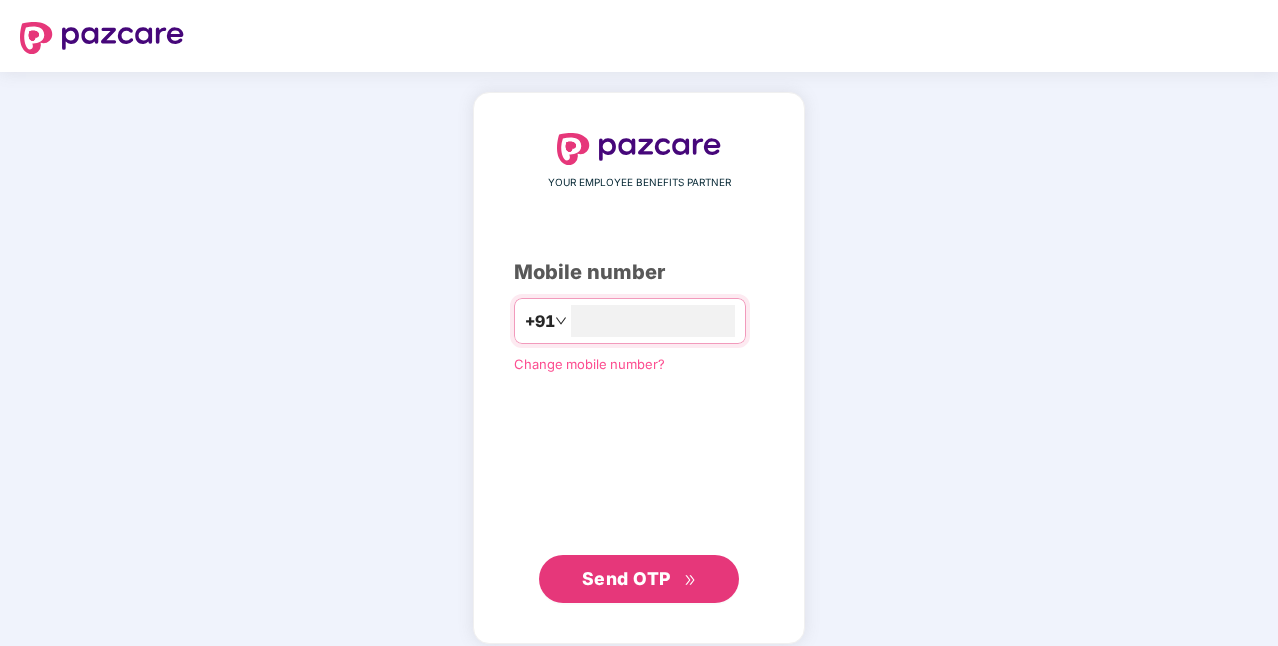 type on "**********" 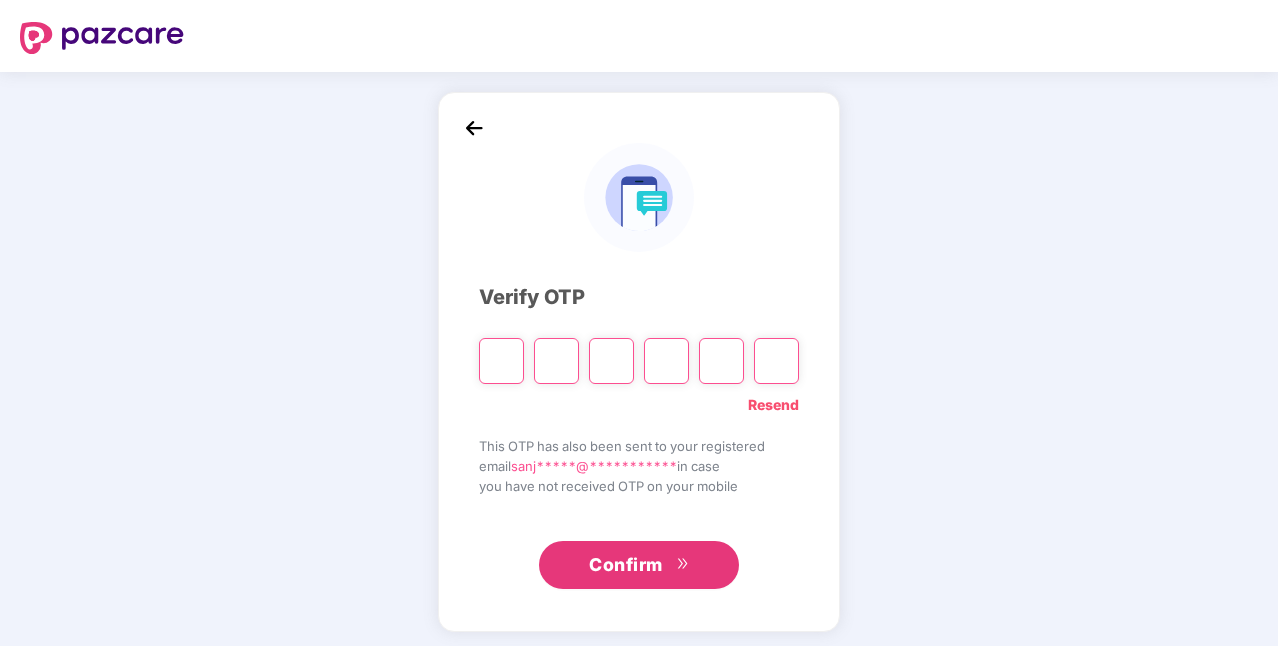 type on "*" 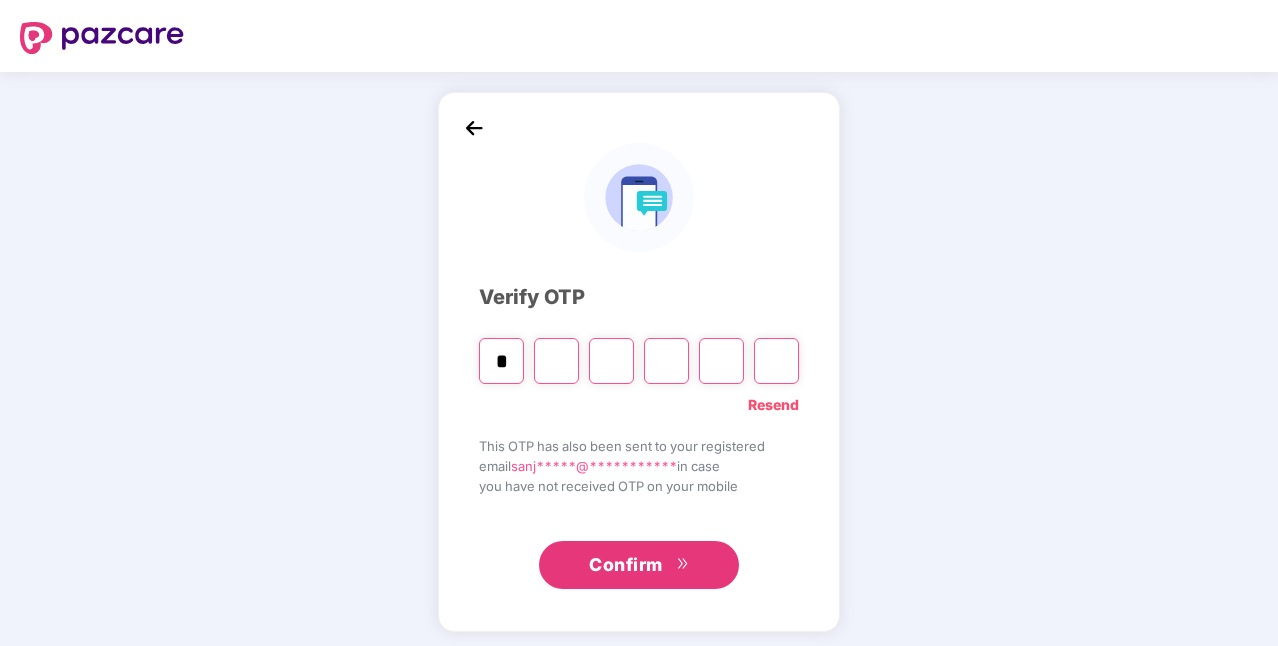 type on "*" 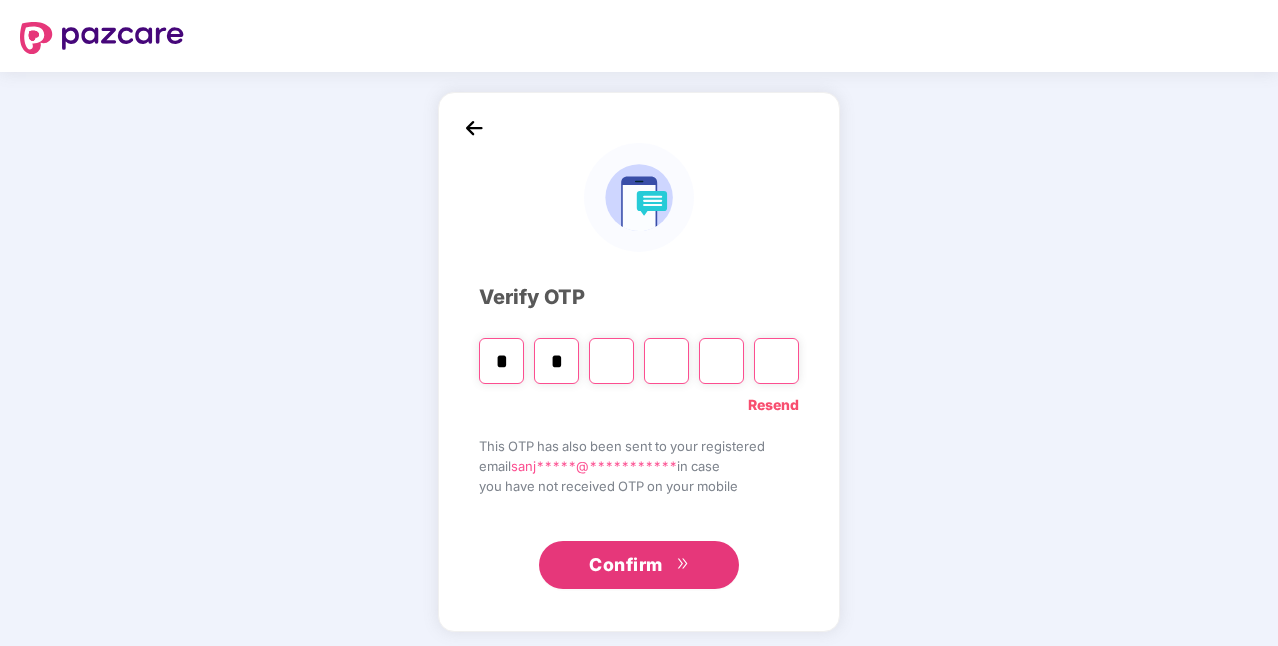 type on "*" 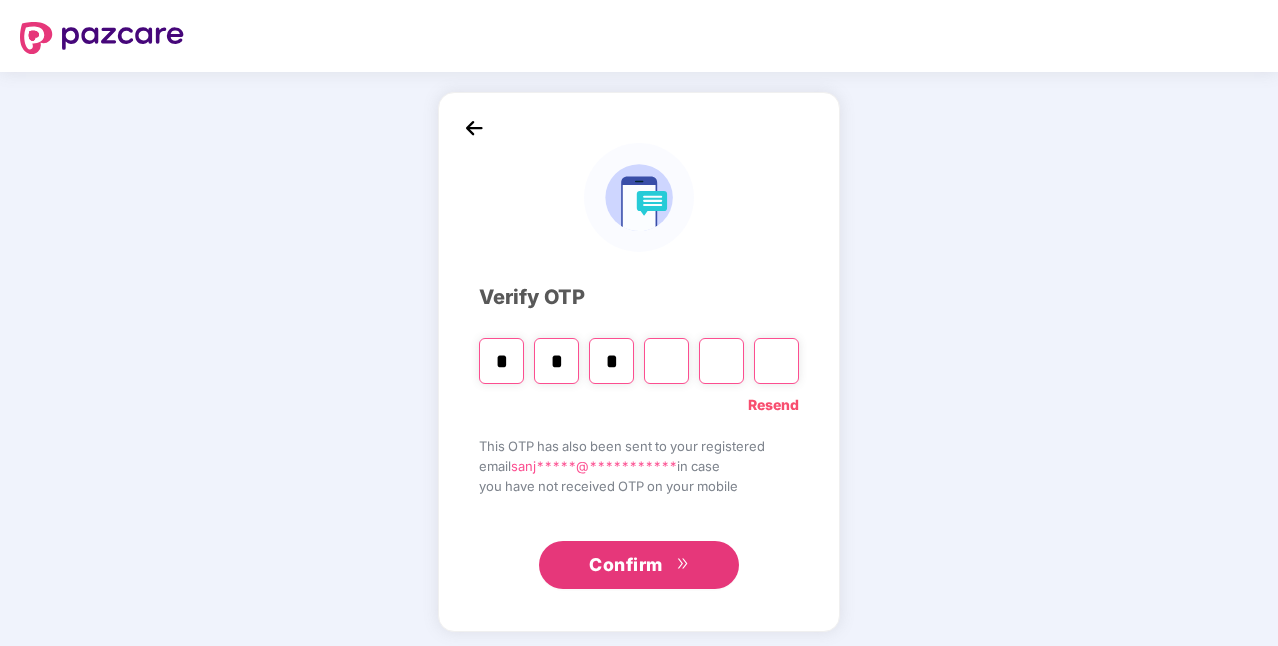 type on "*" 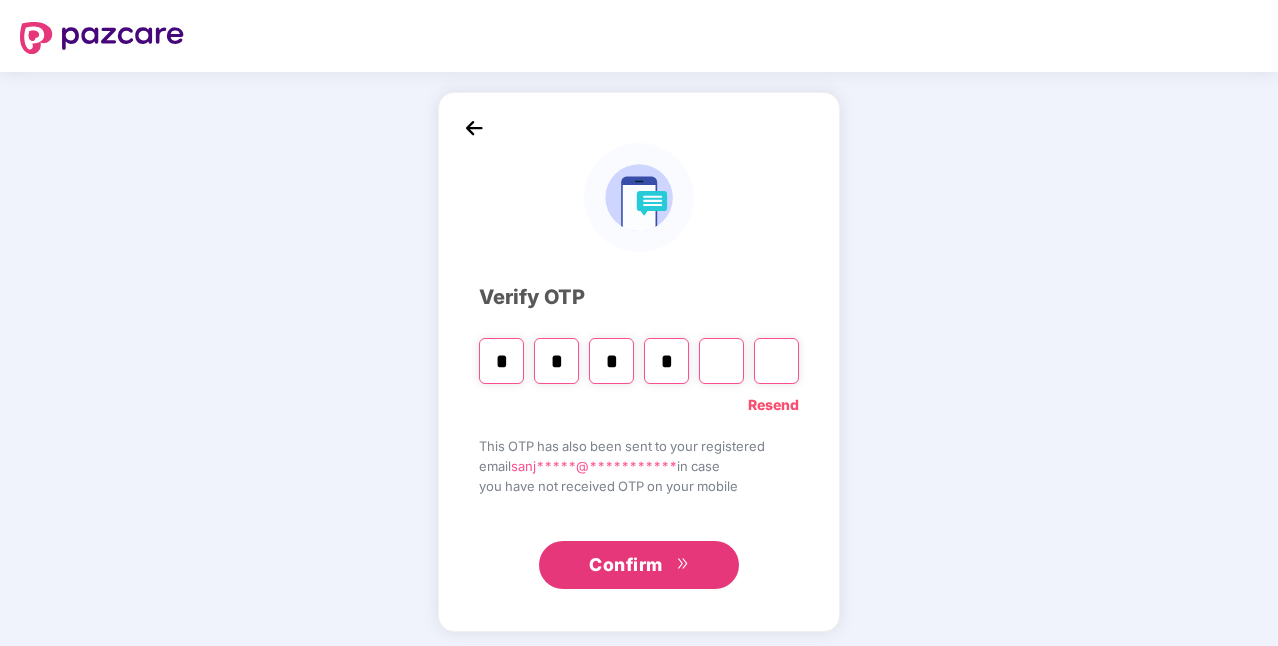type on "*" 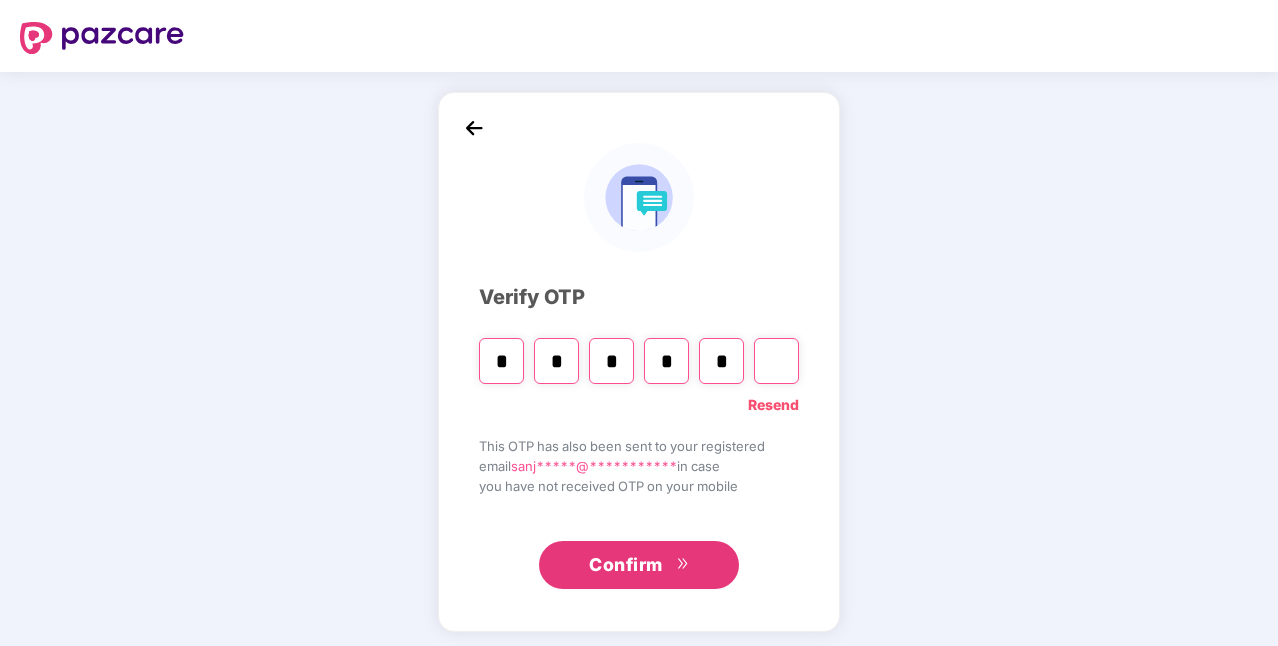 type on "*" 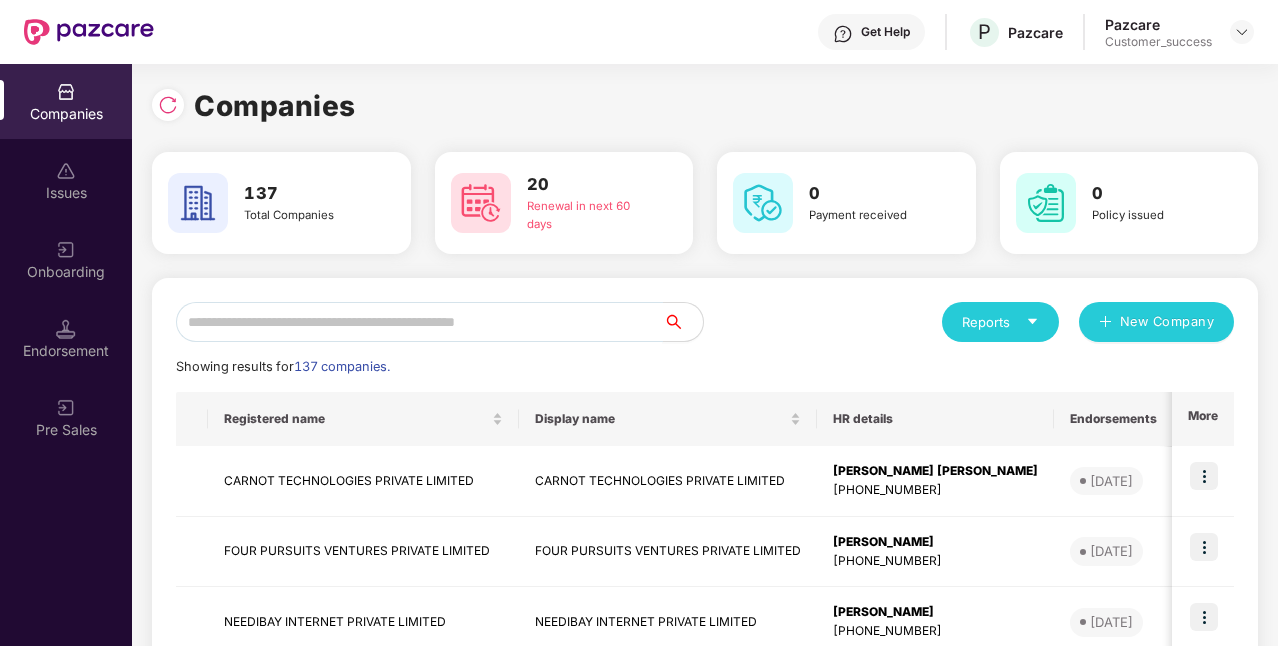 click at bounding box center [419, 322] 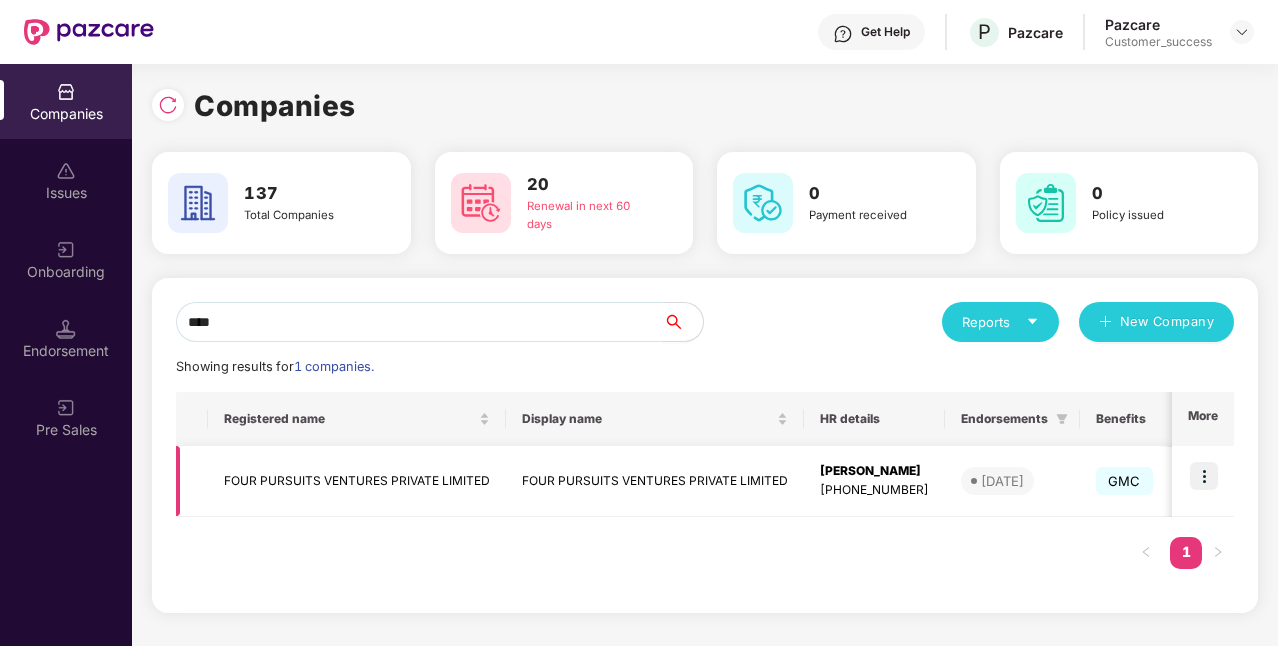 type on "****" 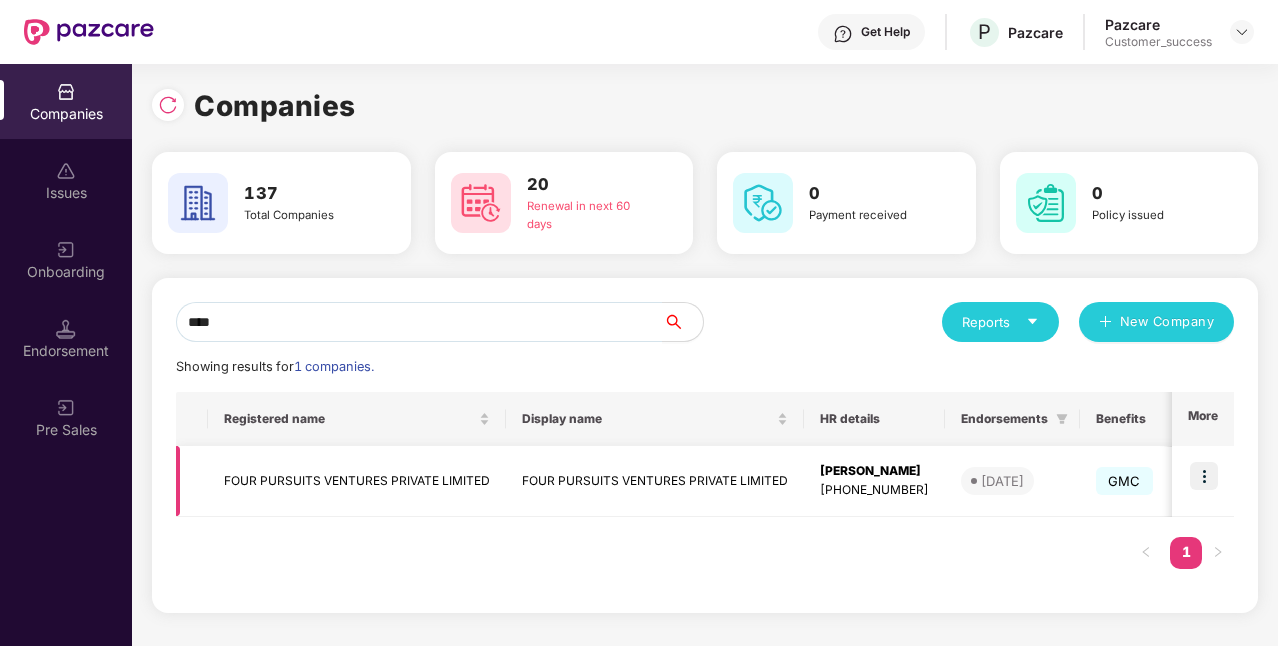 click at bounding box center [1204, 476] 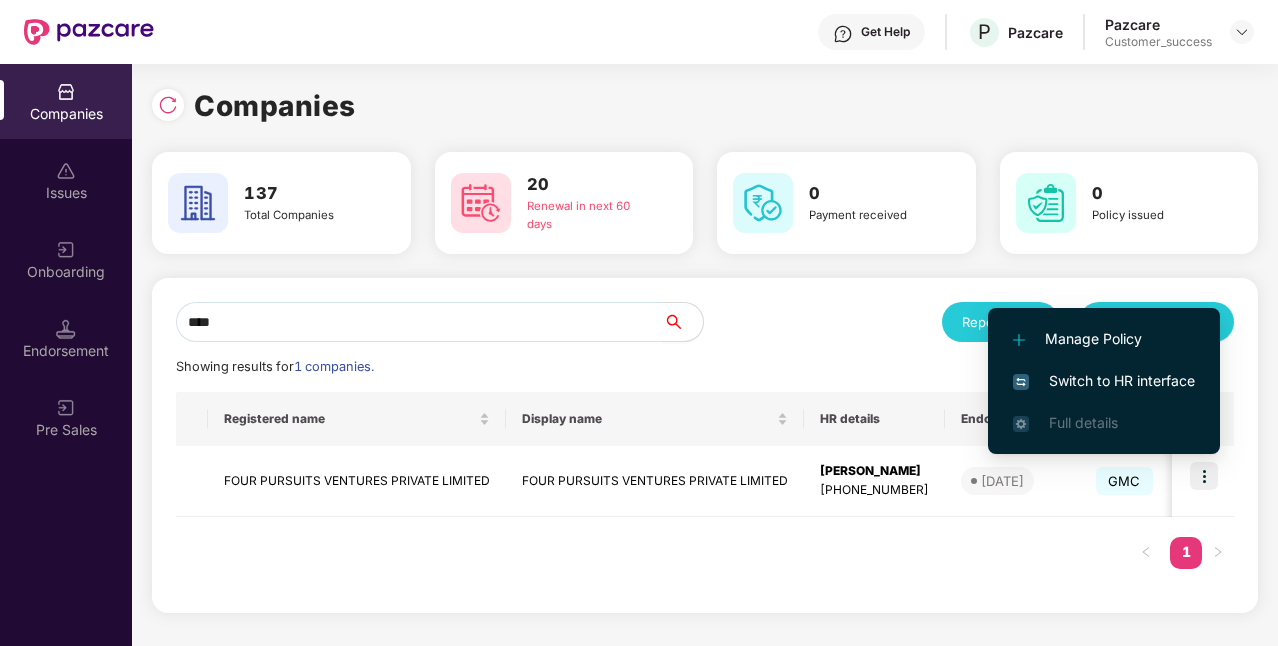 click on "Switch to HR interface" at bounding box center [1104, 381] 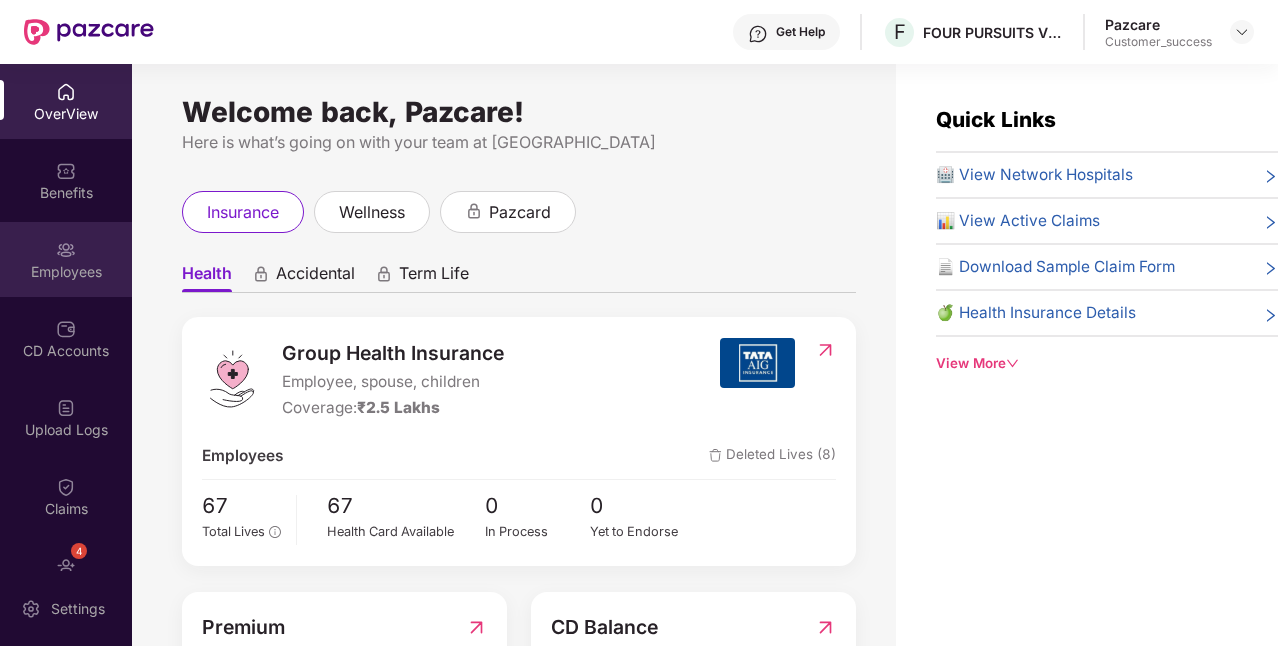 click on "Employees" at bounding box center [66, 272] 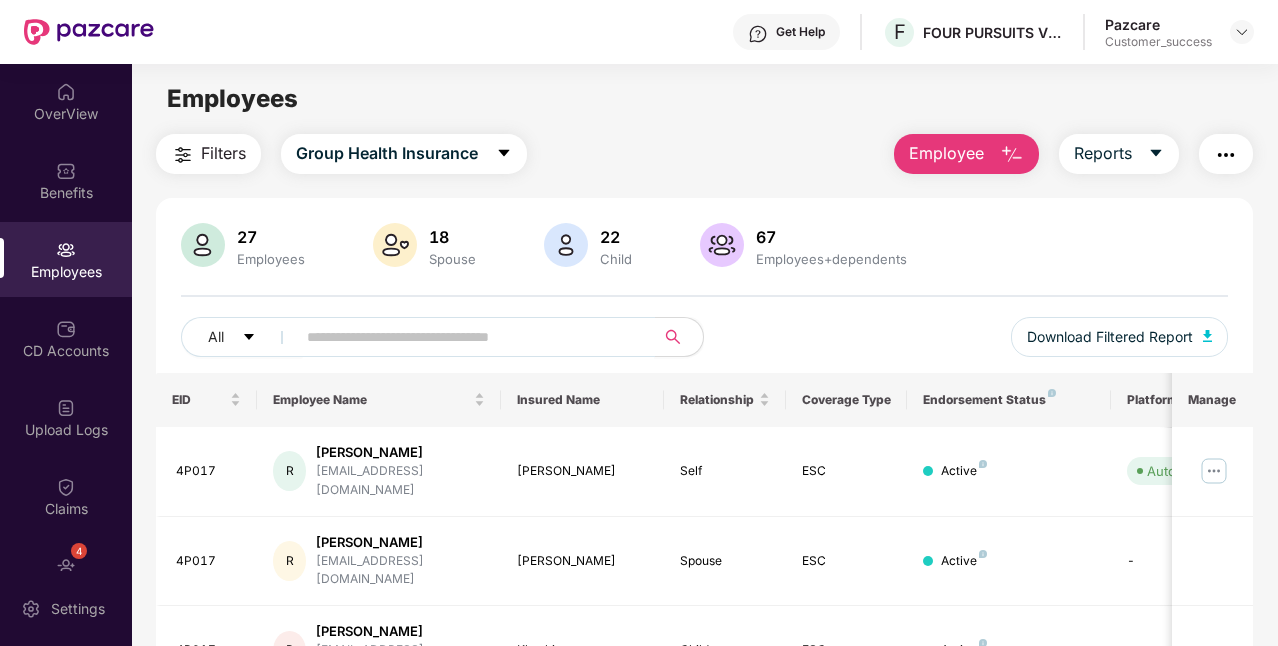 click at bounding box center (467, 337) 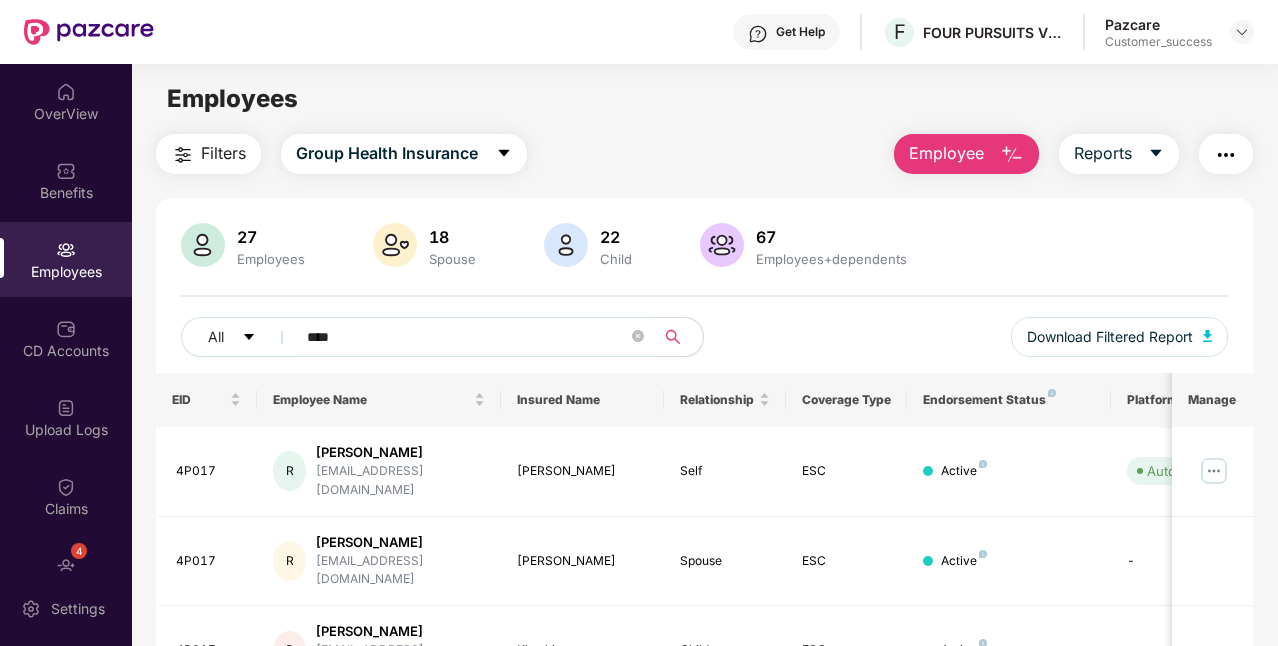 scroll, scrollTop: 70, scrollLeft: 0, axis: vertical 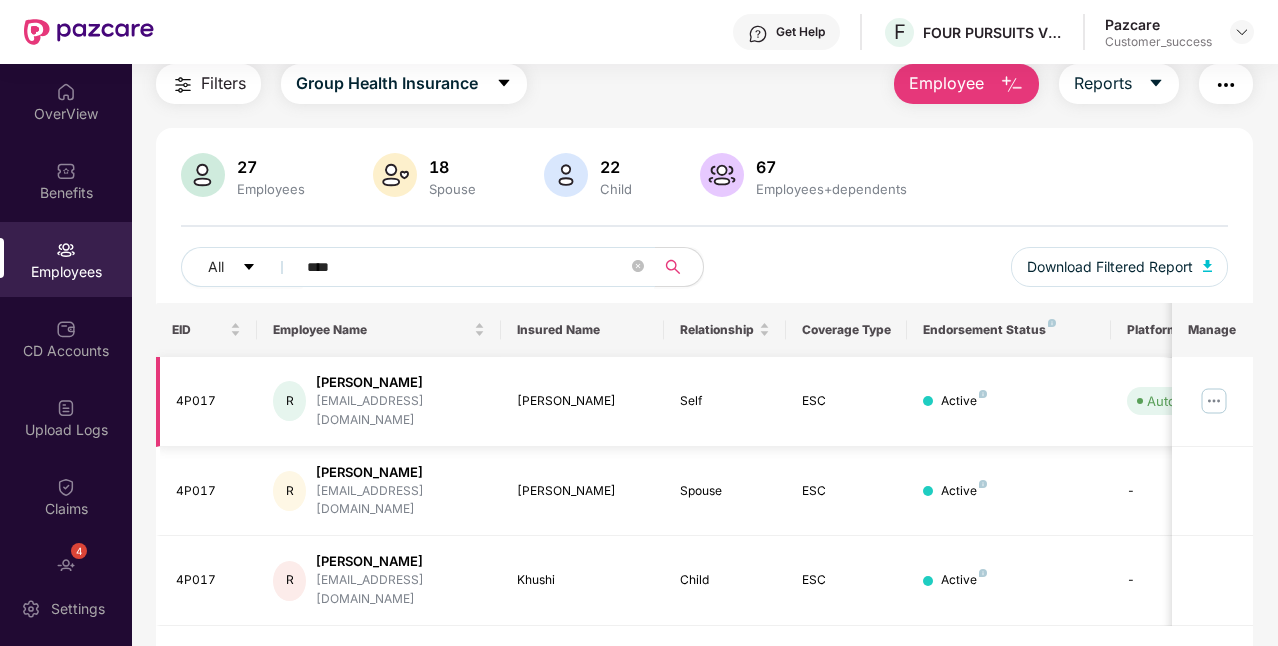type on "****" 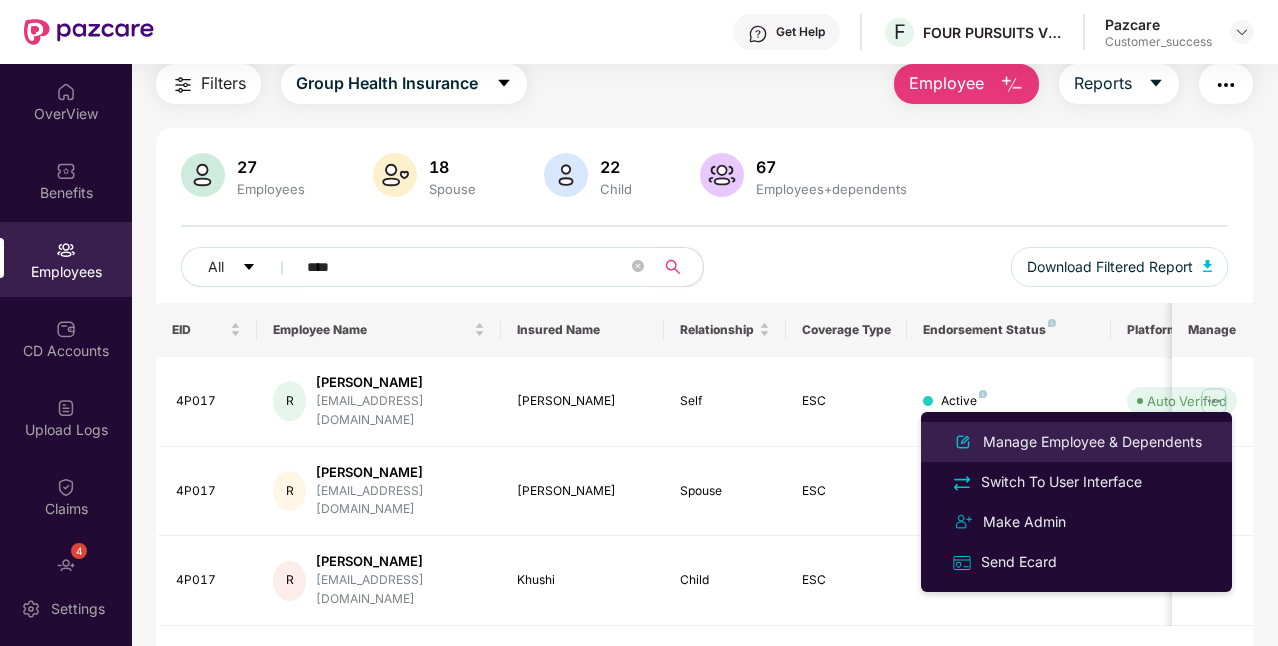 click on "Manage Employee & Dependents" at bounding box center [1092, 442] 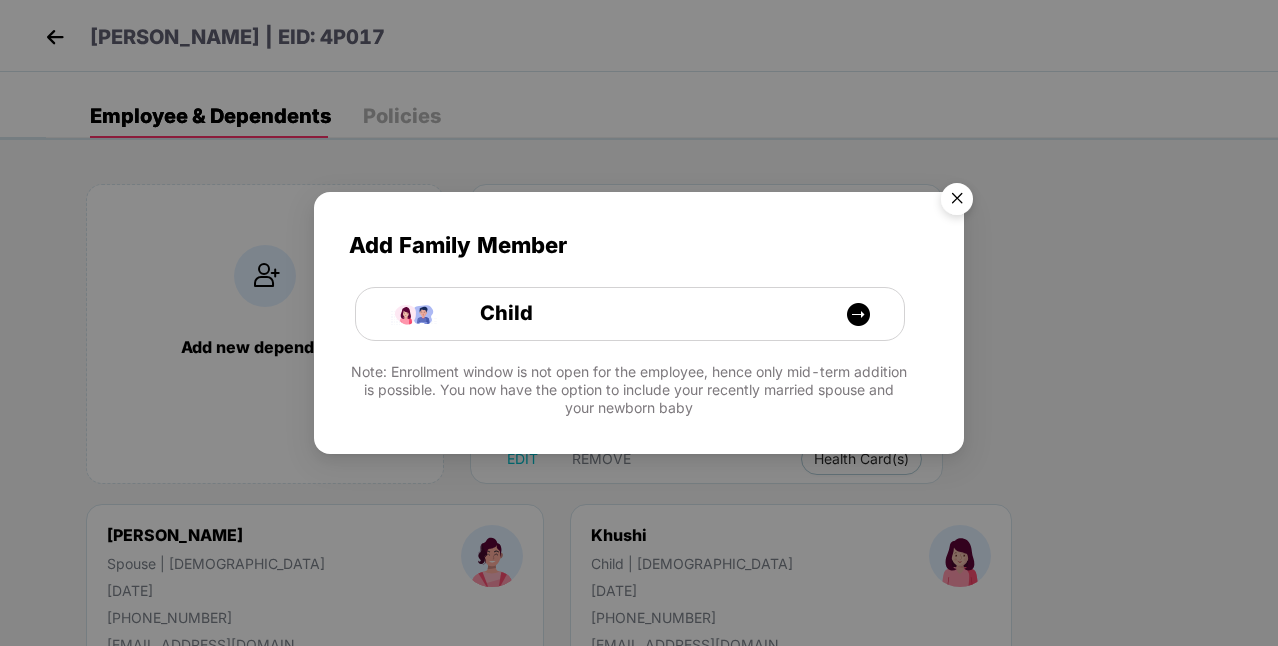 click at bounding box center (957, 202) 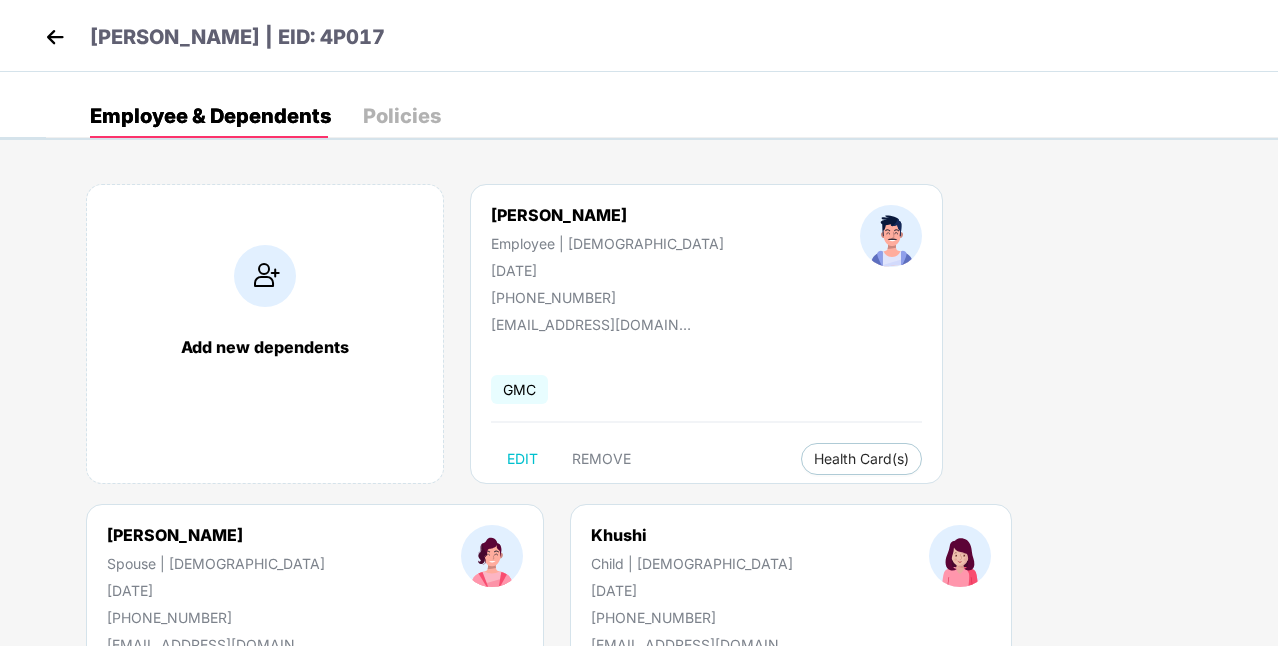 click on "[PERSON_NAME]  | EID: 4P017" at bounding box center (237, 37) 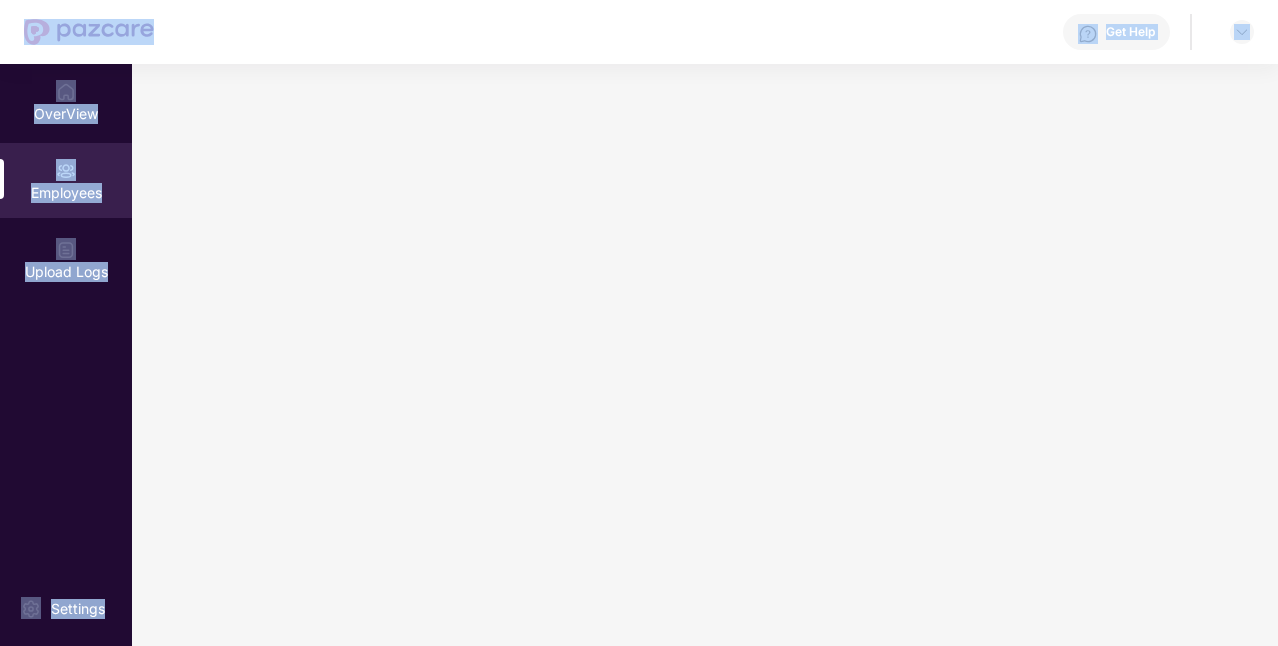 click on "Get Help" at bounding box center (704, 32) 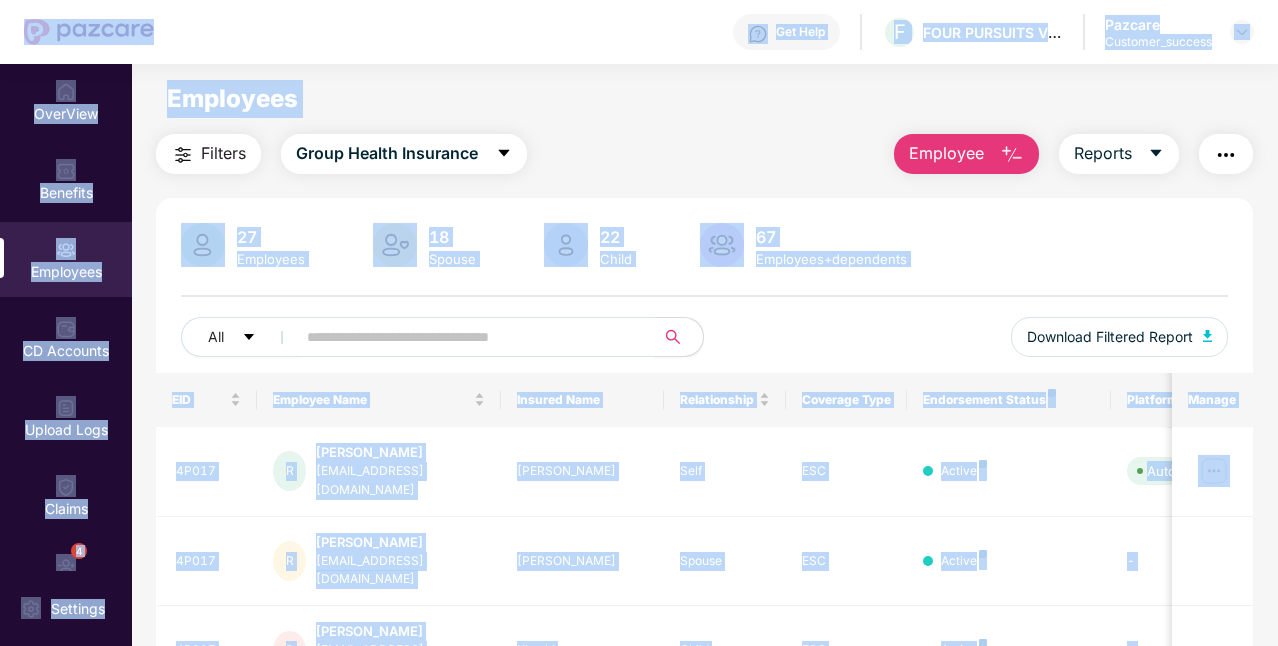 click at bounding box center (467, 337) 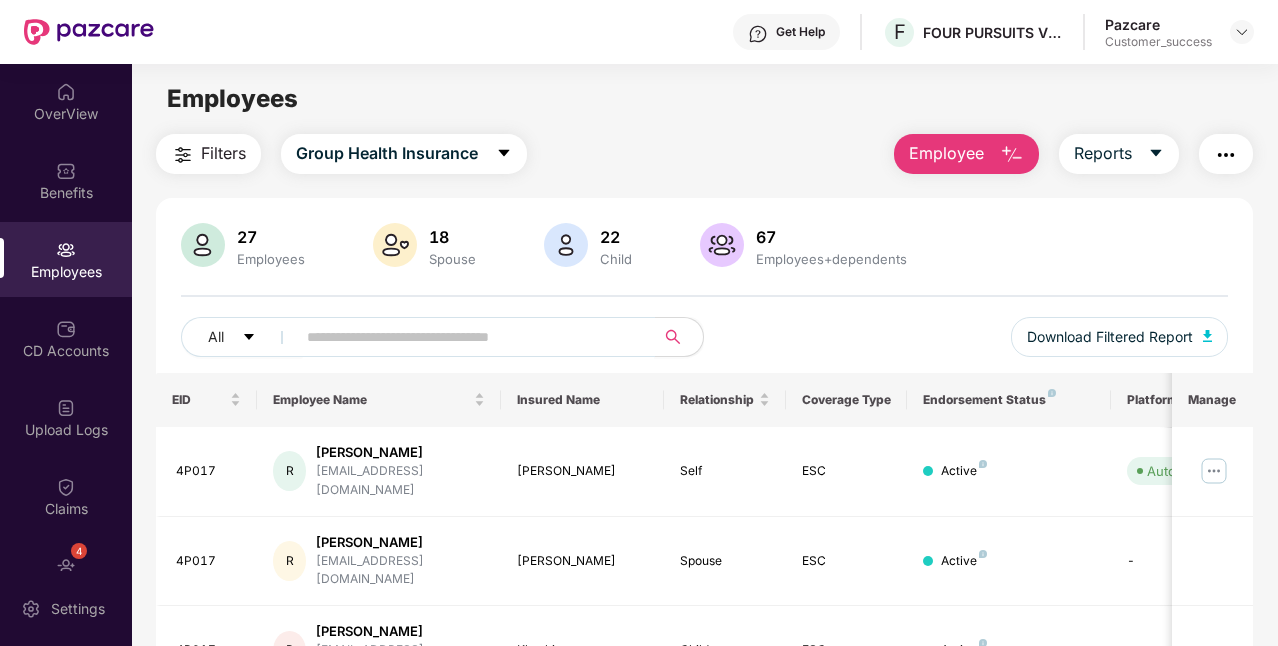 paste on "**********" 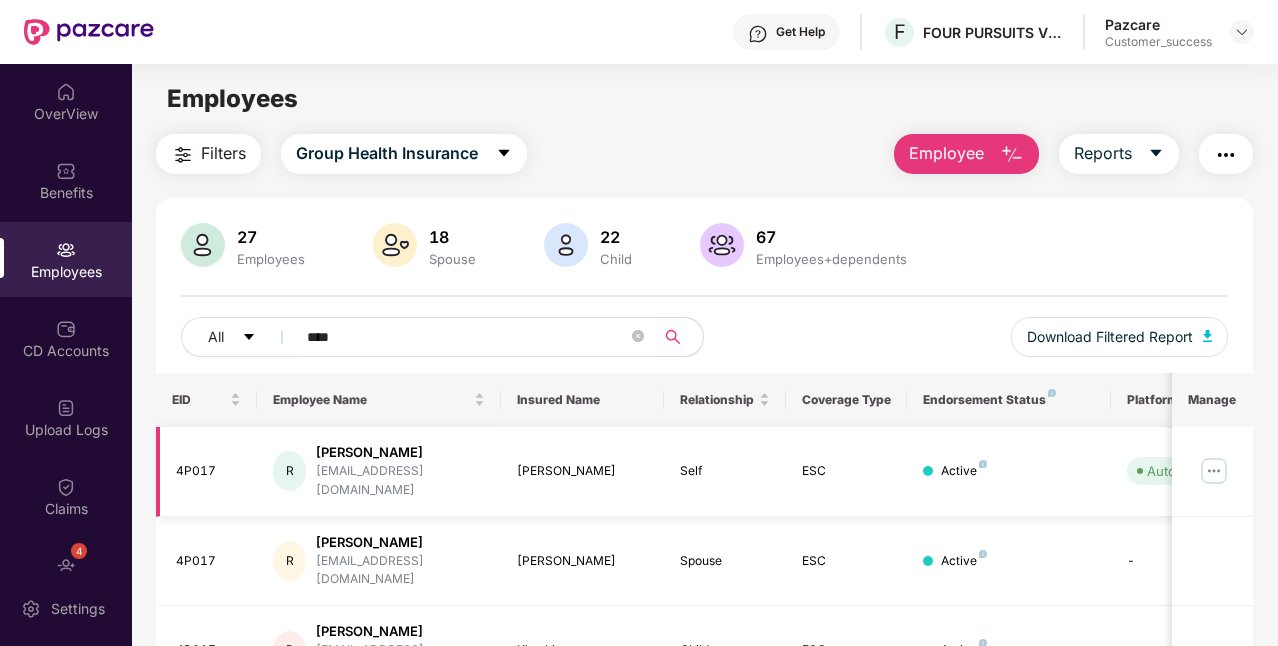 type on "****" 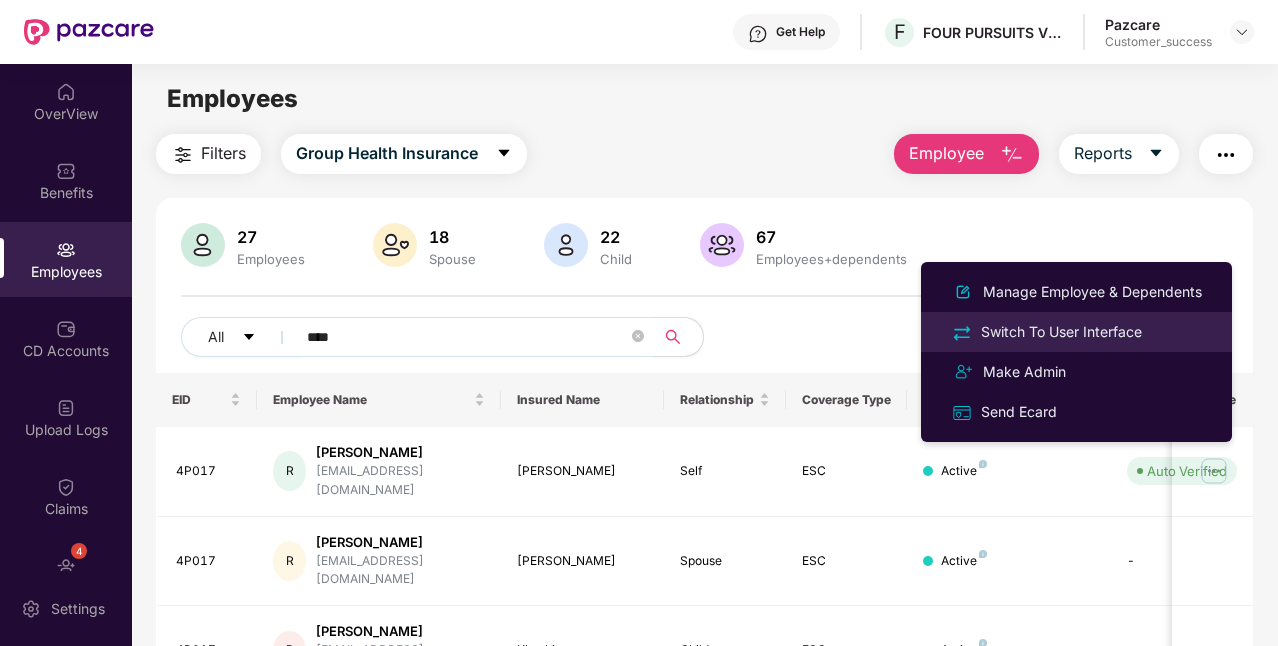 click on "Switch To User Interface" at bounding box center [1061, 332] 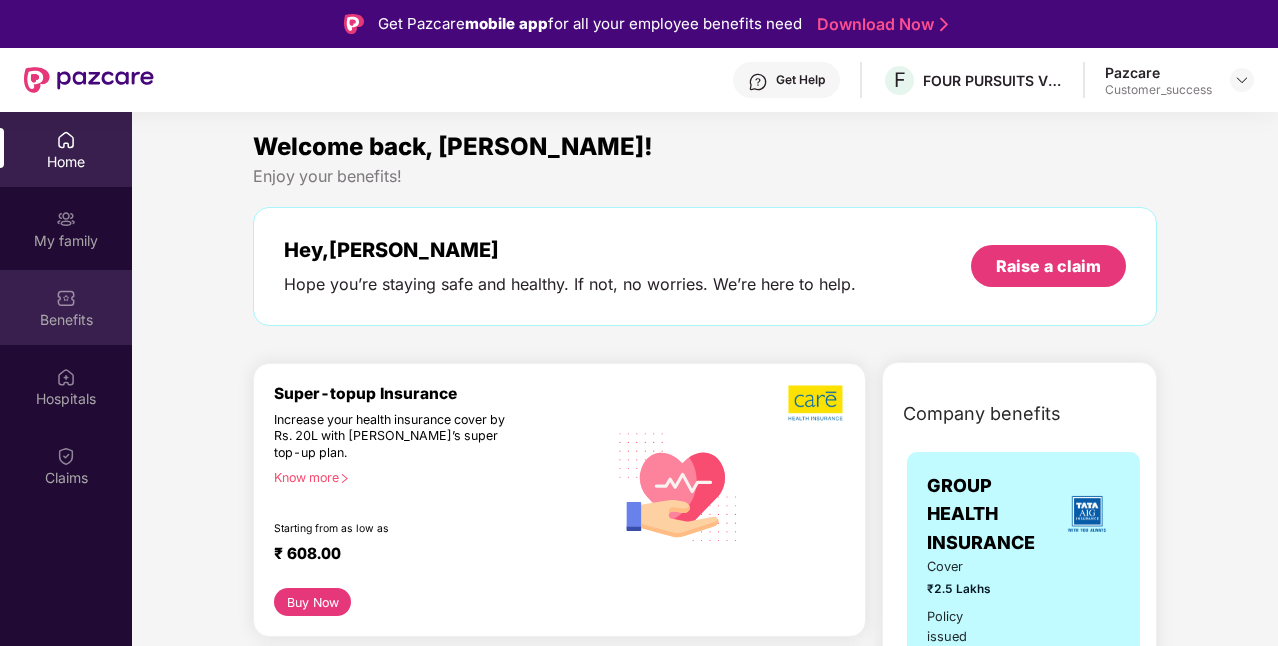click on "Benefits" at bounding box center (66, 307) 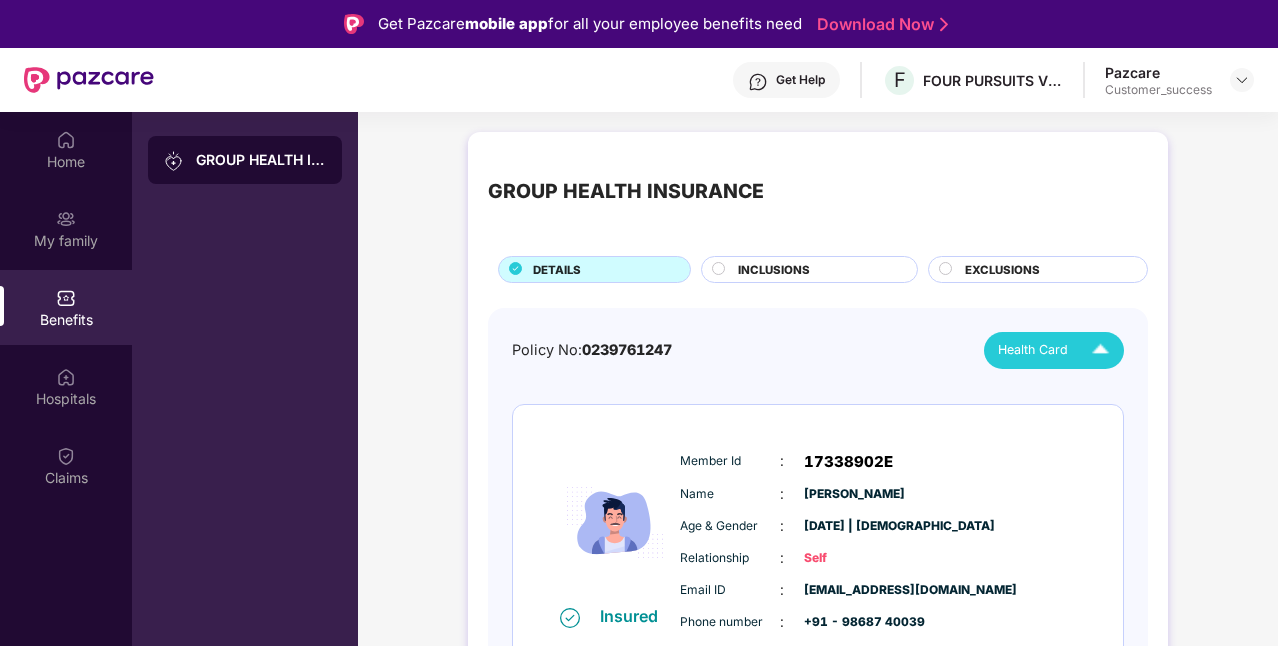 click on "Health Card" at bounding box center [1033, 350] 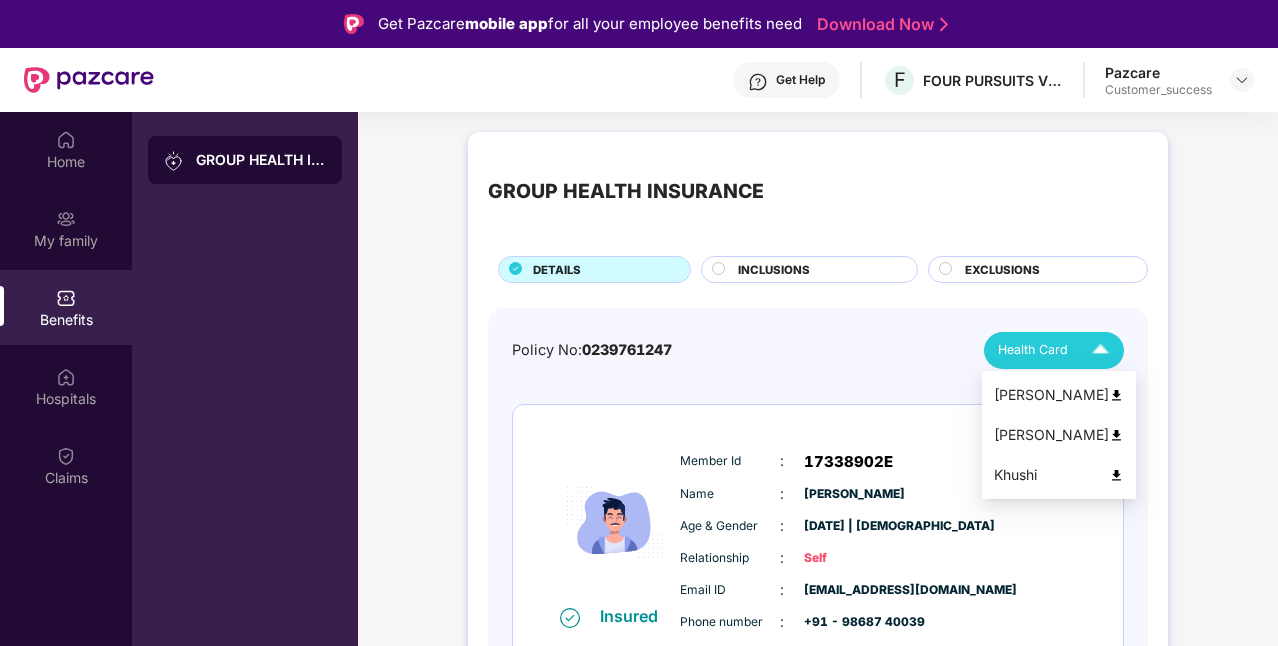 click at bounding box center (1116, 395) 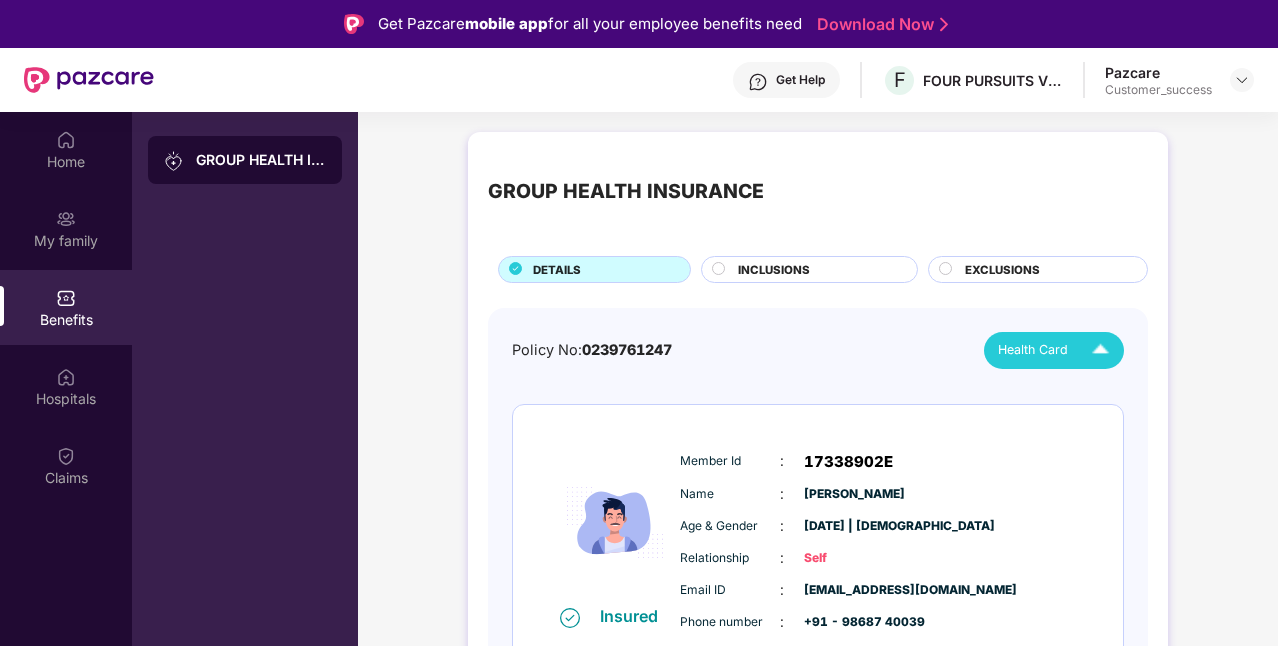 click on "Pazcare Customer_success" at bounding box center [1179, 80] 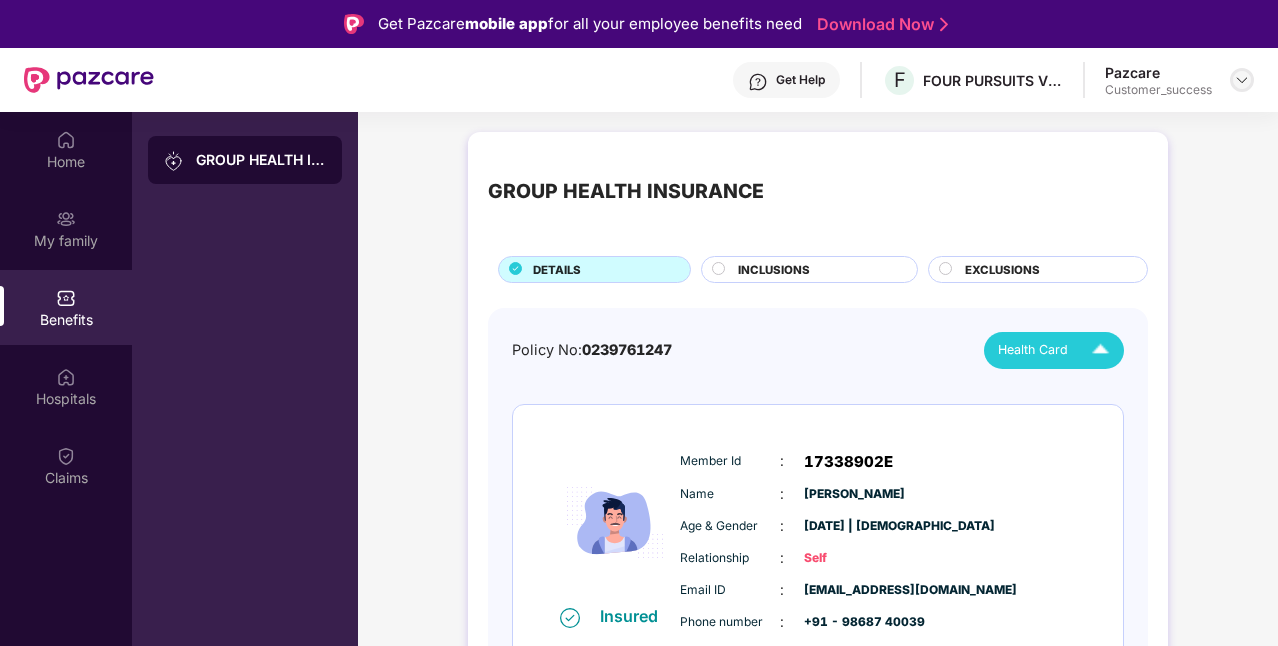 click at bounding box center (1242, 80) 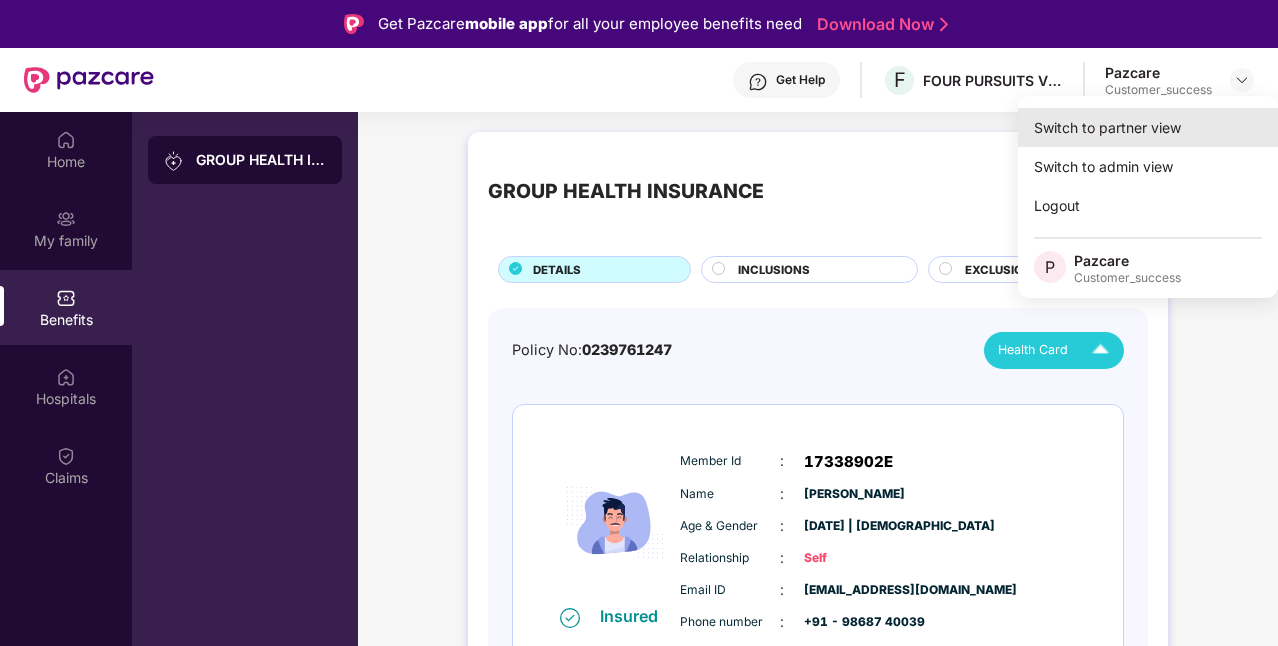 click on "Switch to partner view" at bounding box center [1148, 127] 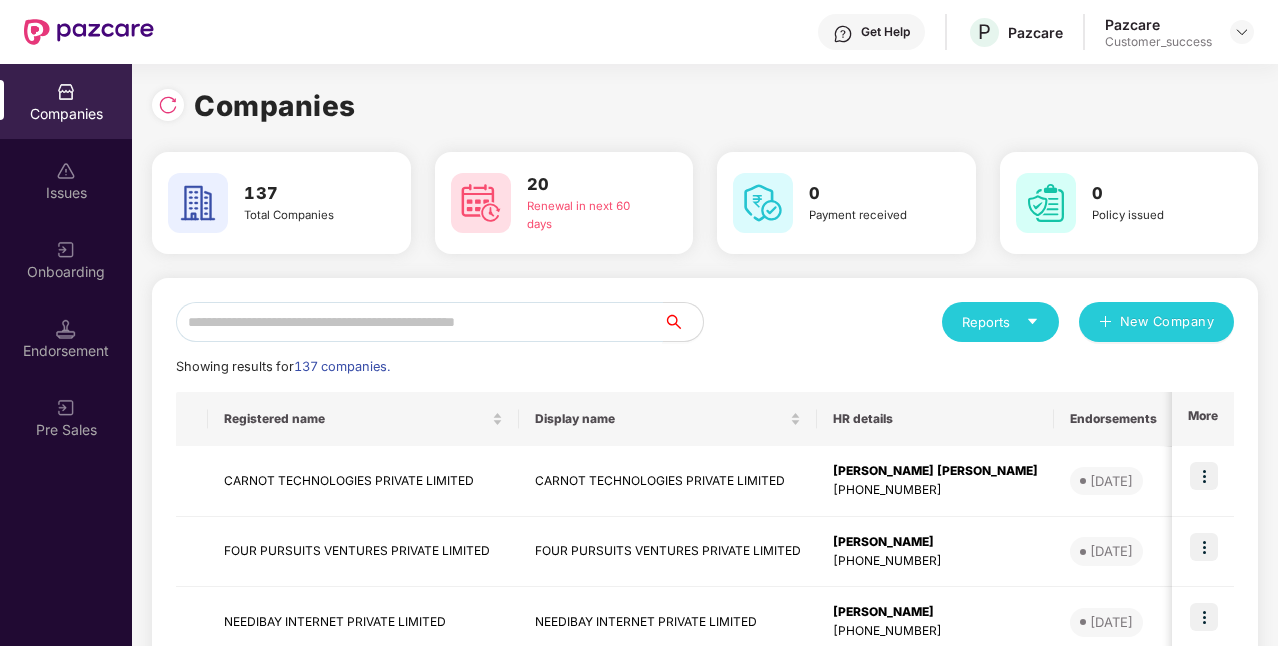 click at bounding box center (419, 322) 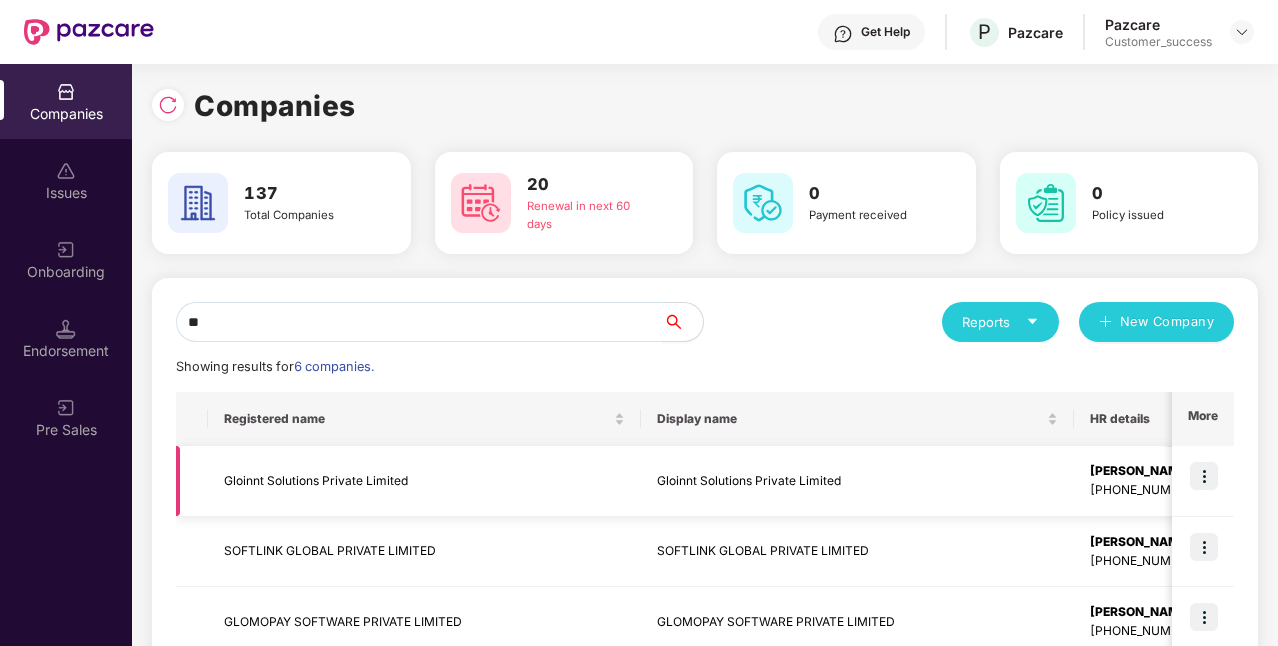 type on "**" 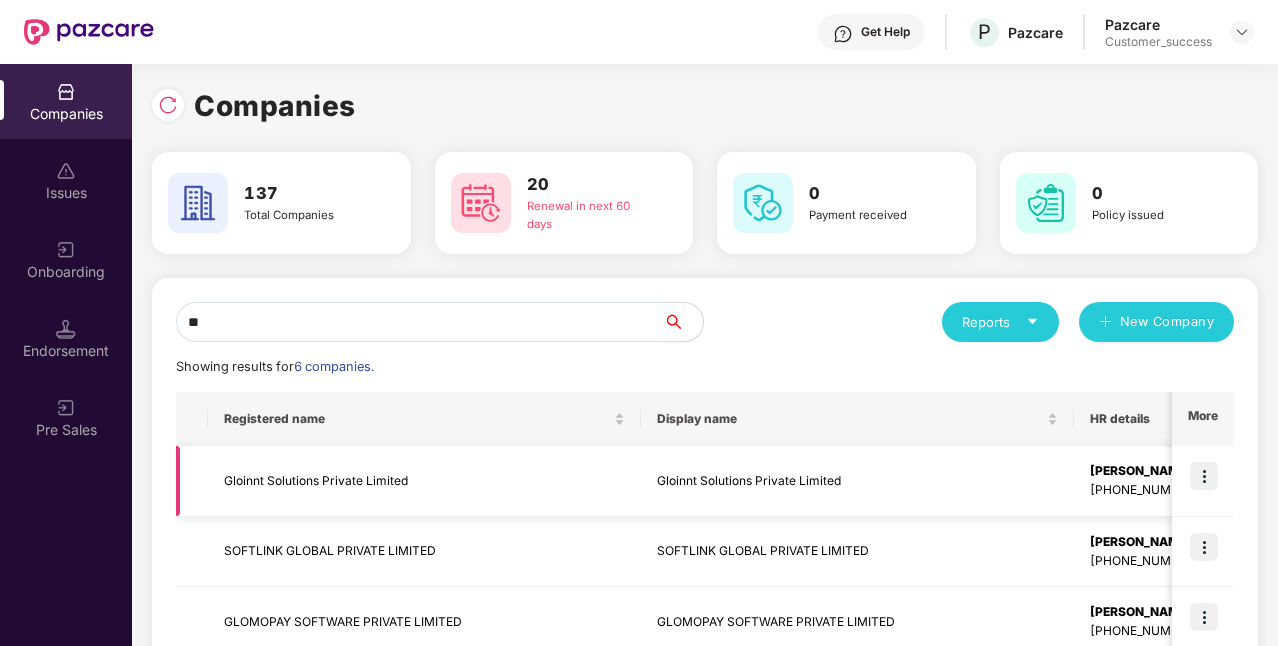 click on "Gloinnt Solutions Private Limited" at bounding box center [424, 481] 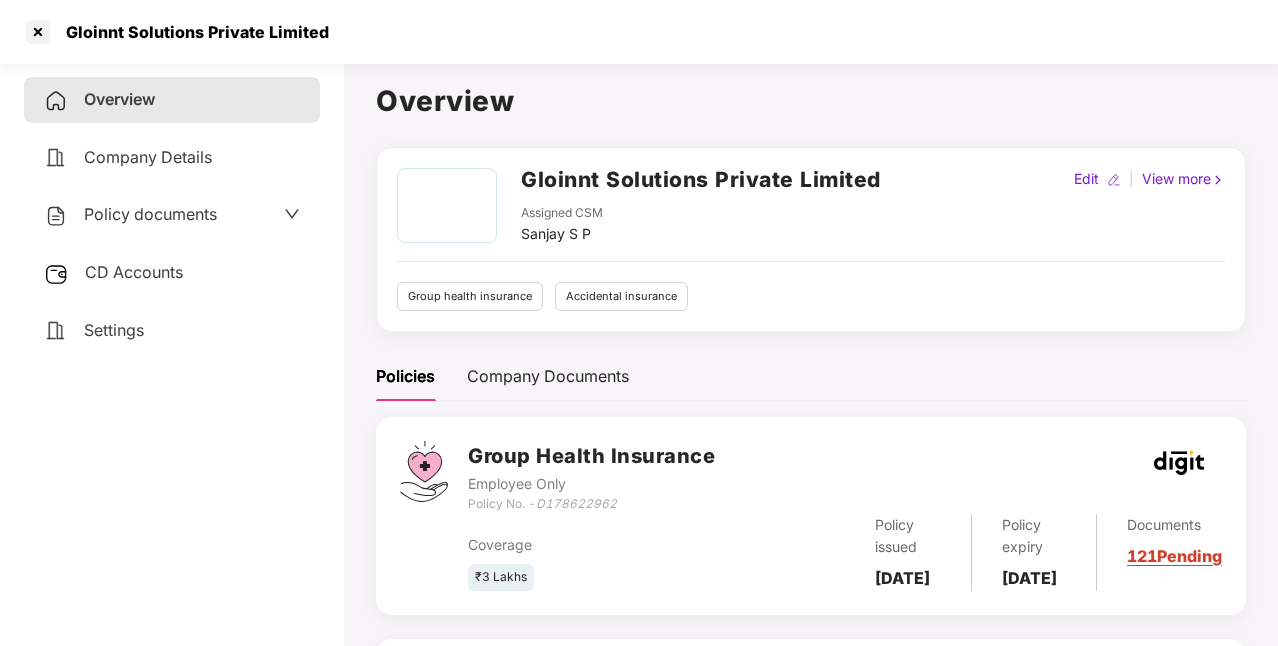 click on "Policy documents" at bounding box center (150, 214) 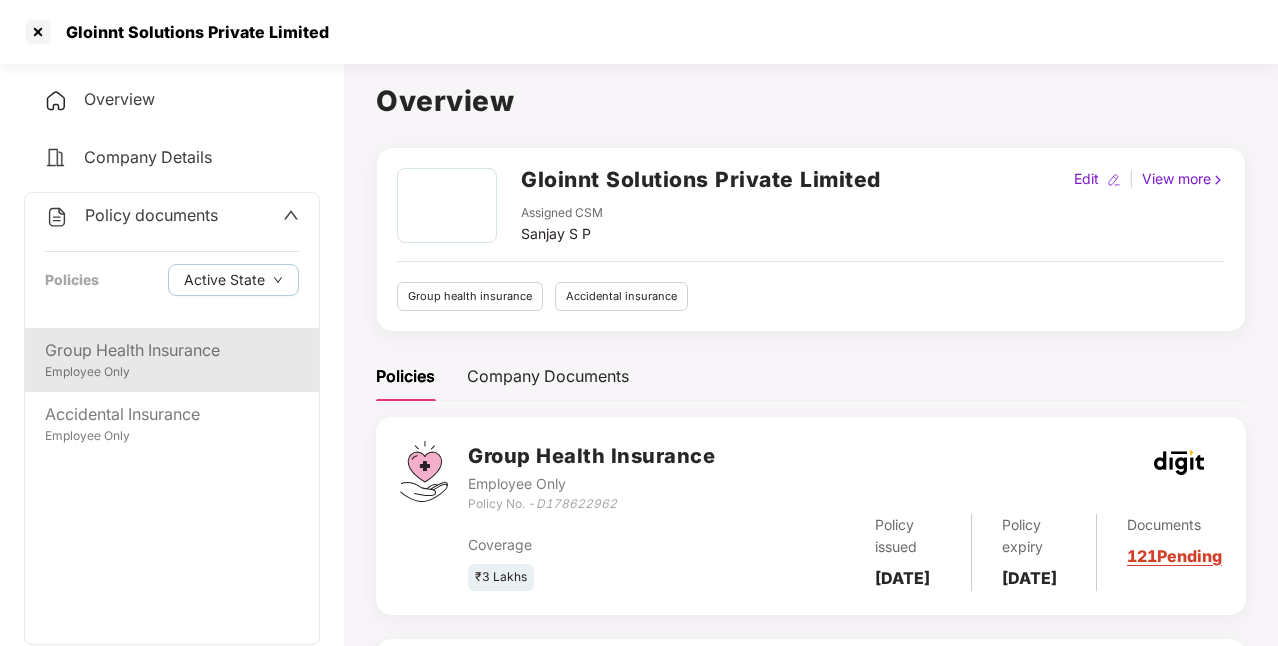 click on "Employee Only" at bounding box center (172, 372) 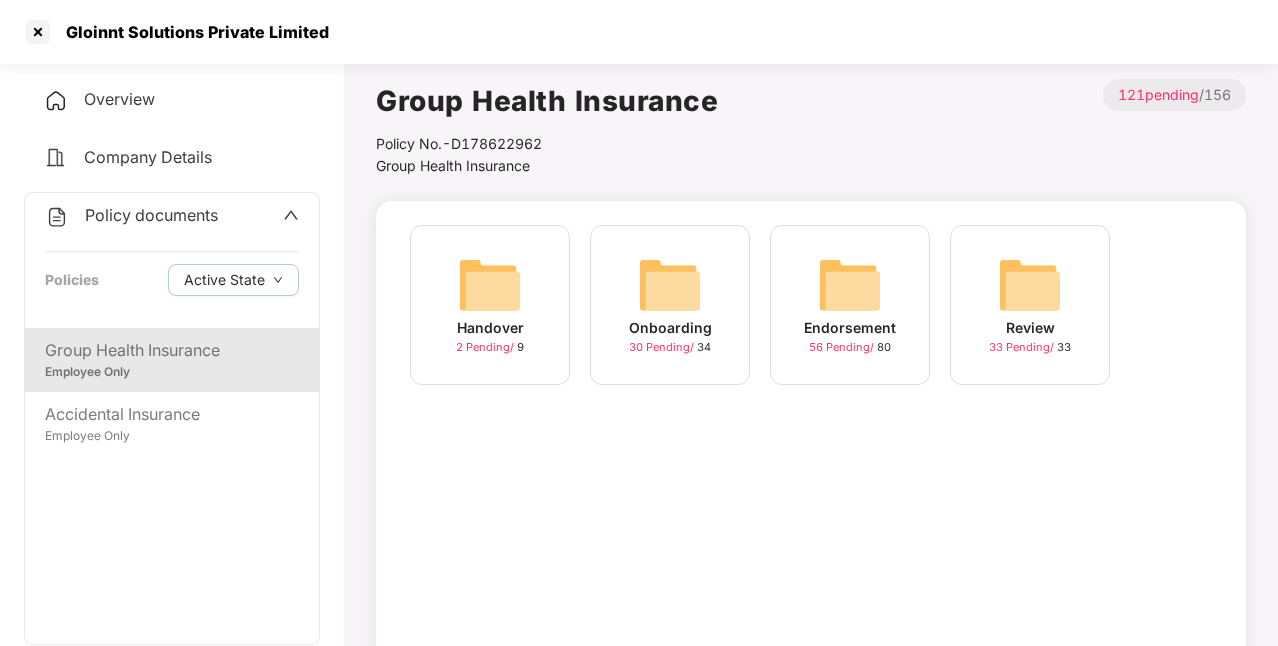 click on "56 Pending  /" at bounding box center (843, 347) 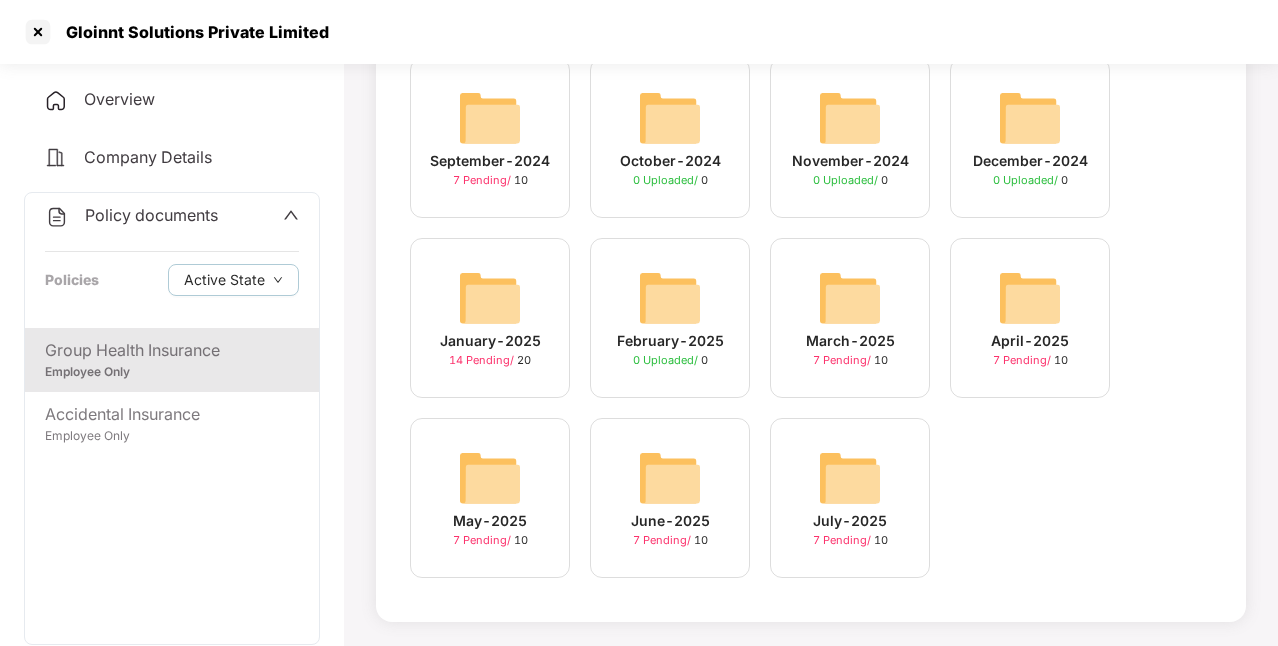 click at bounding box center (850, 478) 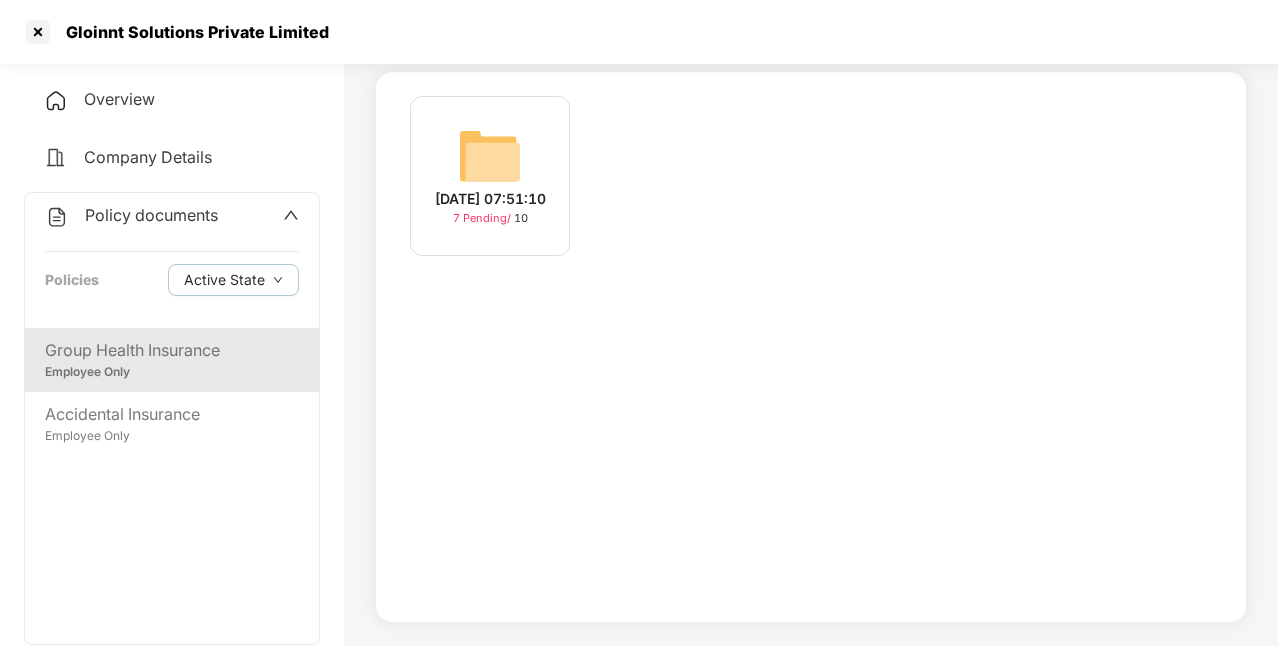 click on "[DATE] 07:51:10" at bounding box center [490, 199] 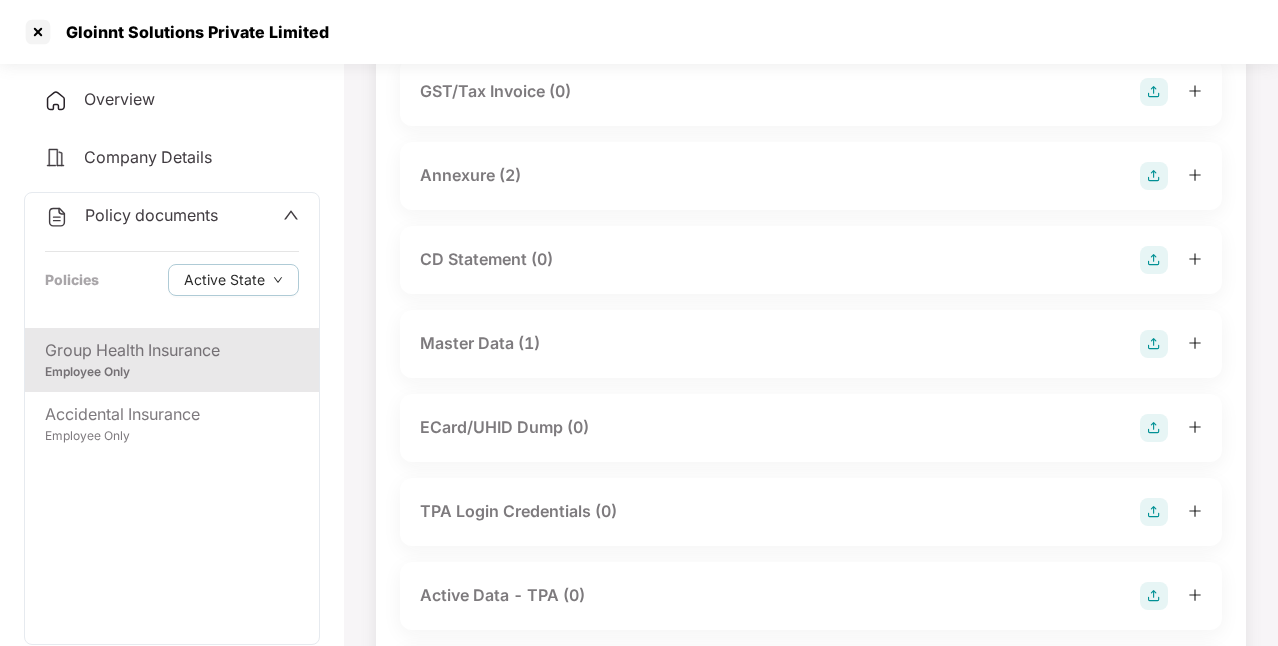 scroll, scrollTop: 367, scrollLeft: 0, axis: vertical 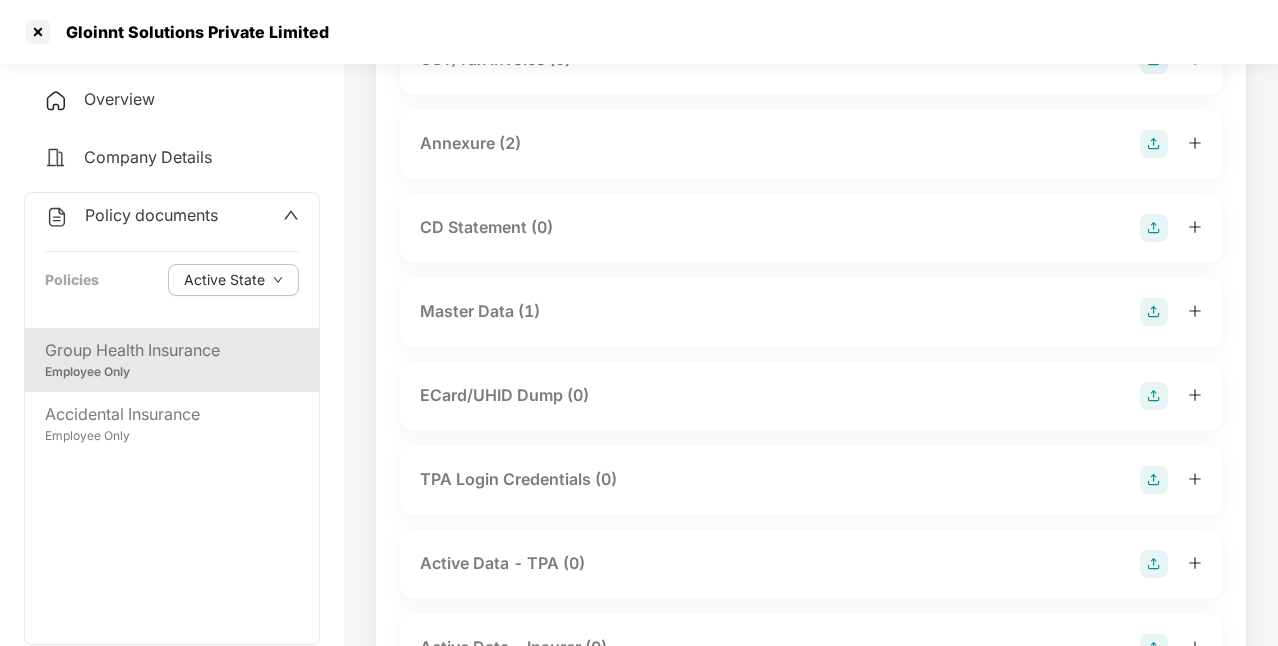 click on "Master Data (1)" at bounding box center [811, 312] 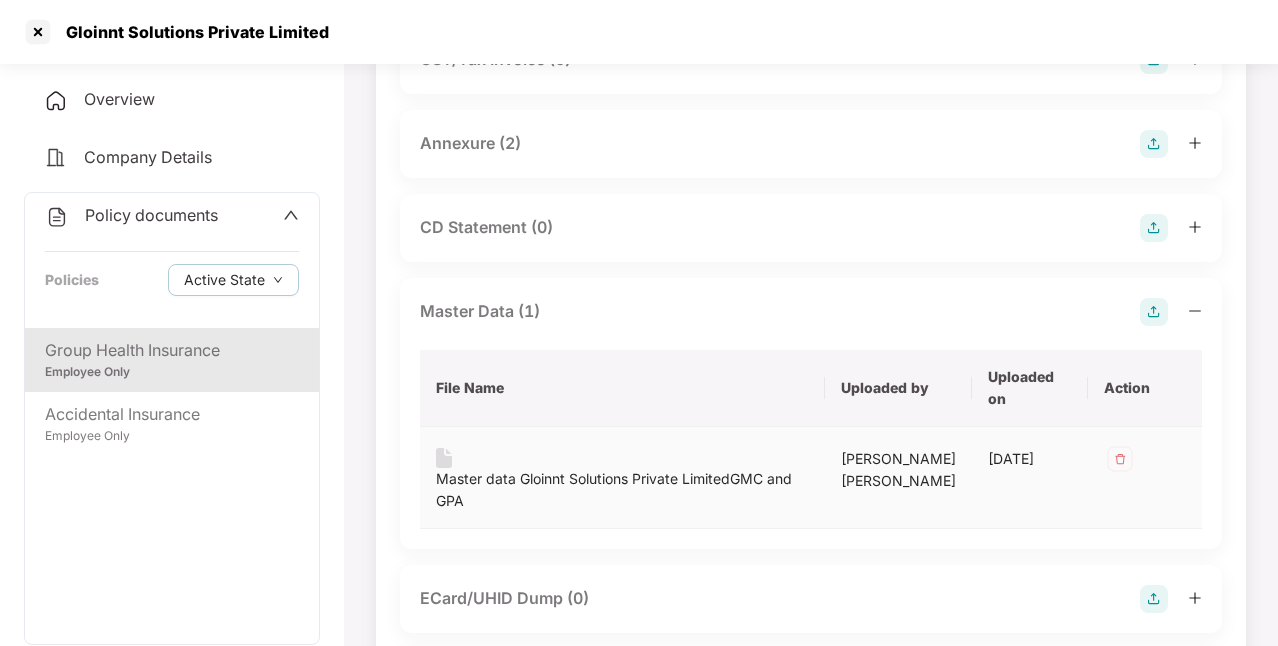 click on "Master data Gloinnt Solutions Private LimitedGMC and GPA" at bounding box center [622, 490] 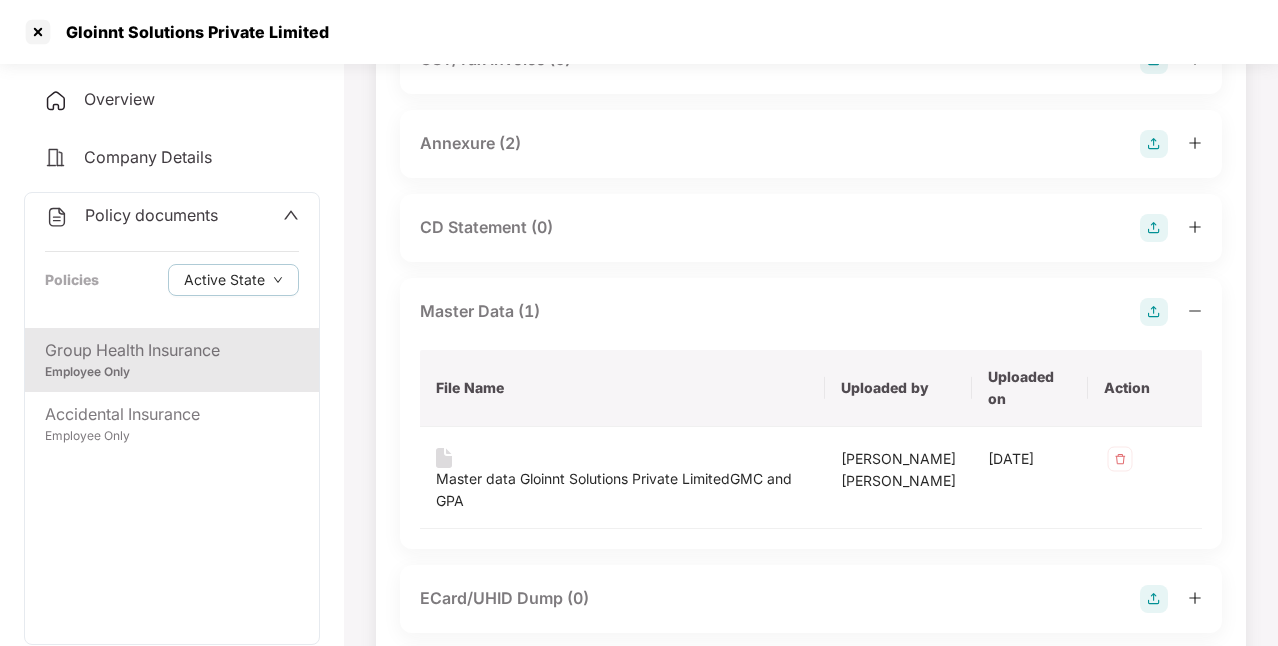 click on "Gloinnt Solutions Private Limited" at bounding box center [191, 32] 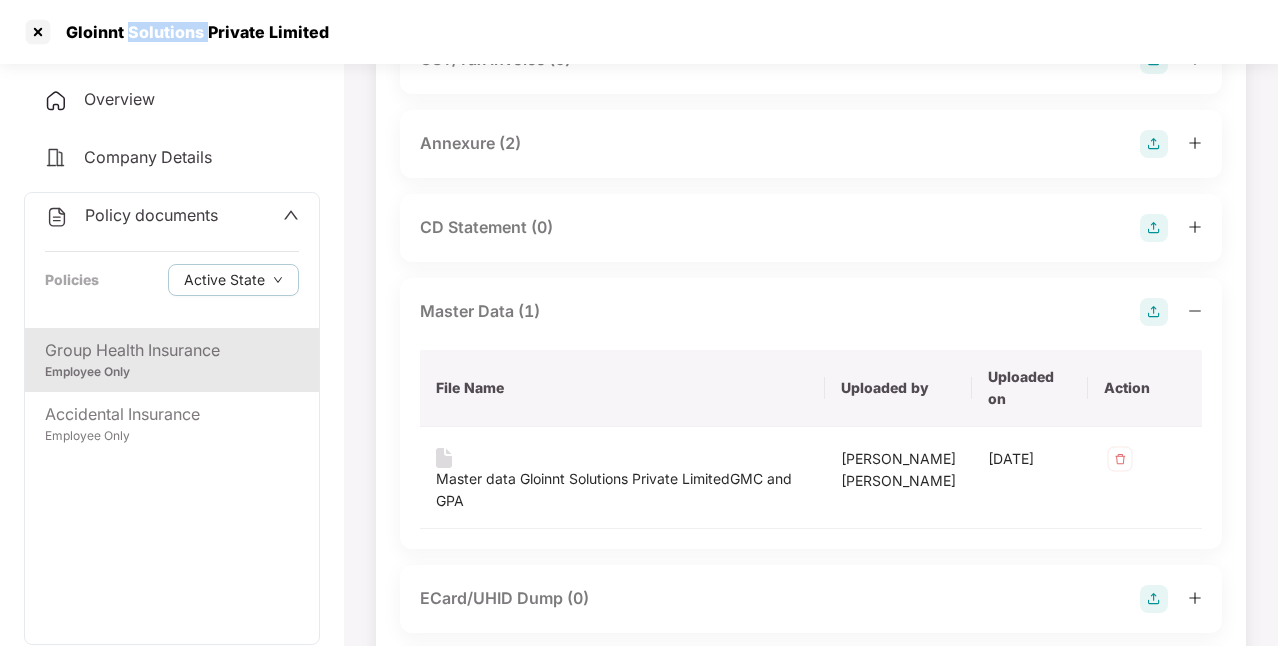 click on "Gloinnt Solutions Private Limited" at bounding box center (191, 32) 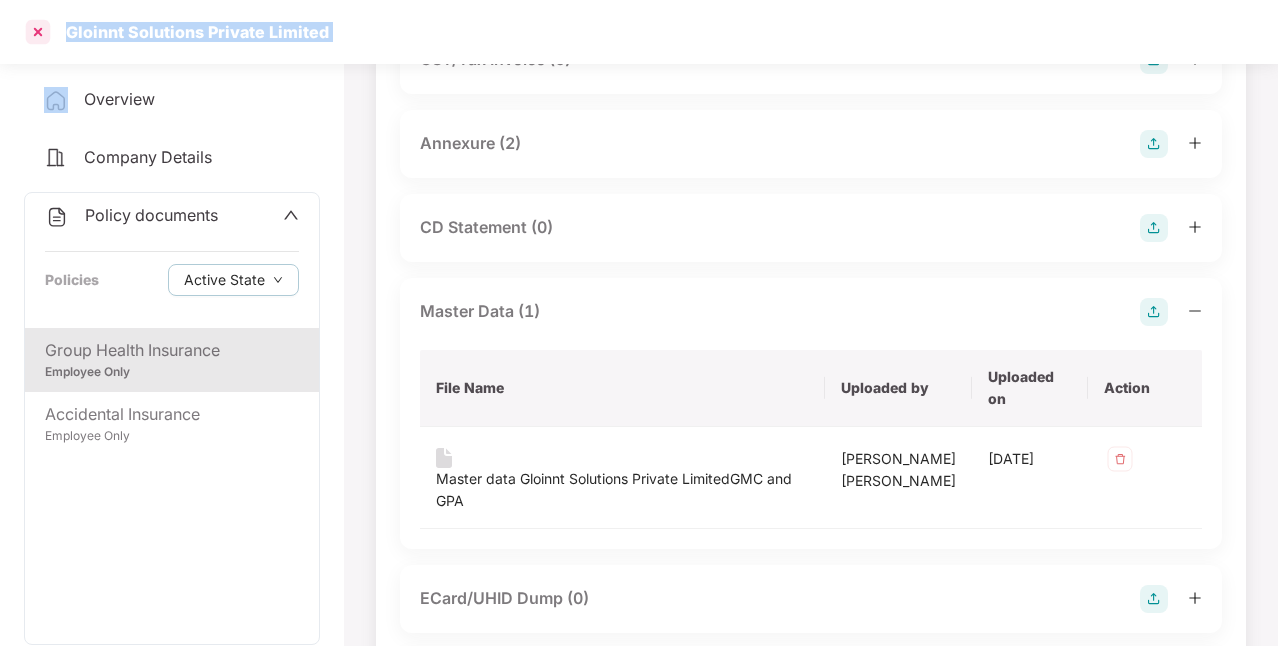 copy on "Gloinnt Solutions Private Limited" 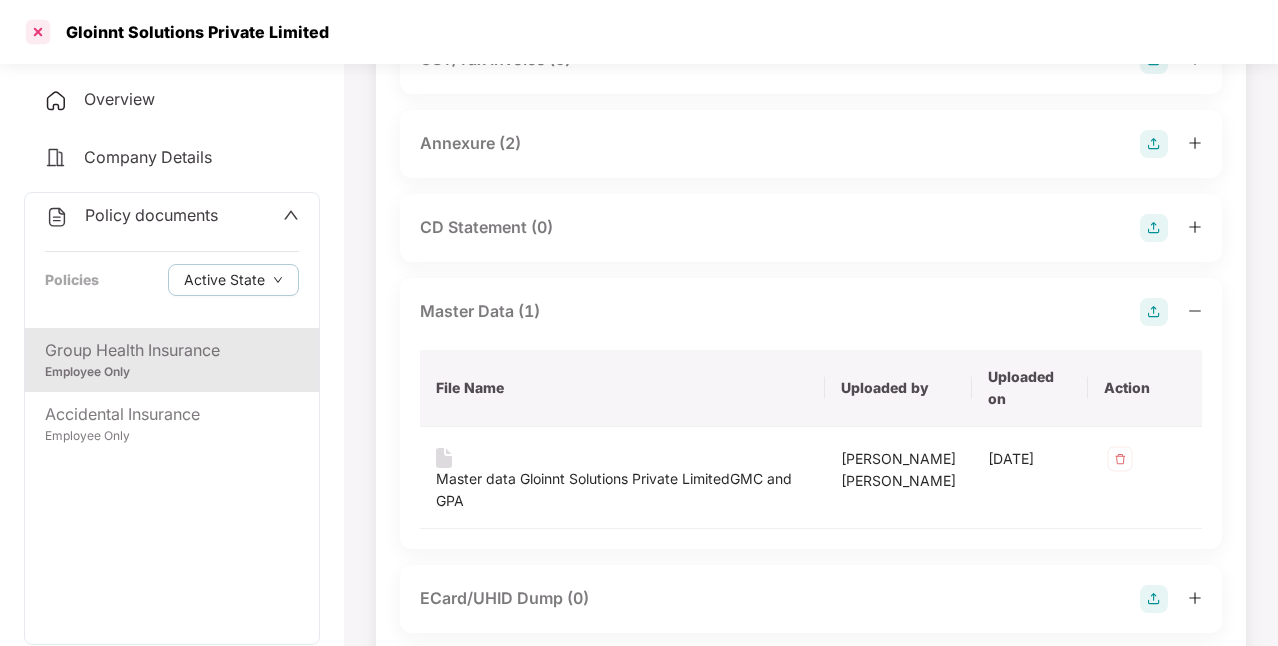 click at bounding box center (38, 32) 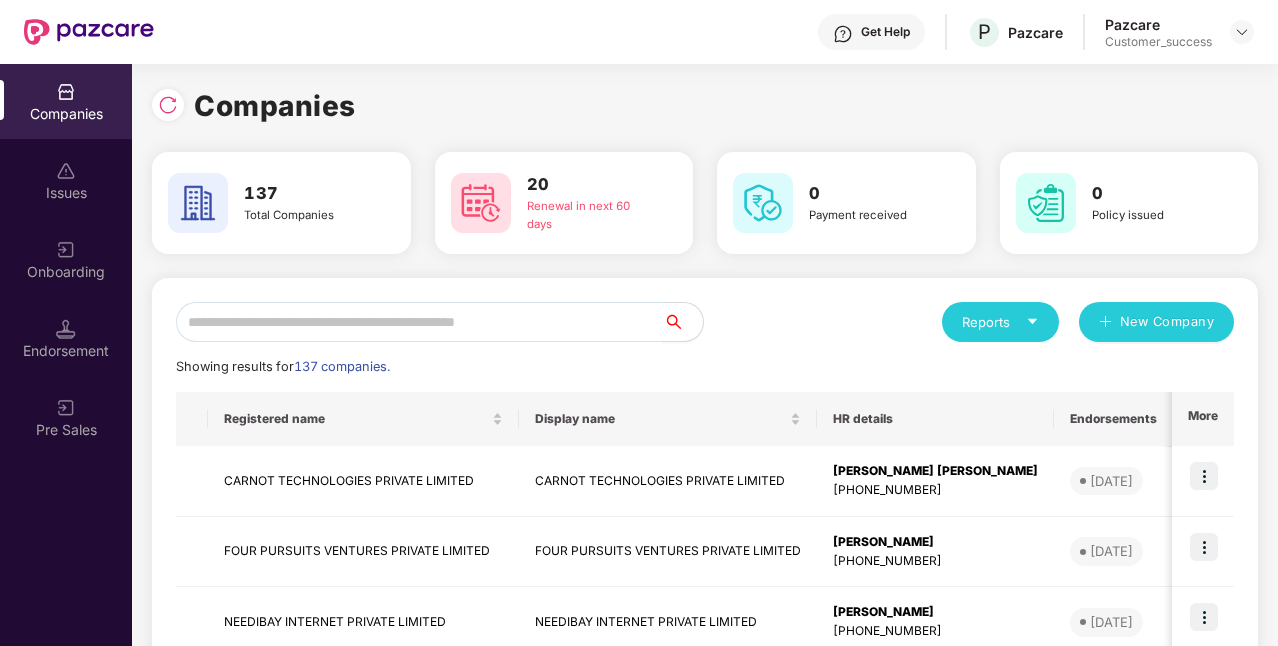 click at bounding box center [419, 322] 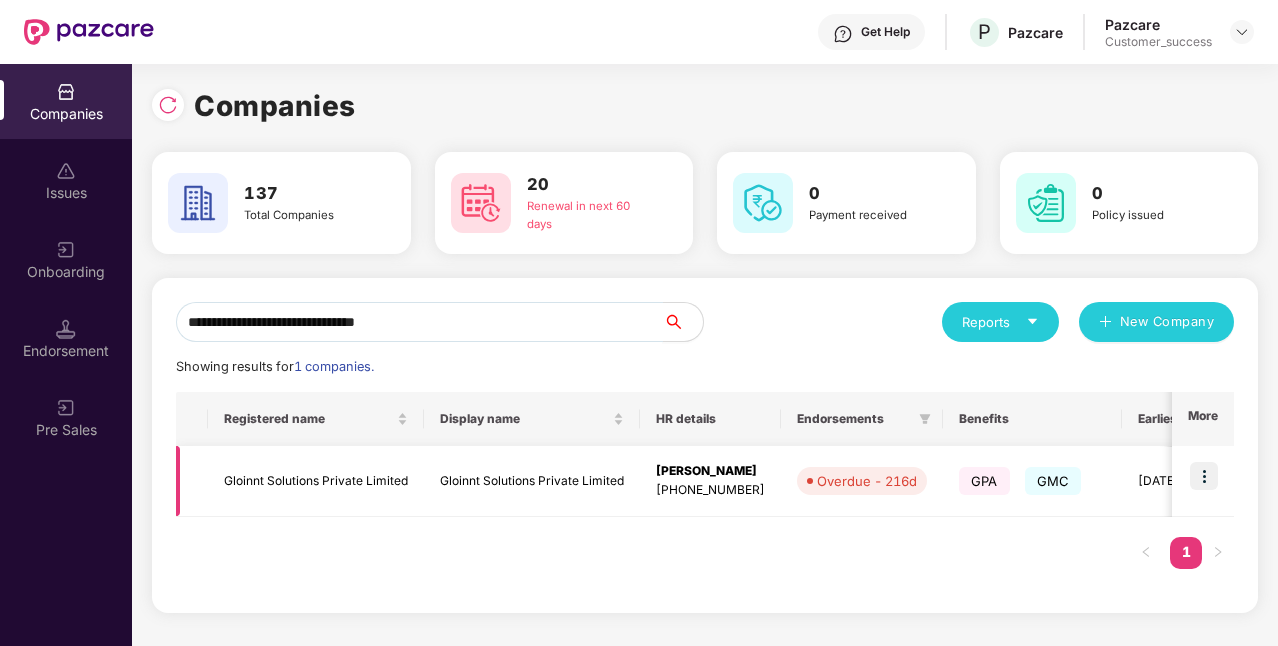 type on "**********" 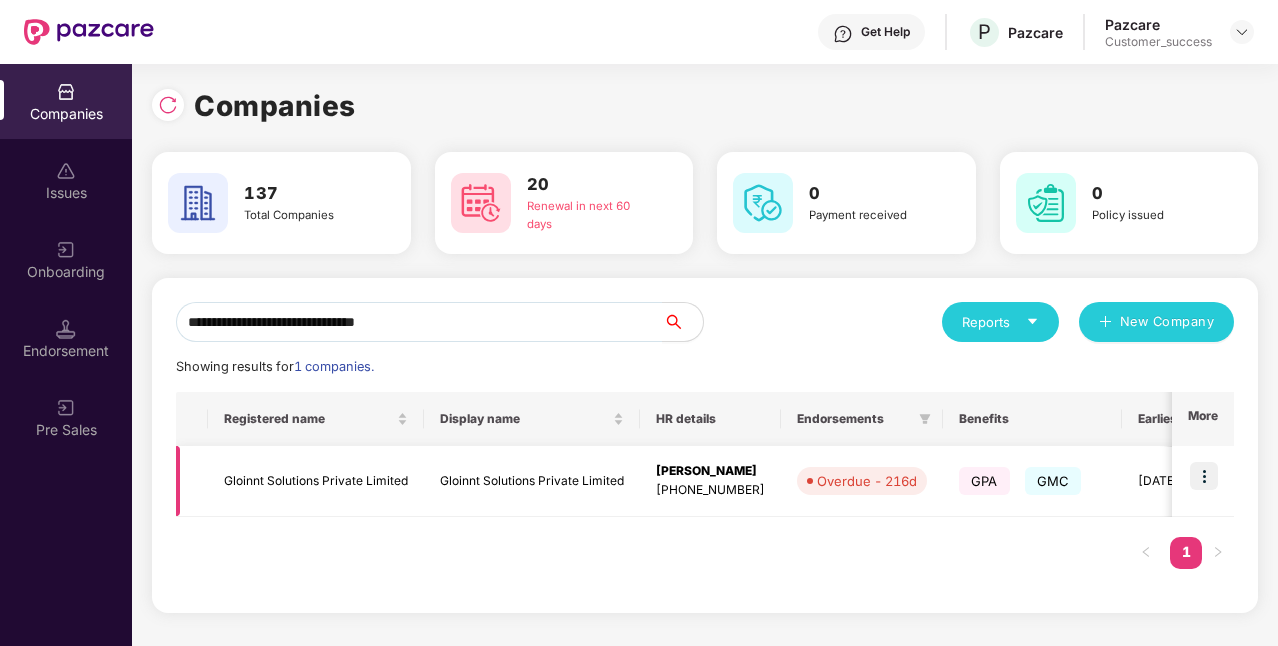 click at bounding box center [1204, 476] 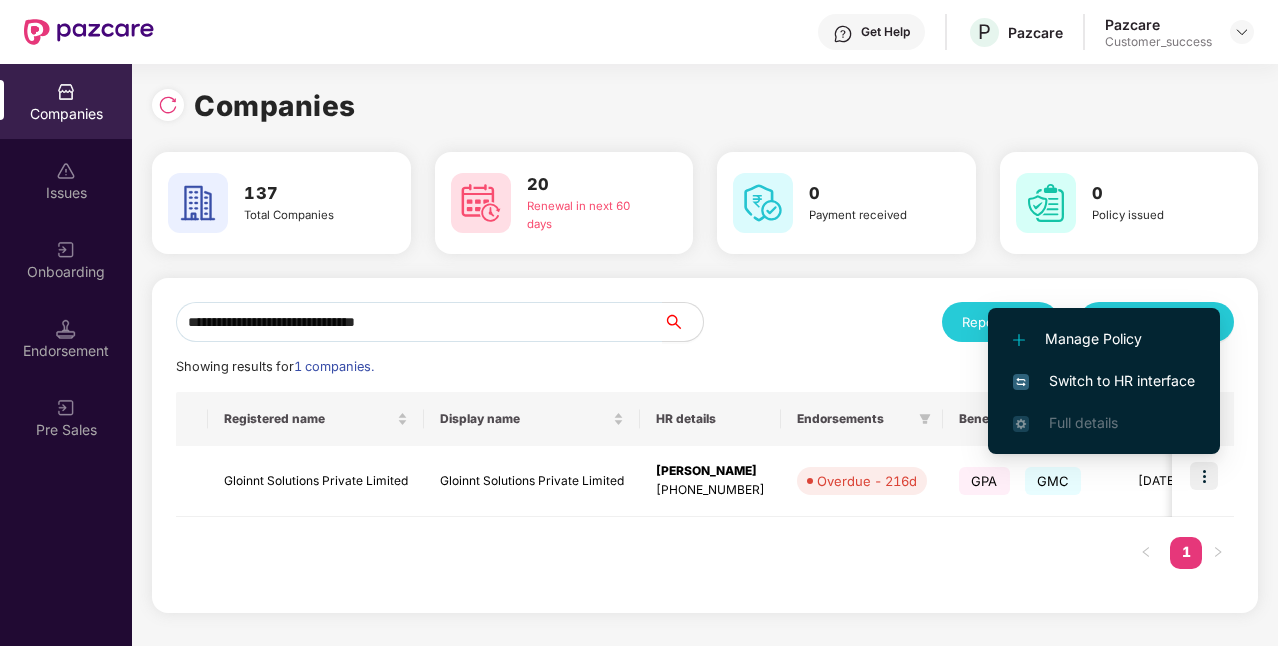 click on "Switch to HR interface" at bounding box center [1104, 381] 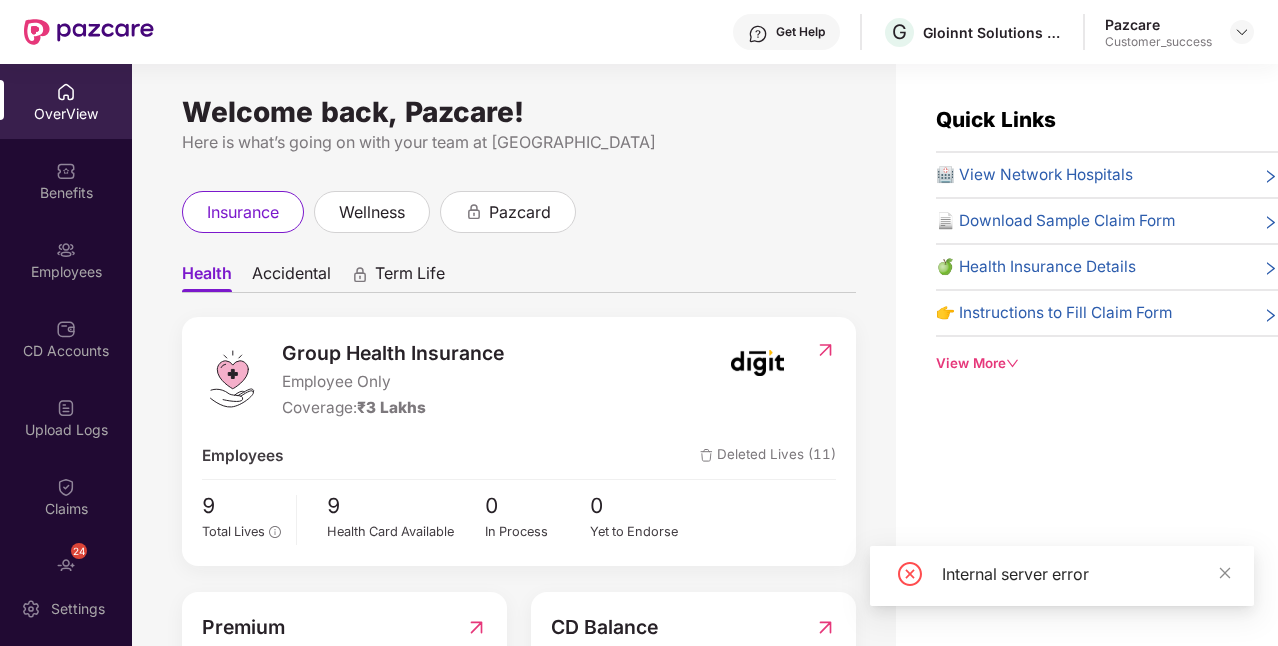 click at bounding box center (66, 250) 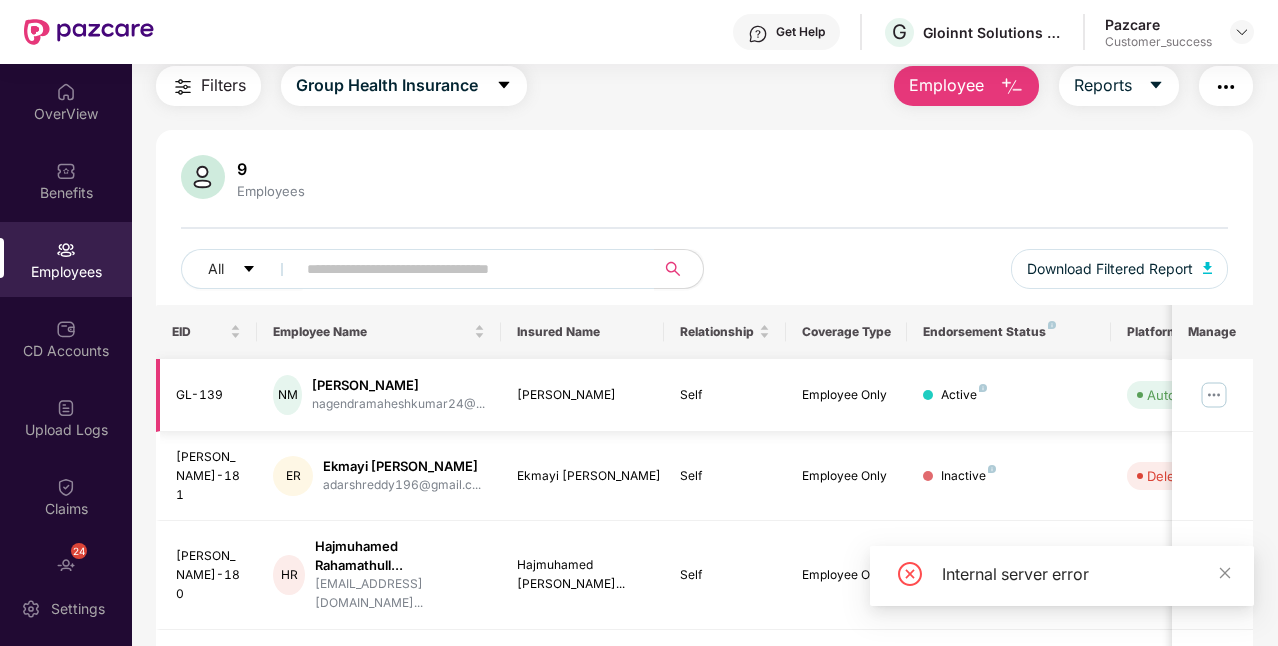 scroll, scrollTop: 100, scrollLeft: 0, axis: vertical 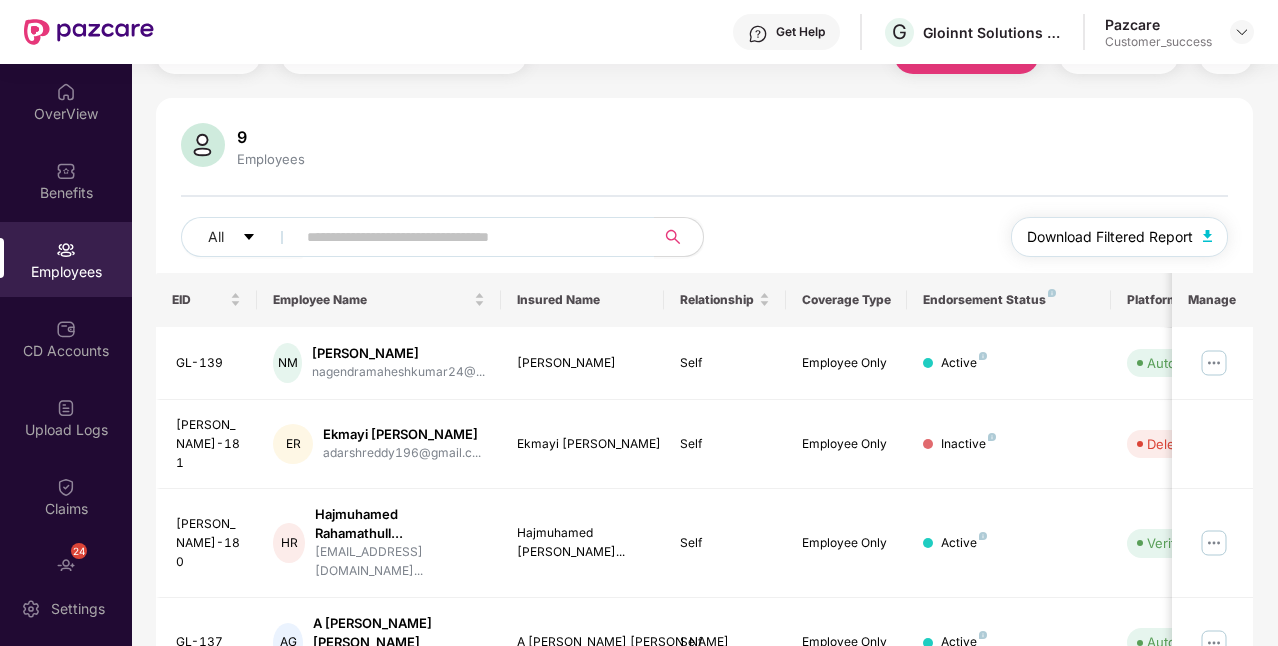 click on "Download Filtered Report" at bounding box center (1120, 237) 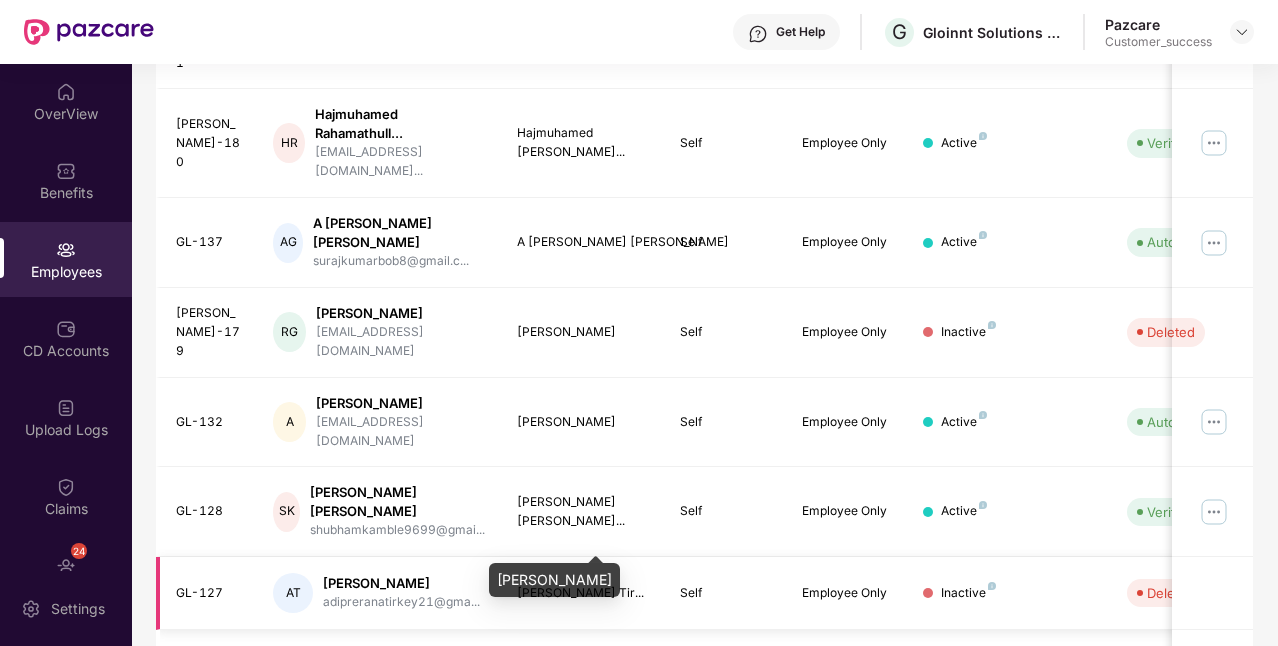 scroll, scrollTop: 200, scrollLeft: 0, axis: vertical 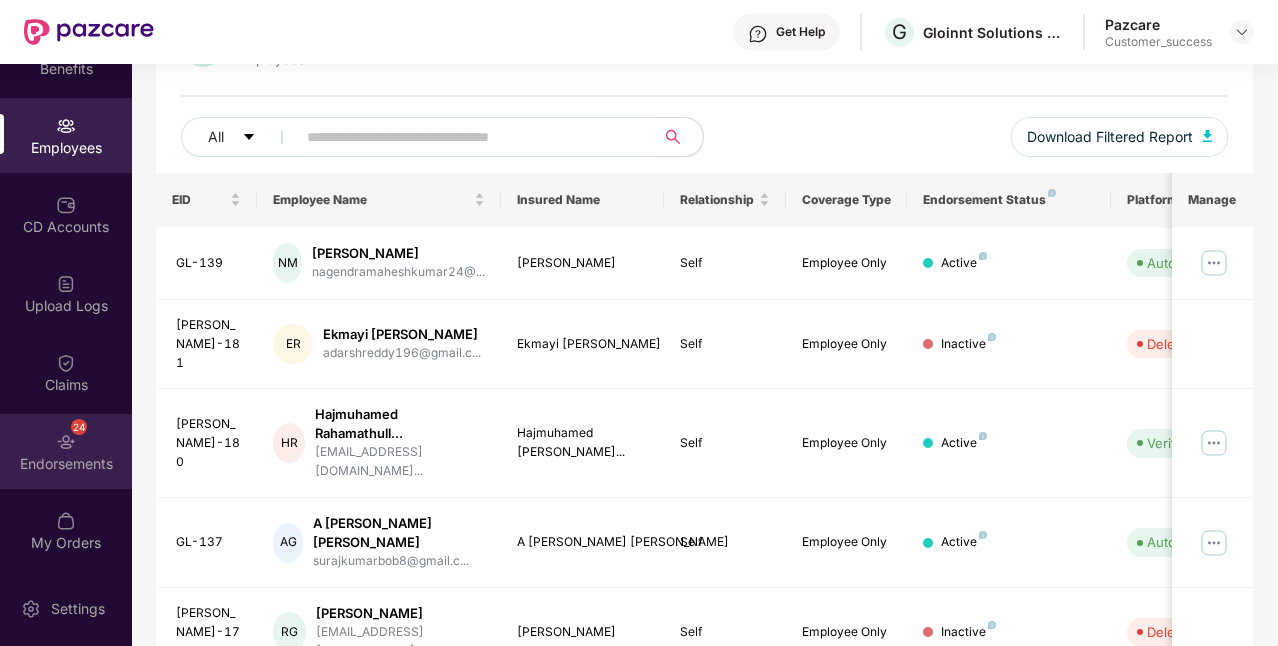 click on "Endorsements" at bounding box center [66, 464] 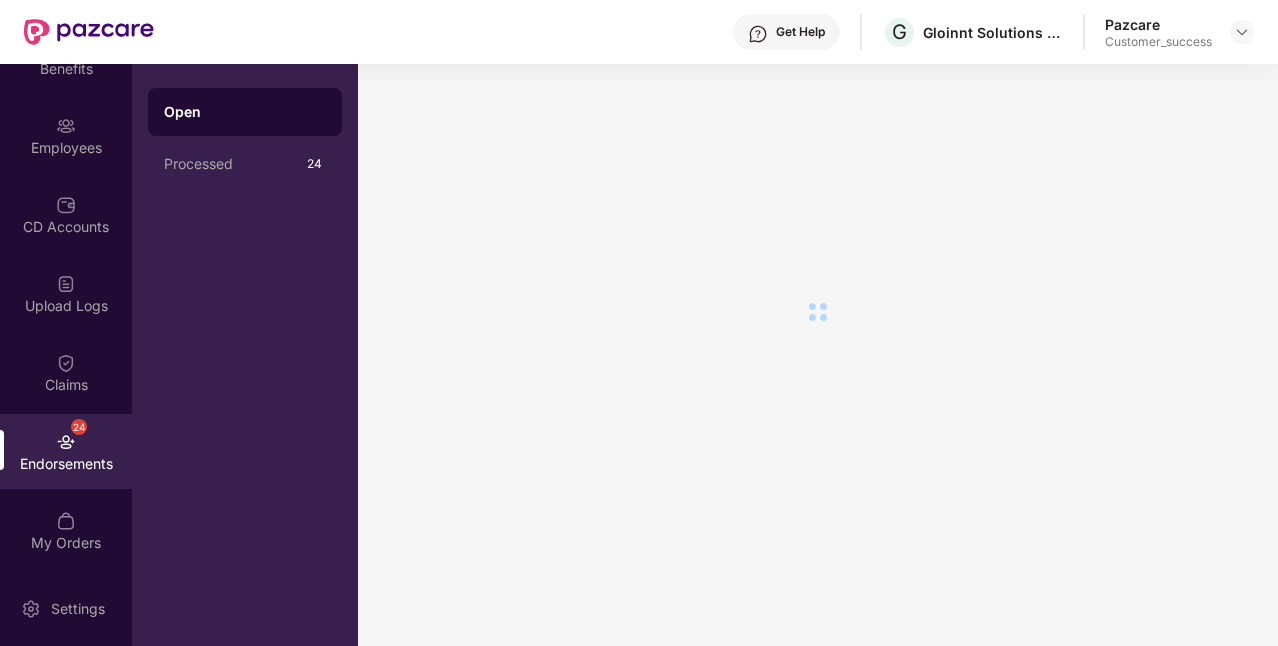 scroll, scrollTop: 0, scrollLeft: 0, axis: both 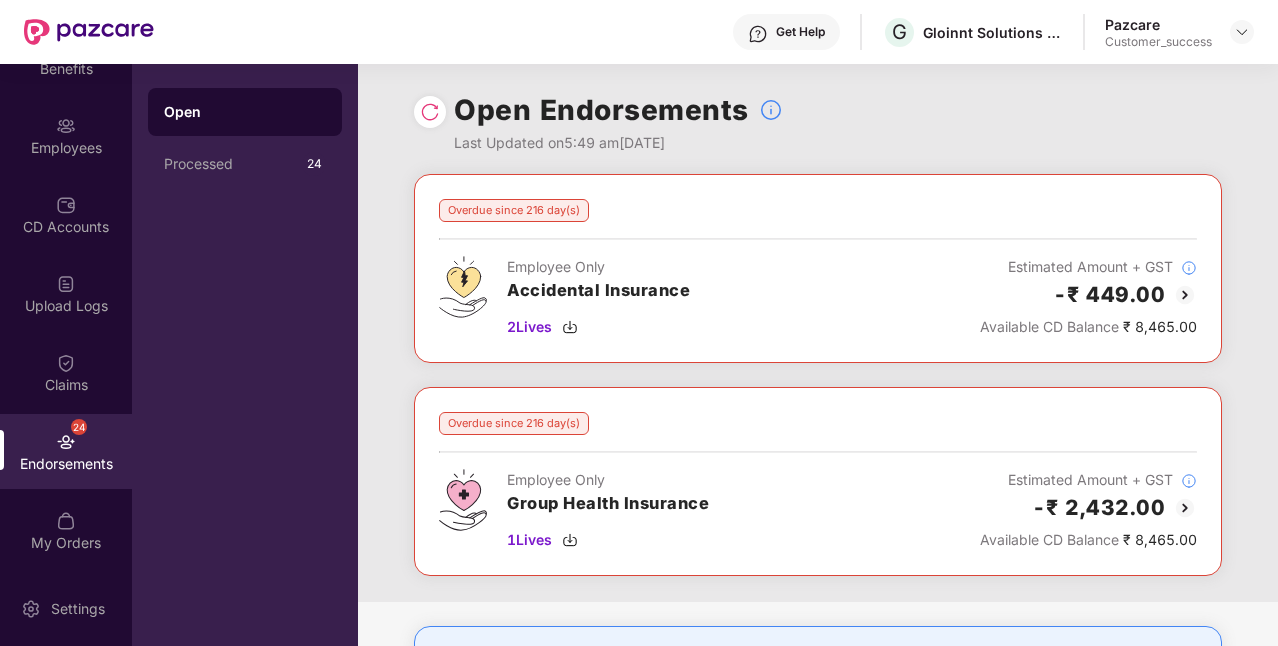 click at bounding box center (1185, 295) 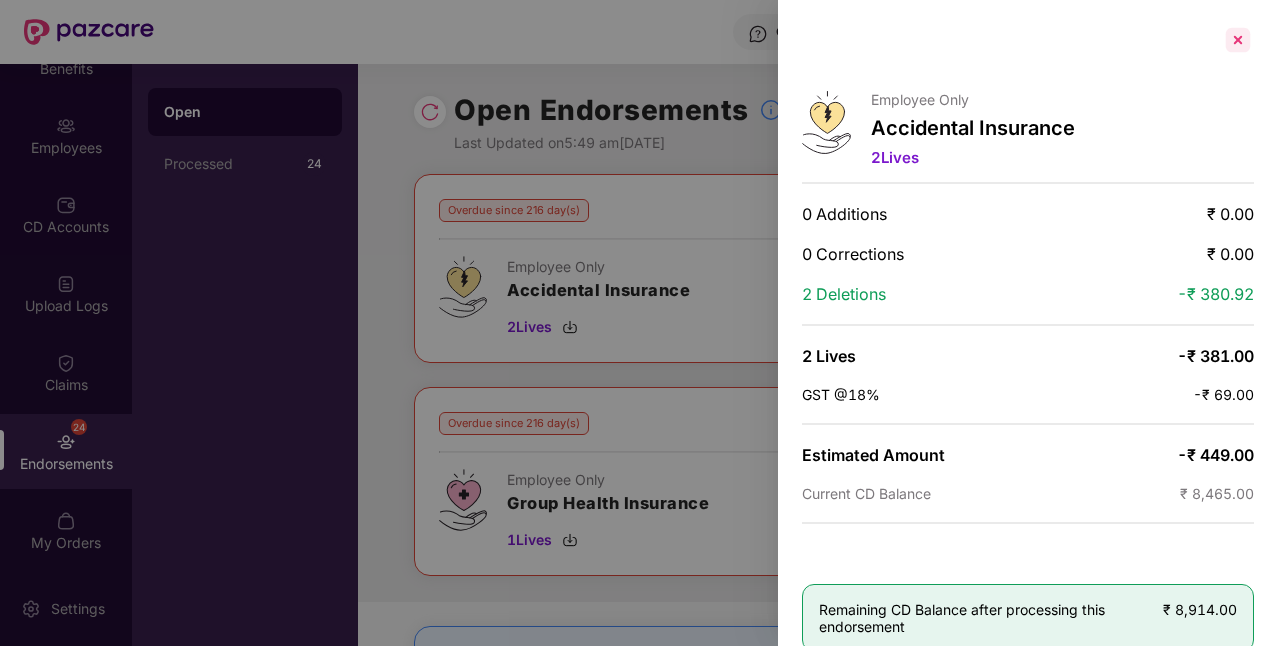 click at bounding box center (1238, 40) 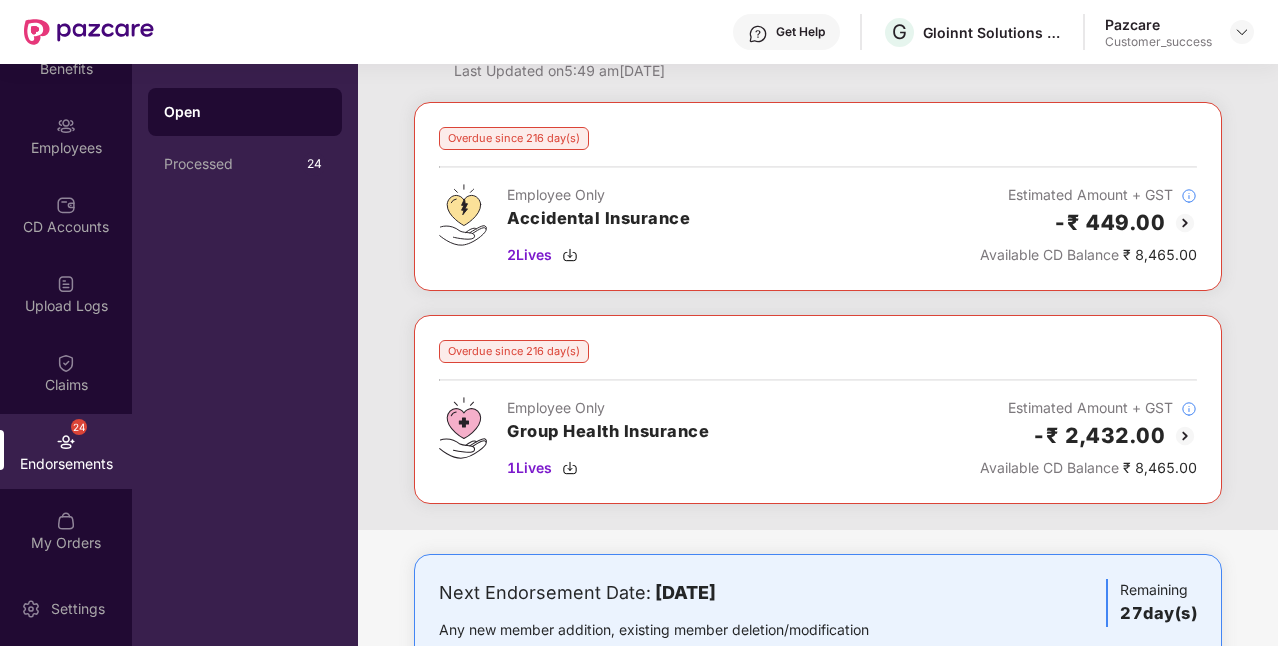 scroll, scrollTop: 149, scrollLeft: 0, axis: vertical 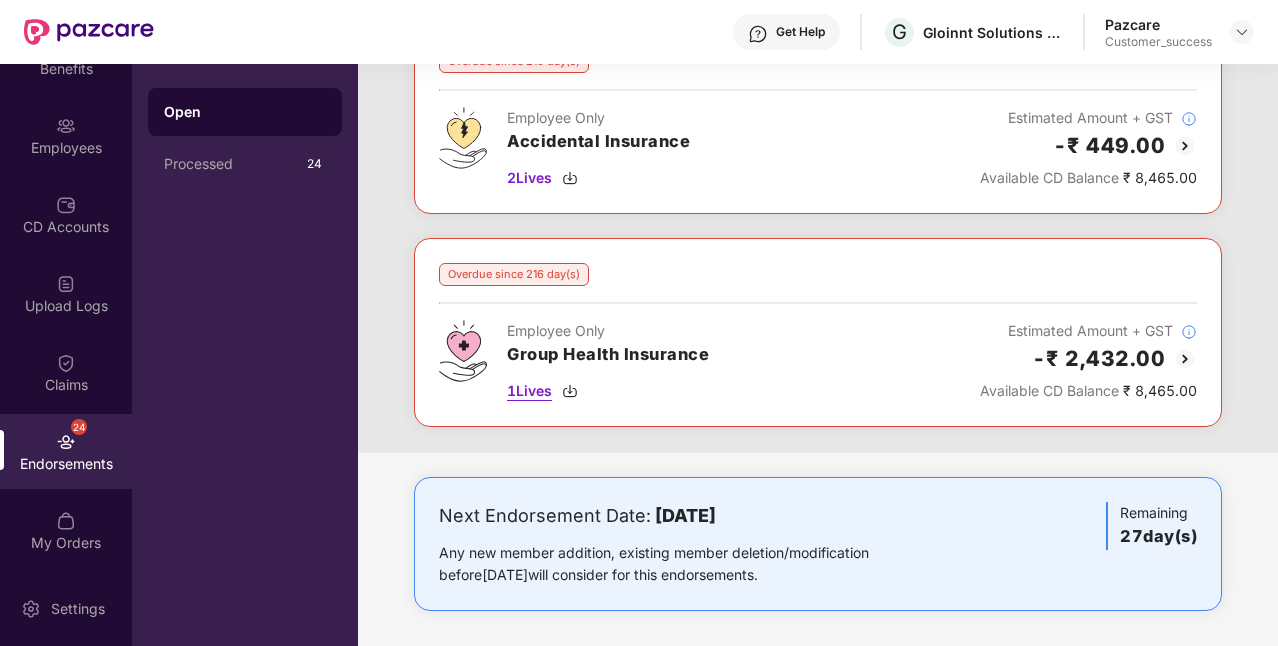click on "1  Lives" at bounding box center (529, 391) 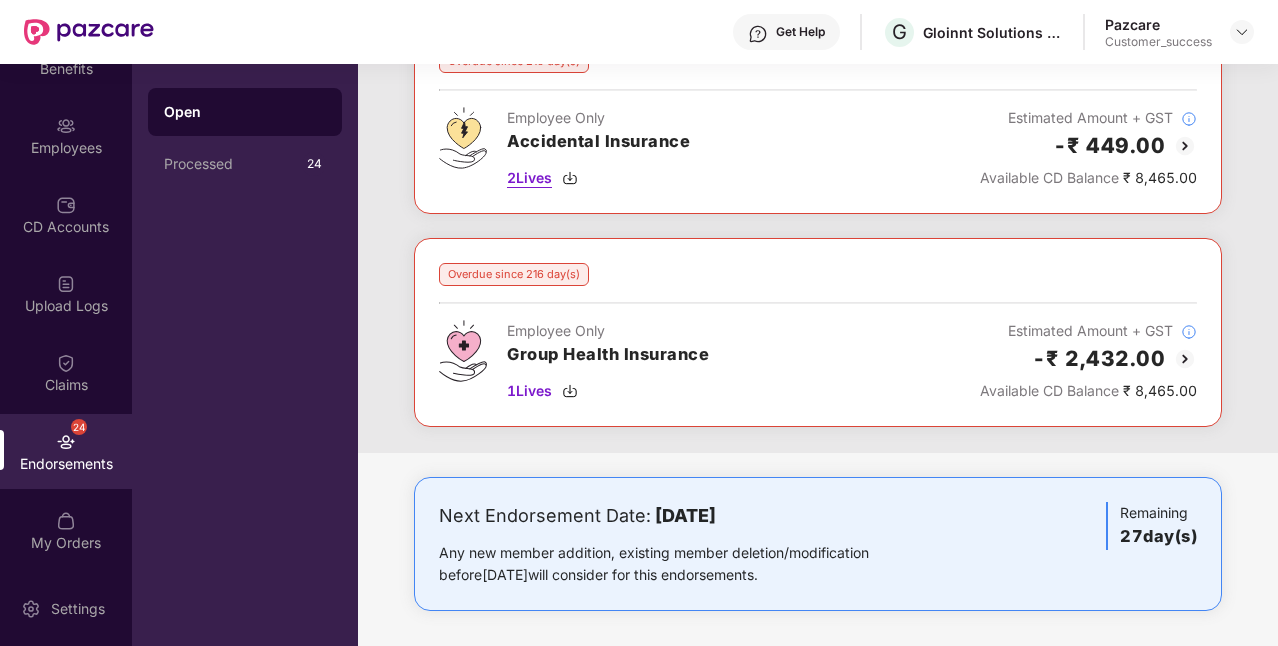 click on "2  Lives" at bounding box center [529, 178] 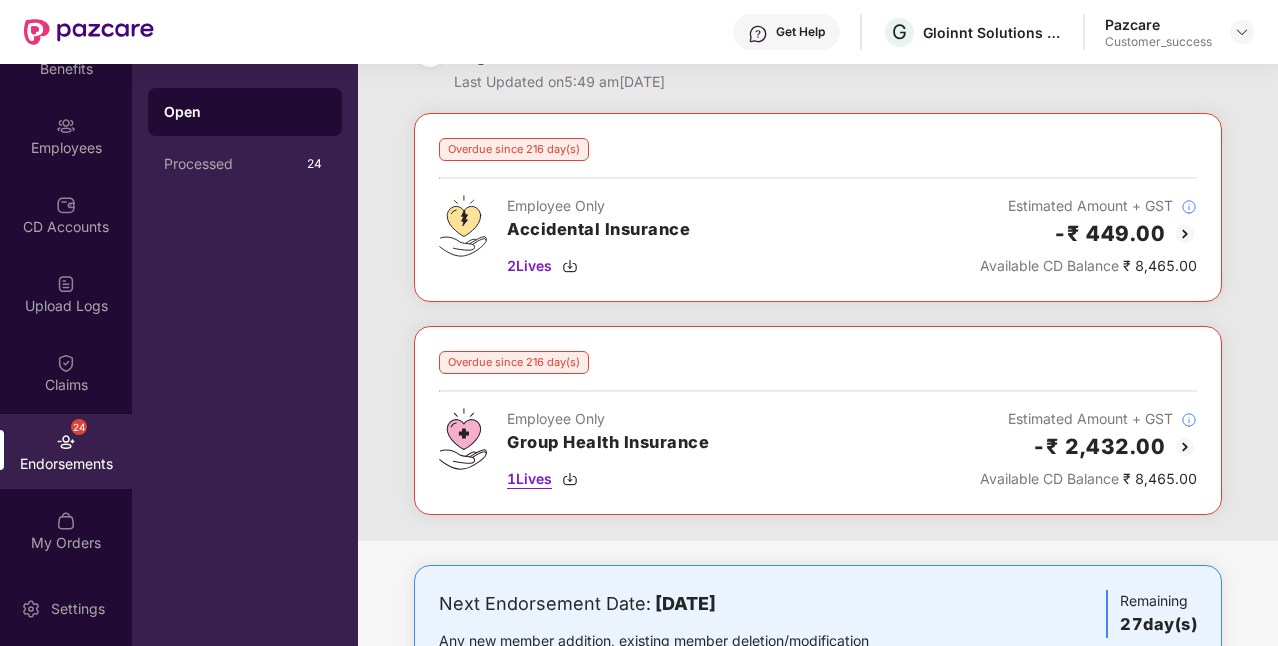 scroll, scrollTop: 0, scrollLeft: 0, axis: both 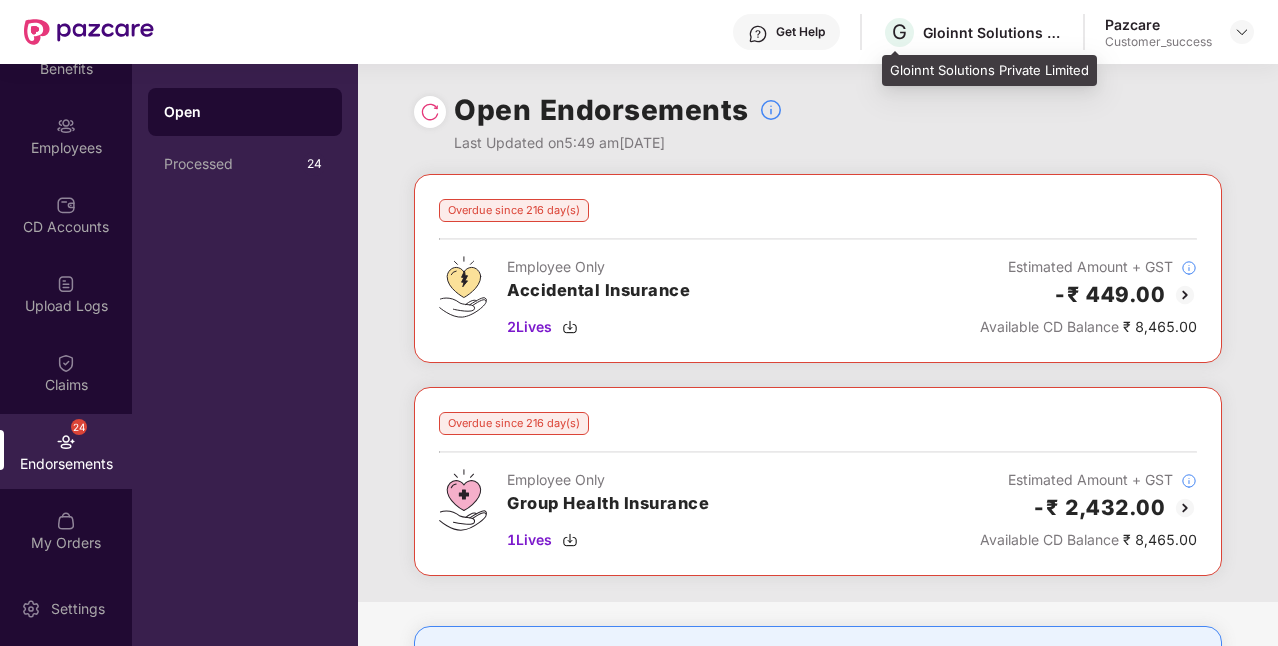 click on "Gloinnt Solutions Private Limited" at bounding box center [989, 71] 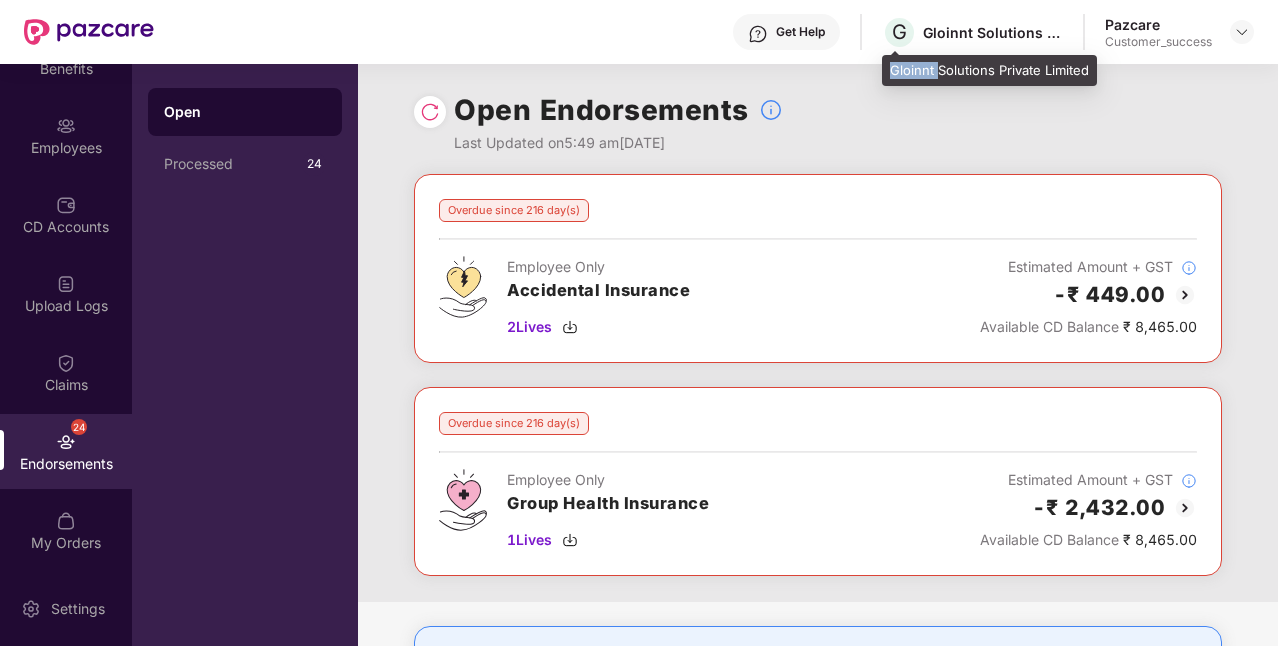 click on "Gloinnt Solutions Private Limited" at bounding box center [989, 71] 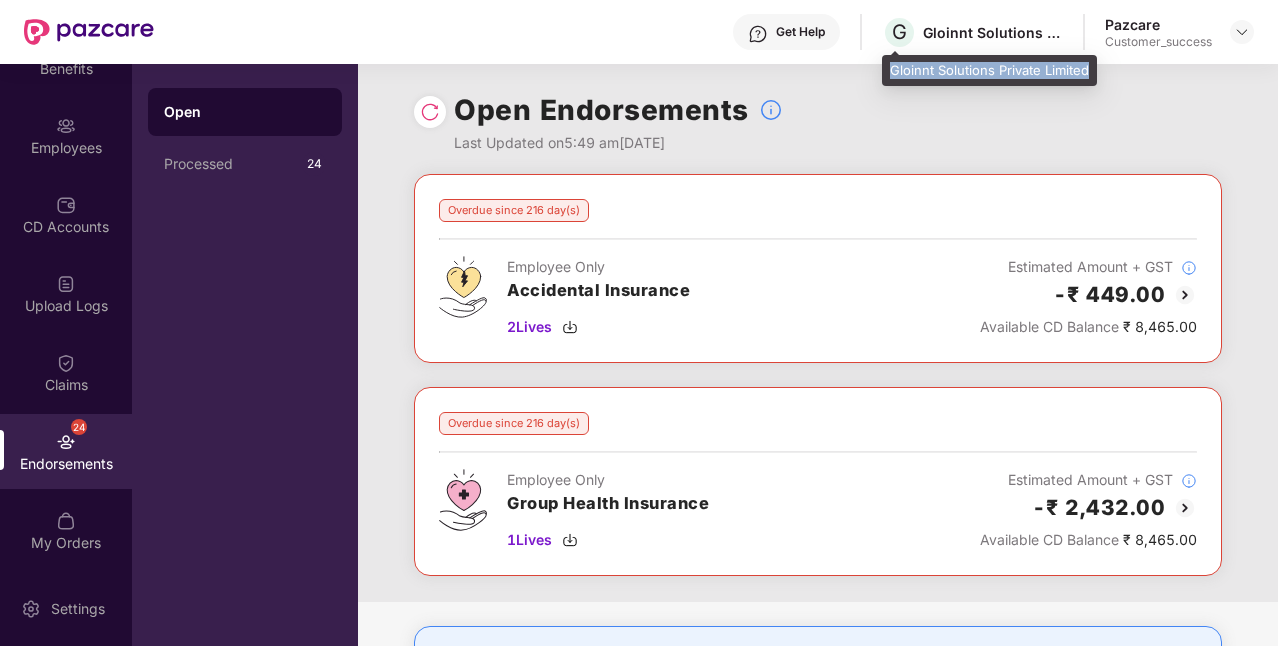 click on "Gloinnt Solutions Private Limited" at bounding box center (989, 71) 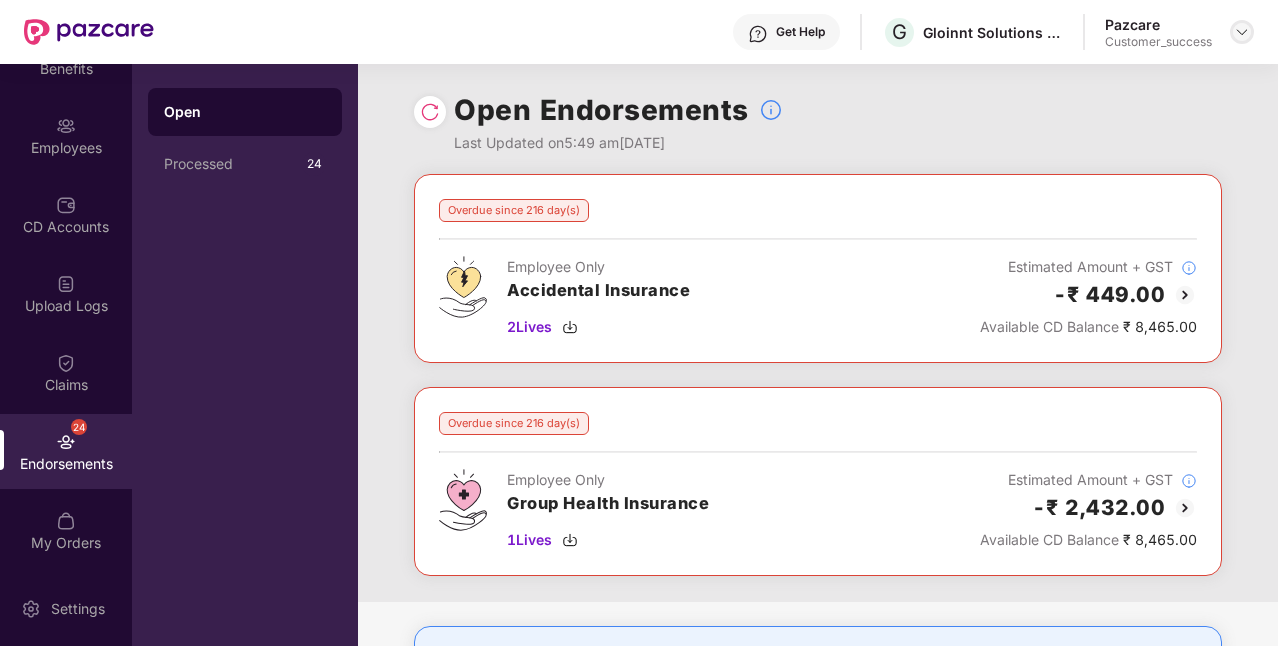 click at bounding box center [1242, 32] 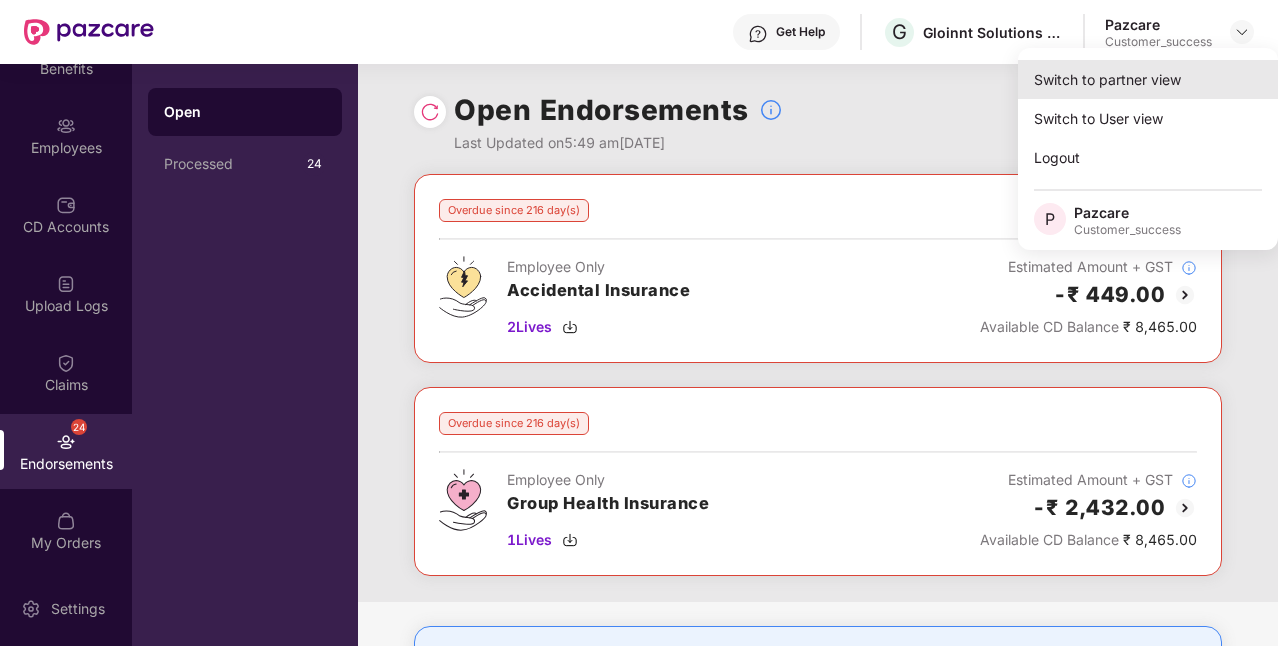 click on "Switch to partner view" at bounding box center (1148, 79) 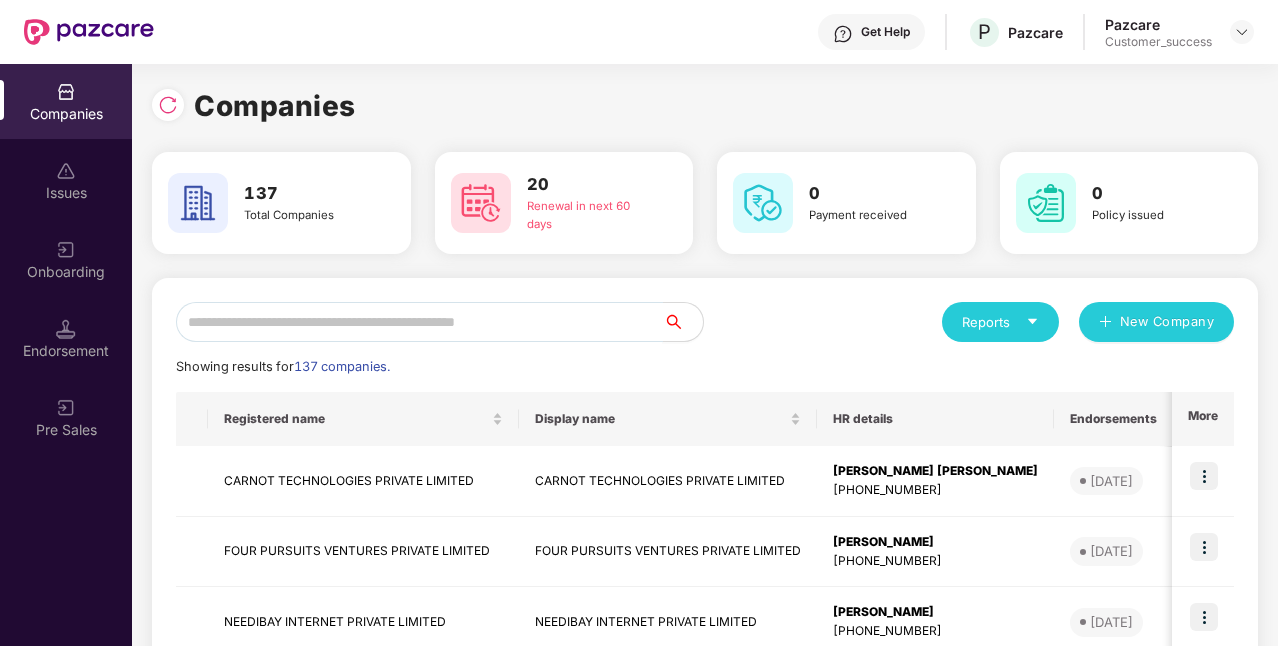 click at bounding box center (419, 322) 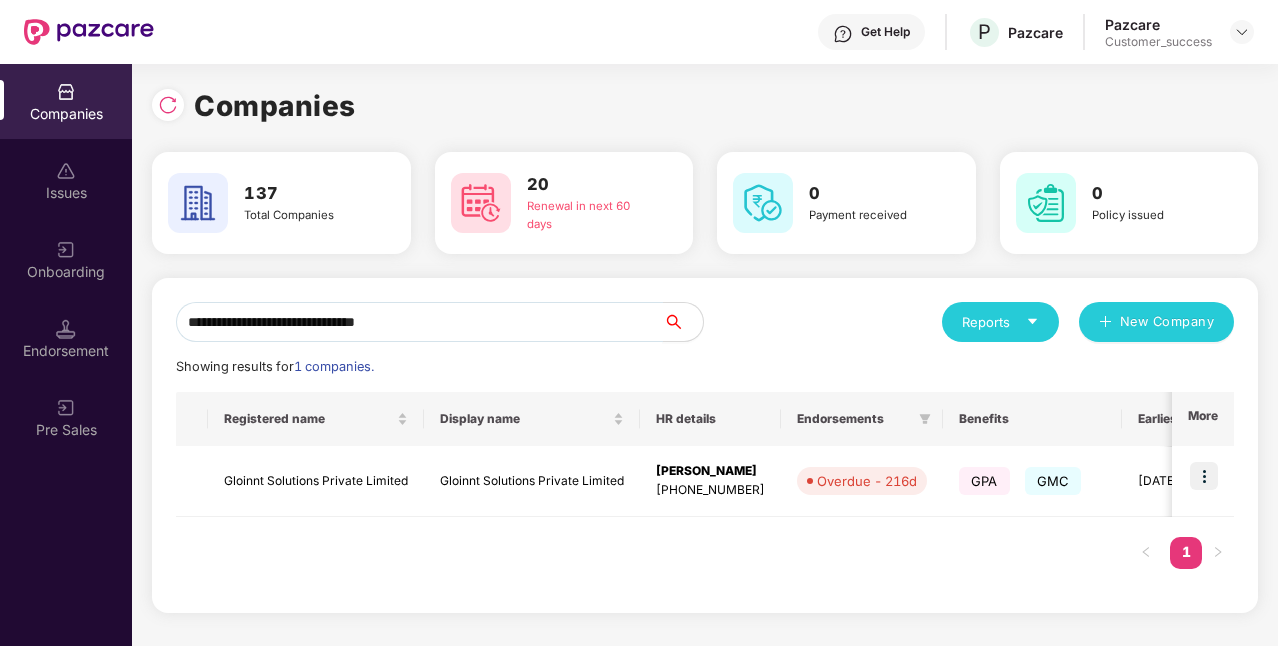 scroll, scrollTop: 0, scrollLeft: 2, axis: horizontal 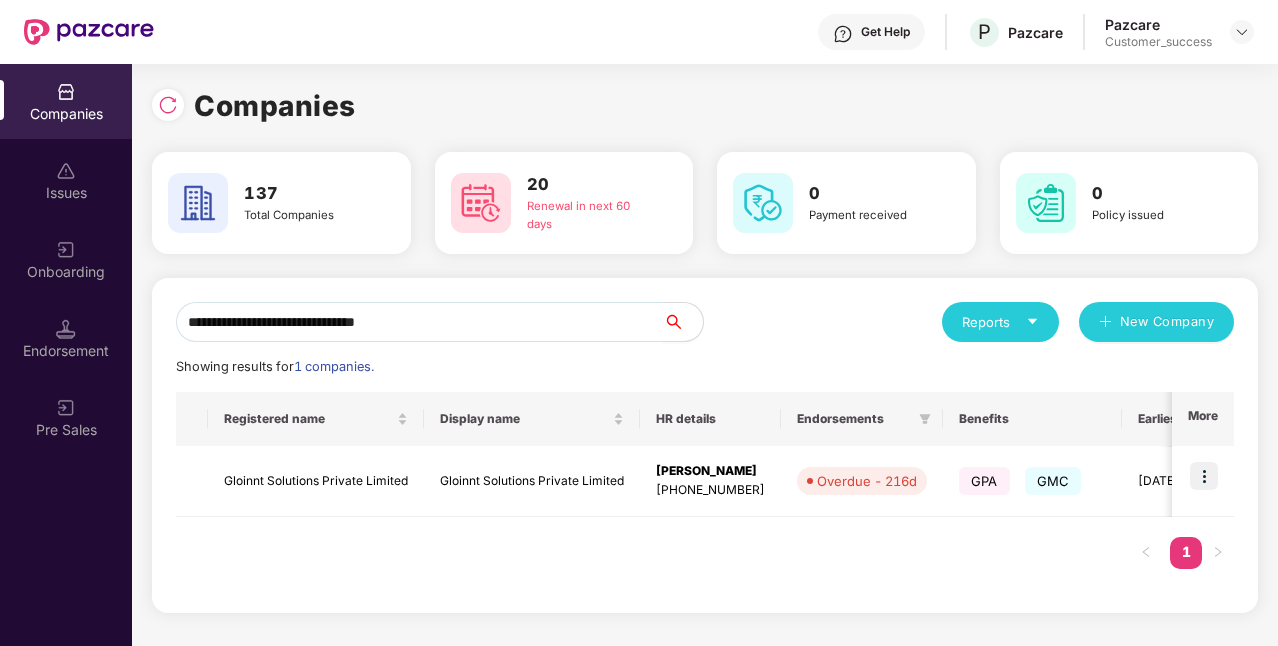 click on "**********" at bounding box center [419, 322] 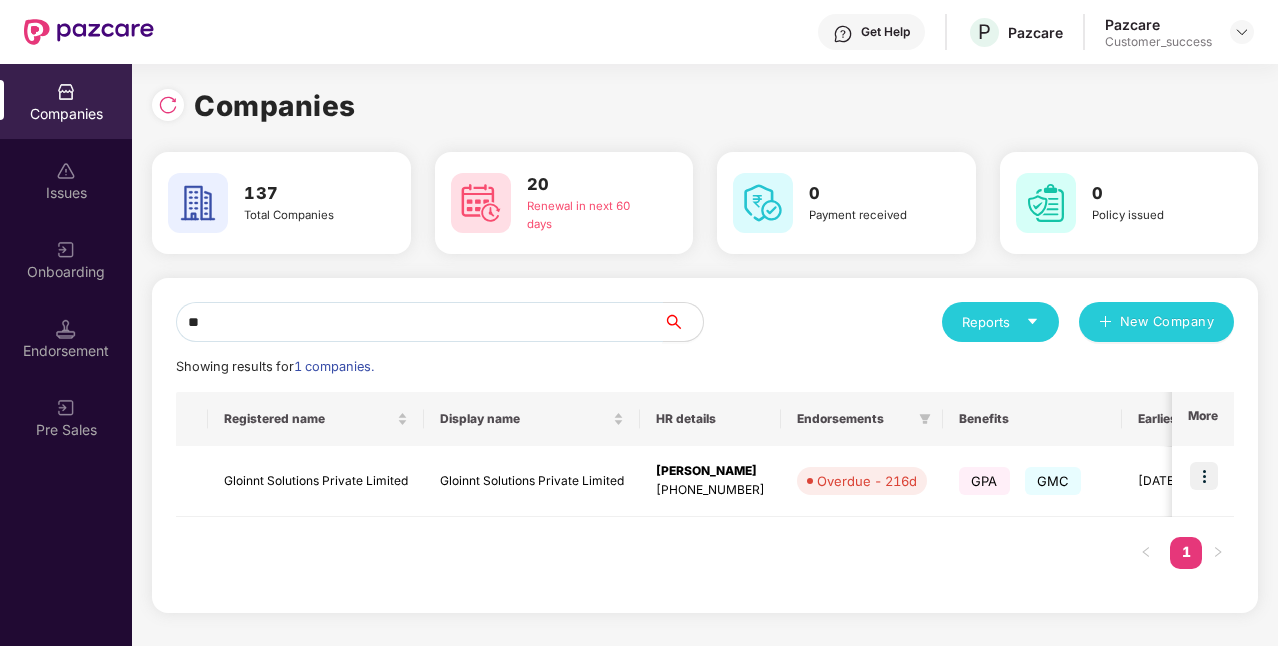 type on "*" 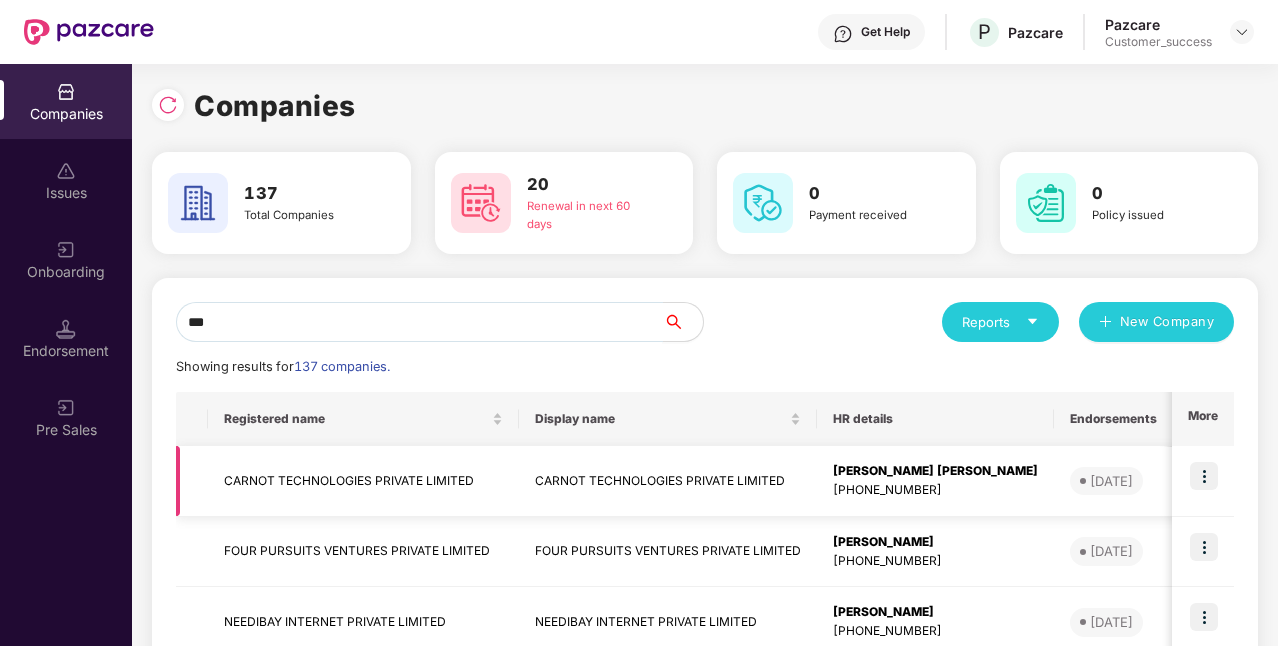 type on "***" 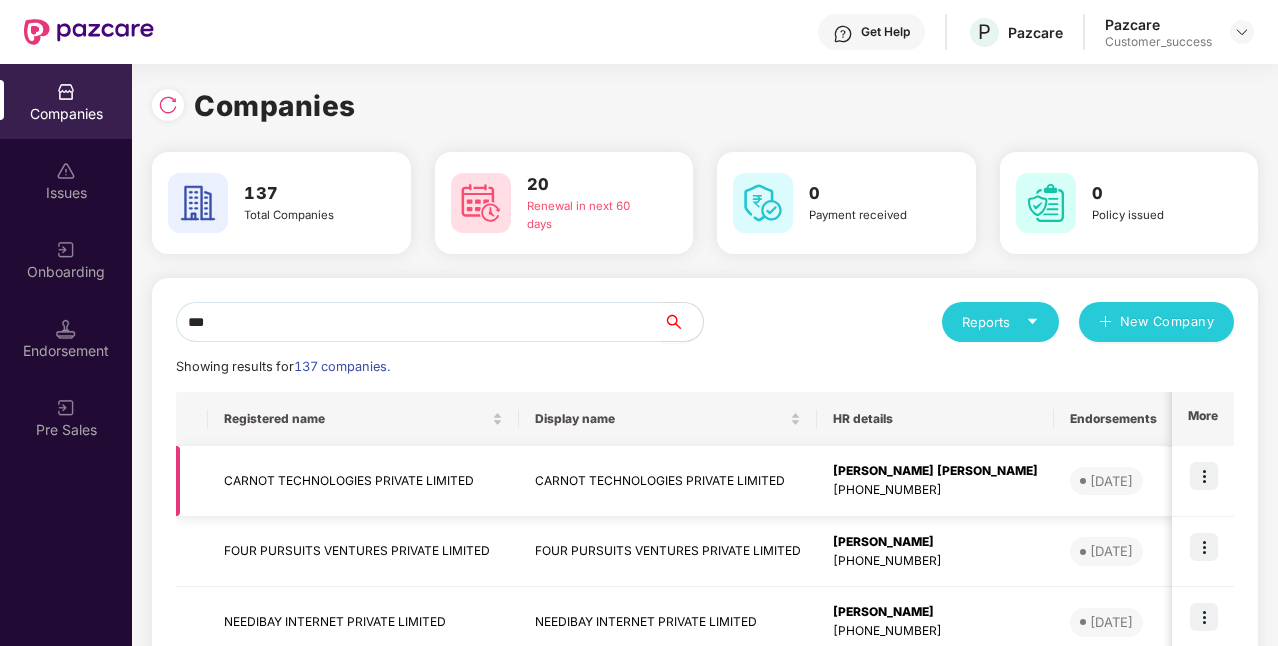 click at bounding box center [1204, 476] 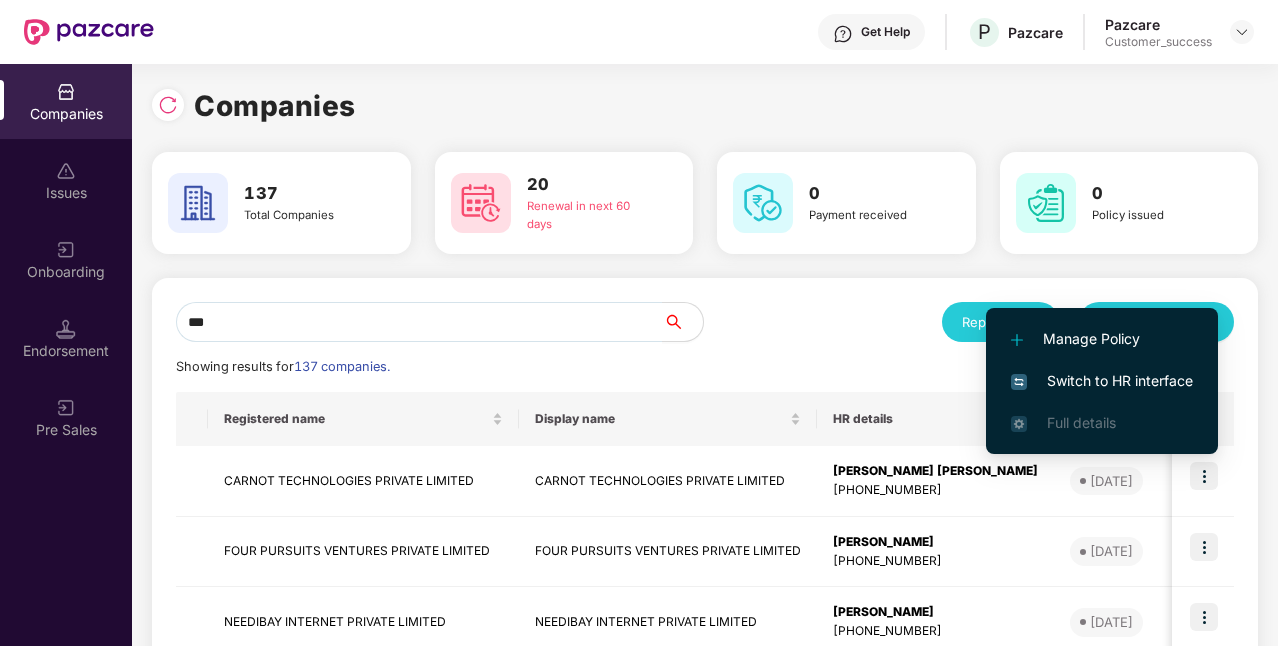 click on "Switch to HR interface" at bounding box center [1102, 381] 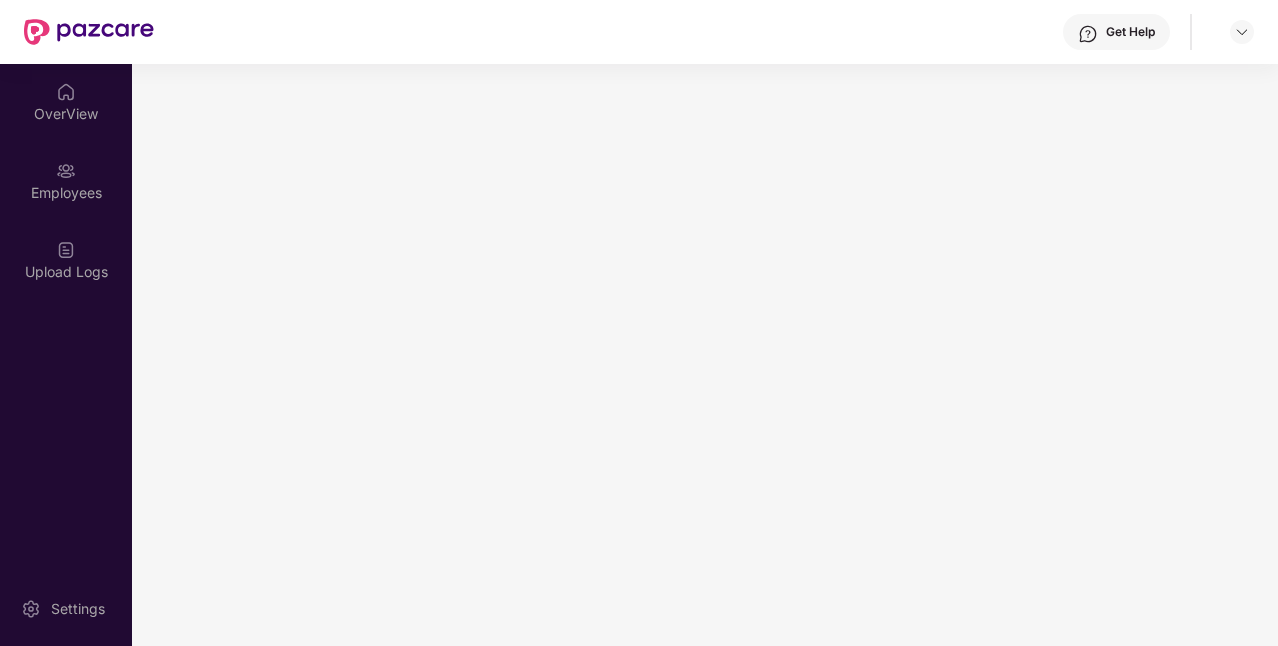 scroll, scrollTop: 0, scrollLeft: 0, axis: both 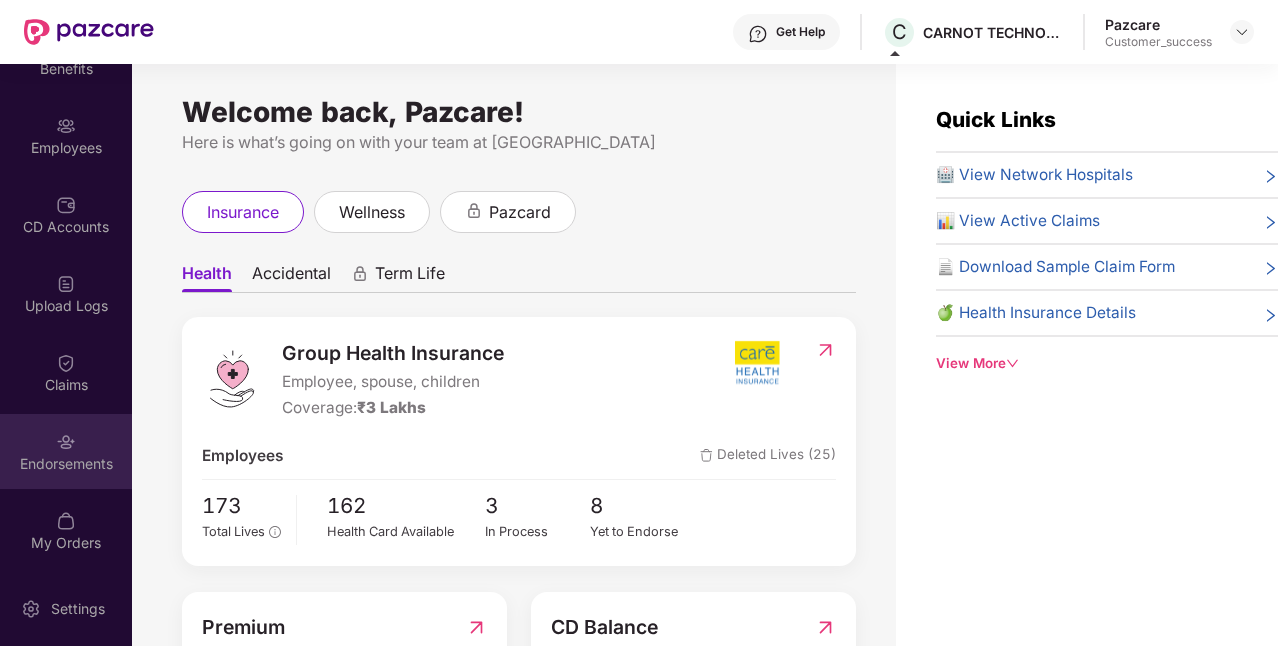 click on "Endorsements" at bounding box center (66, 451) 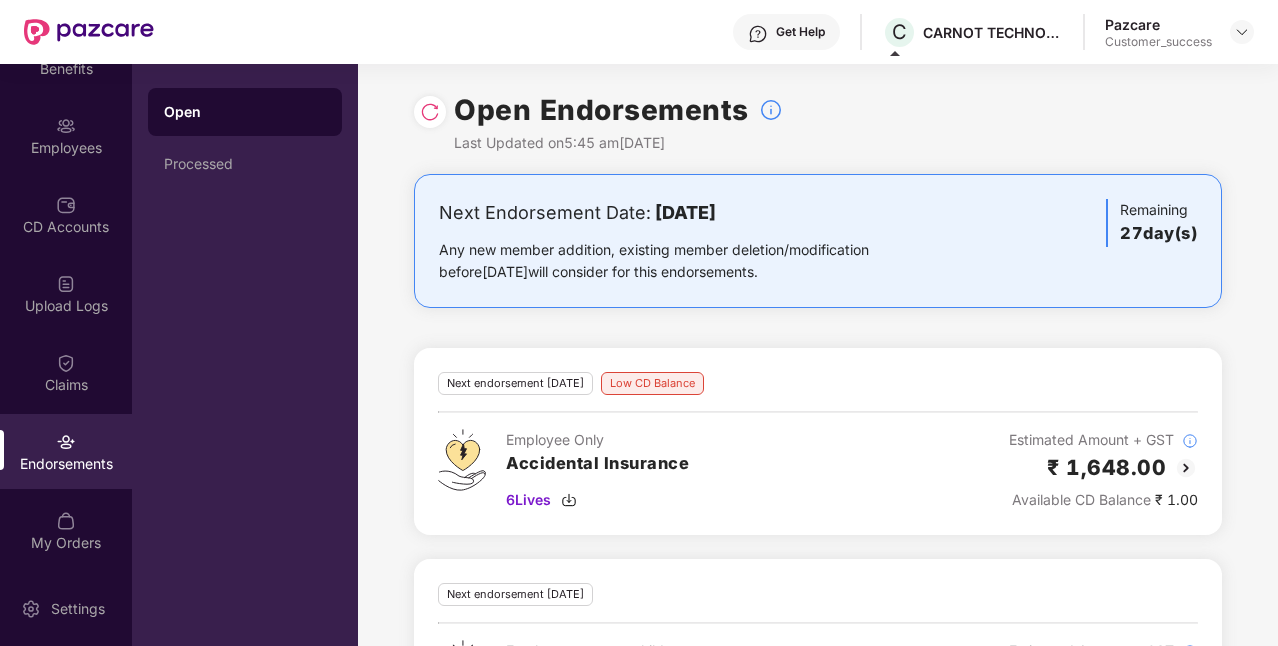 scroll, scrollTop: 230, scrollLeft: 0, axis: vertical 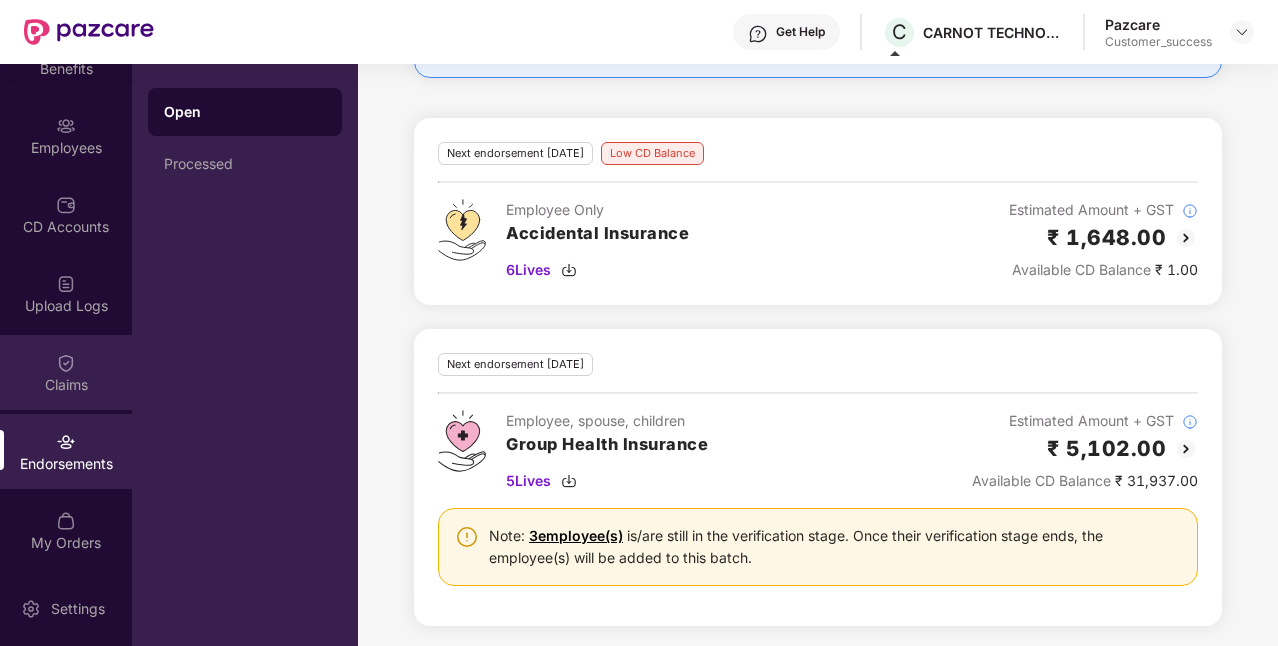 click on "Claims" at bounding box center [66, 372] 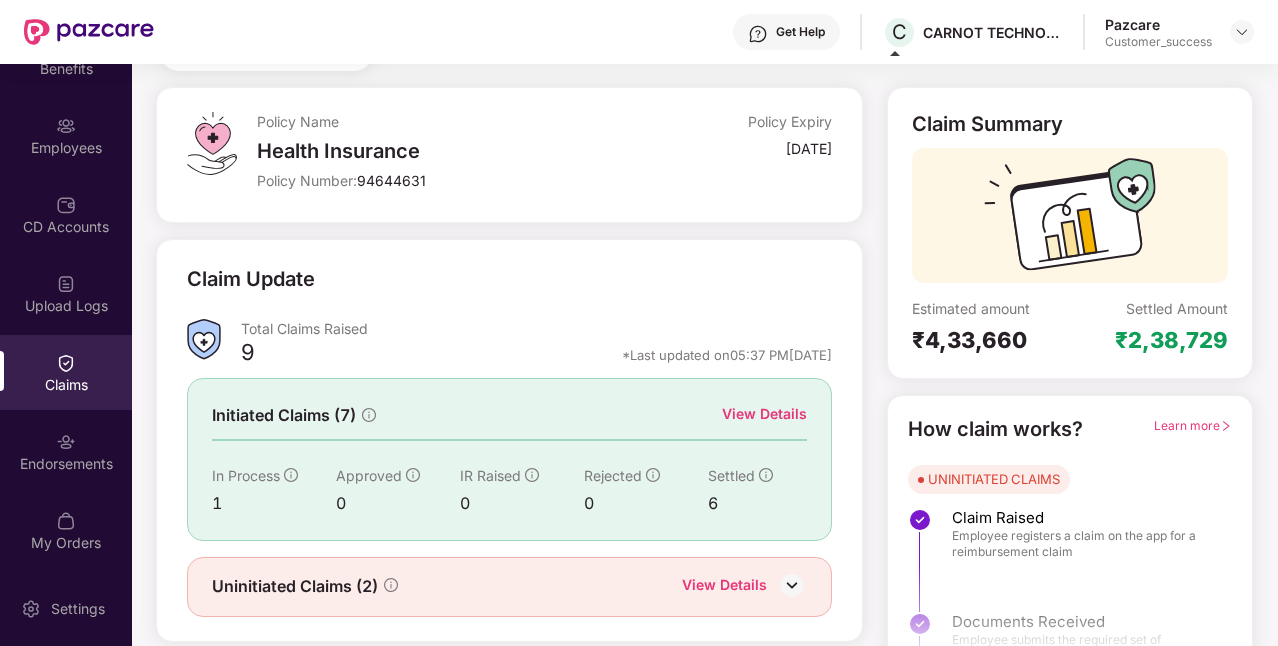 scroll, scrollTop: 136, scrollLeft: 0, axis: vertical 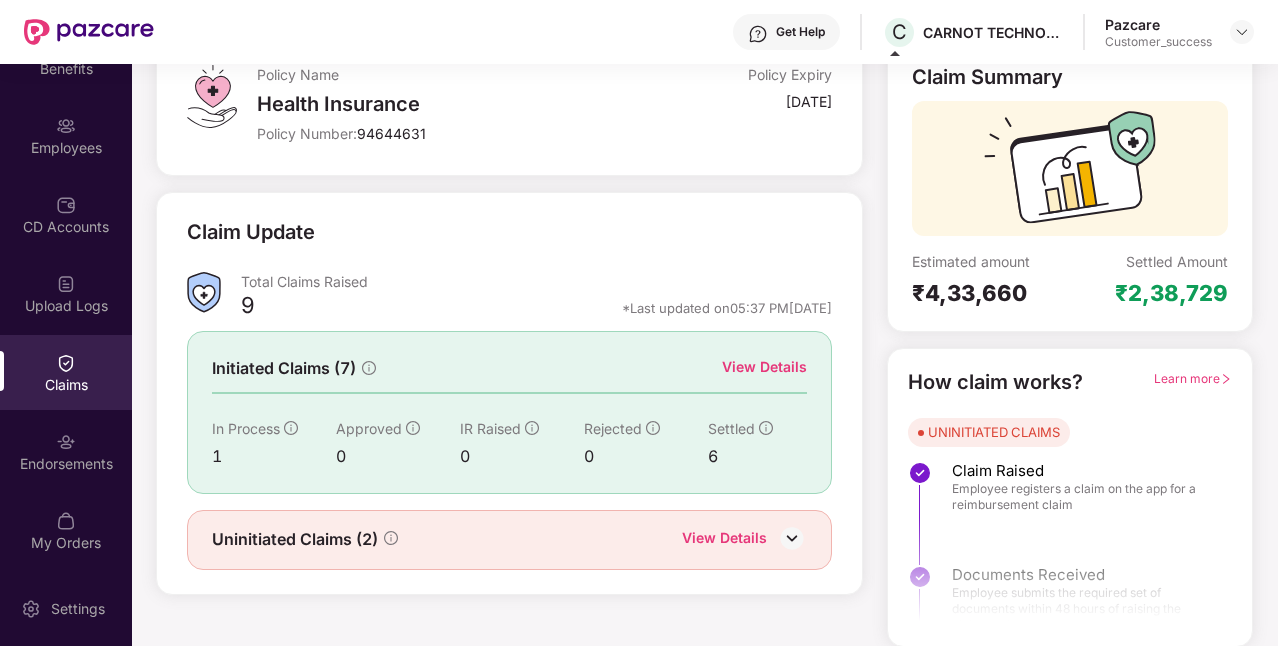 click on "View Details" at bounding box center [764, 367] 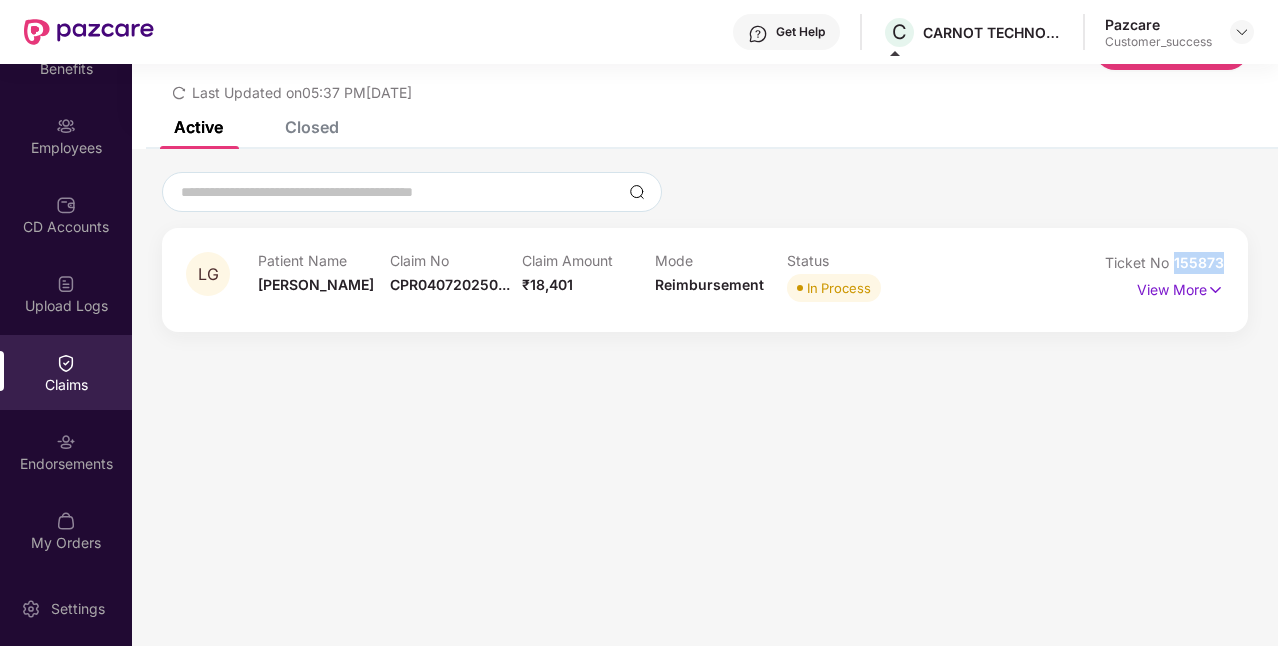 drag, startPoint x: 1172, startPoint y: 266, endPoint x: 1244, endPoint y: 260, distance: 72.249565 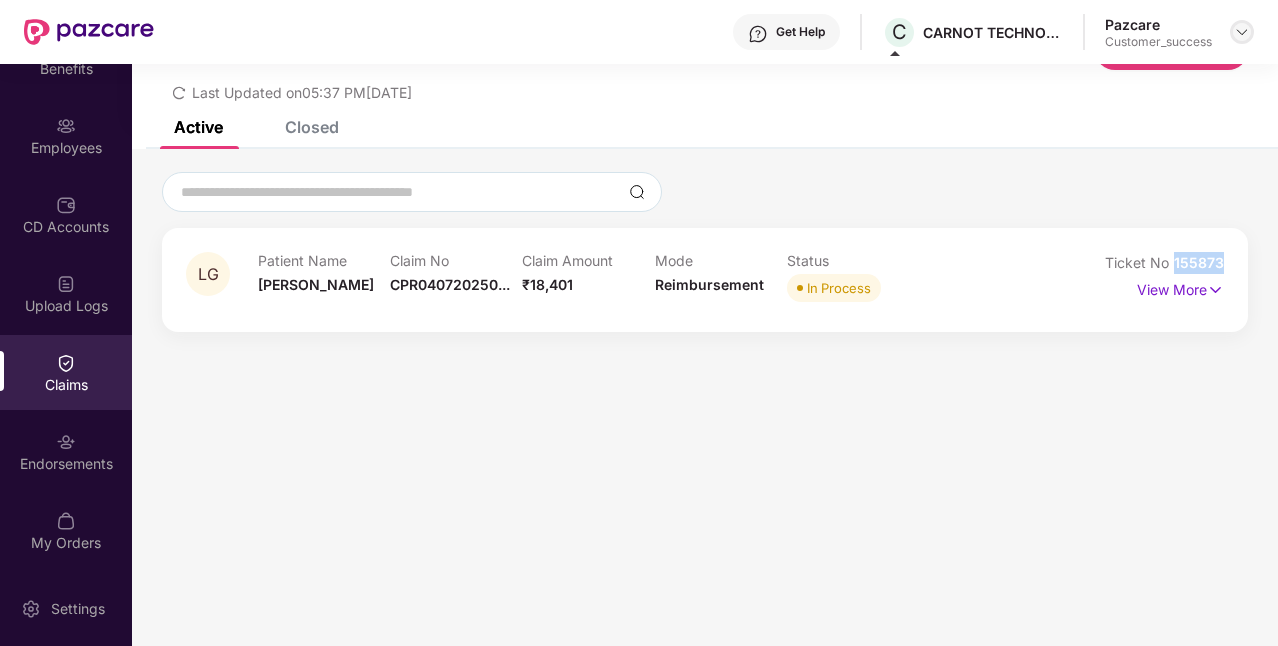 click at bounding box center [1242, 32] 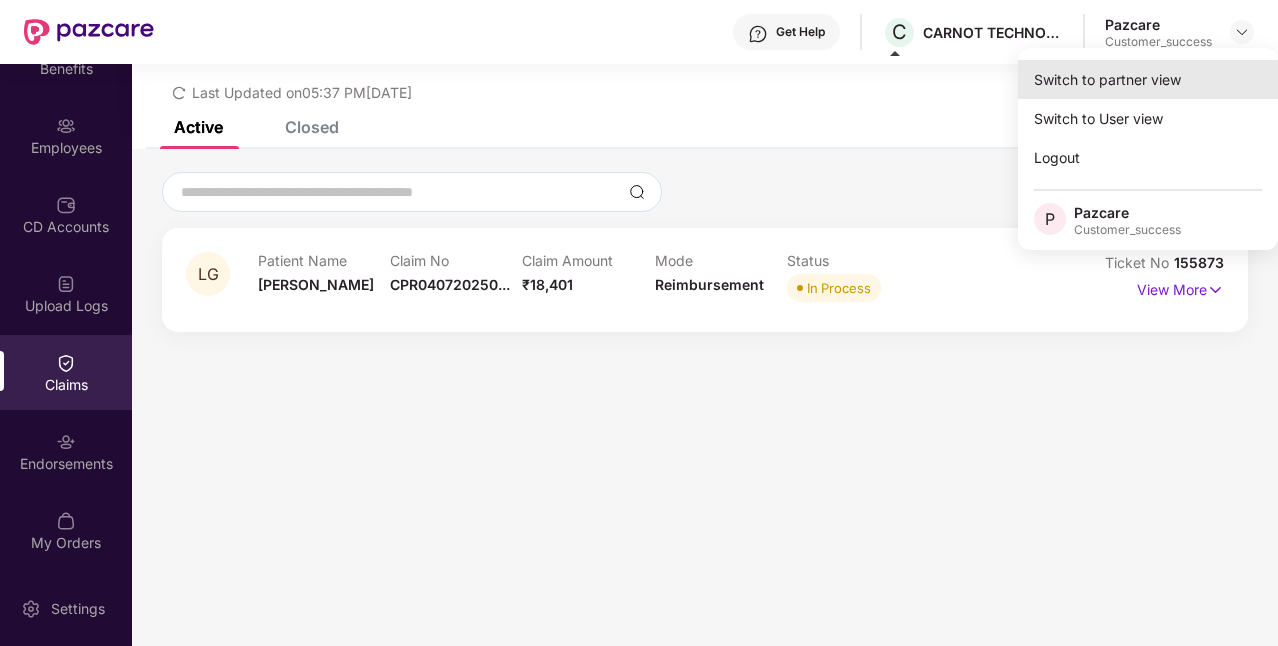 click on "Switch to partner view" at bounding box center (1148, 79) 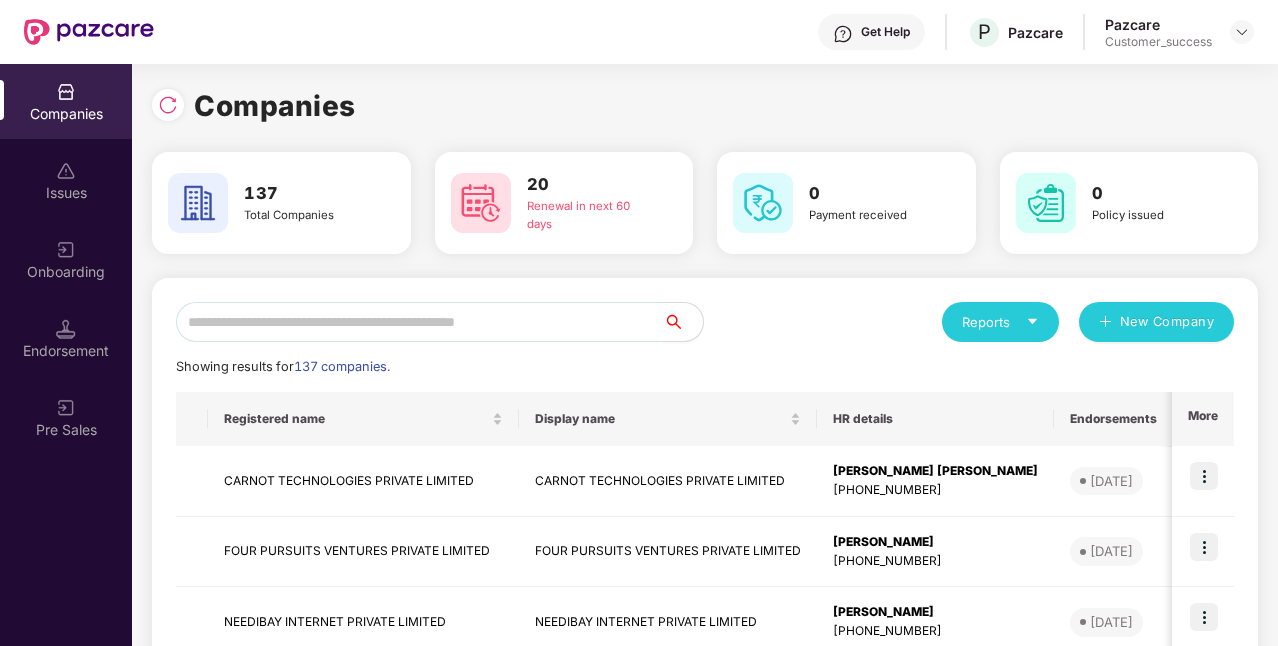 click on "Reports  New Company Showing results for  137 companies. Registered name Display name HR details Endorsements Benefits Earliest Renewal Issues Total Premium Ops Manager More                       CARNOT TECHNOLOGIES PRIVATE LIMITED CARNOT TECHNOLOGIES PRIVATE LIMITED [PERSON_NAME] [PERSON_NAME] [PHONE_NUMBER] [DATE] GPA GMC [DATE] 0 ₹3,62,674.18 Nischith U [EMAIL_ADDRESS][DOMAIN_NAME] FOUR PURSUITS VENTURES PRIVATE LIMITED FOUR PURSUITS VENTURES PRIVATE LIMITED [PERSON_NAME] [PHONE_NUMBER] [DATE] GMC [DATE] 0 ₹3,13,337.2 [PERSON_NAME] [PERSON_NAME] [PERSON_NAME][EMAIL_ADDRESS][PERSON_NAME][DOMAIN_NAME] NEEDIBAY INTERNET PRIVATE LIMITED NEEDIBAY INTERNET PRIVATE LIMITED [PERSON_NAME] [PHONE_NUMBER] [DATE] - 0 ₹0 Nischith U [EMAIL_ADDRESS][DOMAIN_NAME] INMOGIC TECHNOLOGIES PRIVATE LIMITED INMOGIC TECHNOLOGIES PRIVATE LIMITED [PERSON_NAME] [PHONE_NUMBER] [DATE] GMC [DATE] 0 ₹64,900 [PERSON_NAME] [PERSON_NAME] [PERSON_NAME][EMAIL_ADDRESS][PERSON_NAME][DOMAIN_NAME] CYBORGINTELL PRIVATE LIMITED CYBORGINTELL PRIVATE LIMITED   - - 0 ₹0   GPA 0" at bounding box center (705, 758) 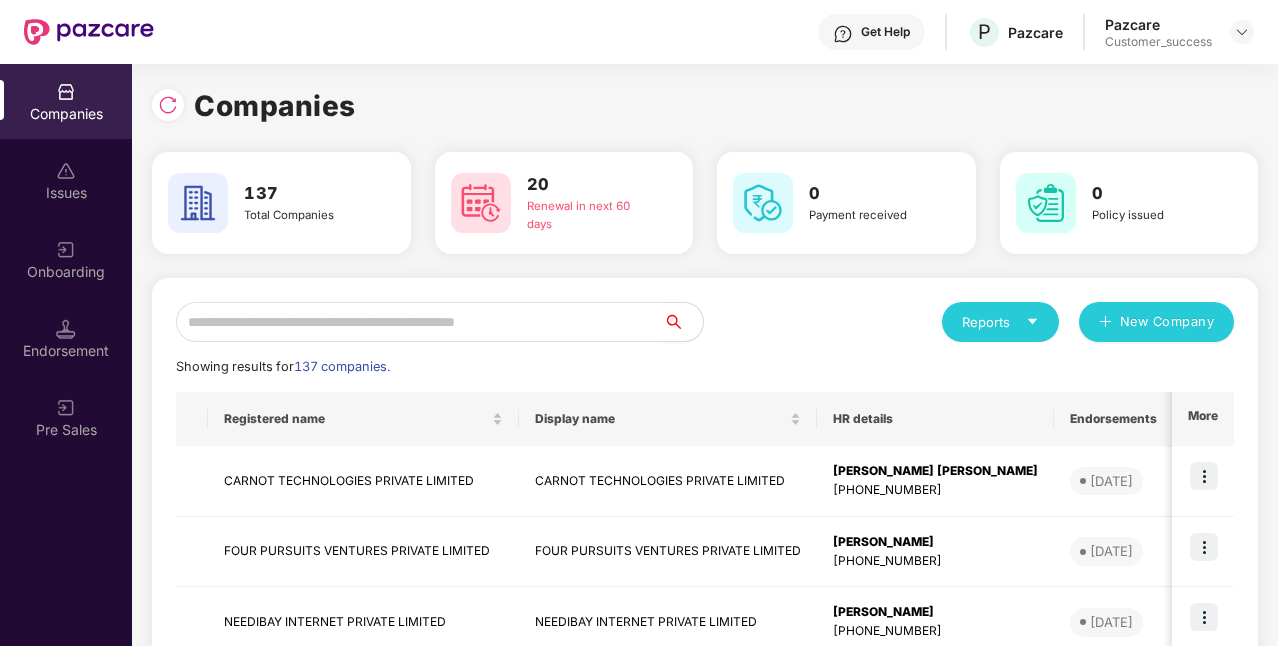 click at bounding box center (419, 322) 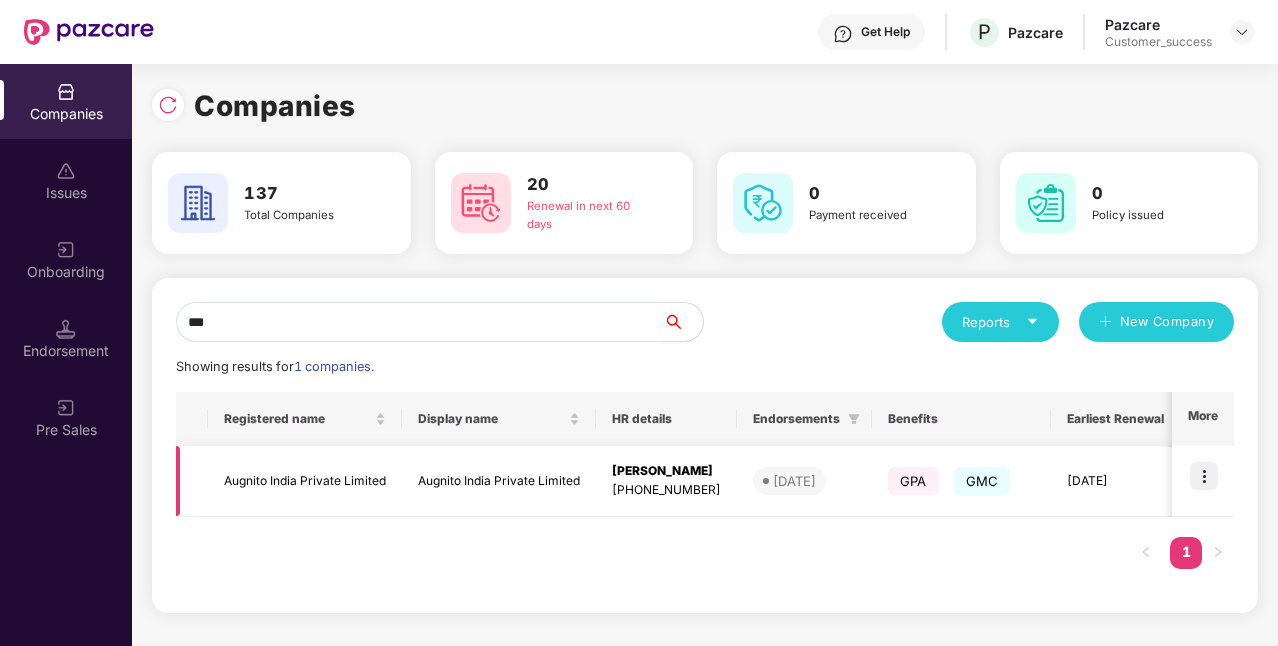 type on "***" 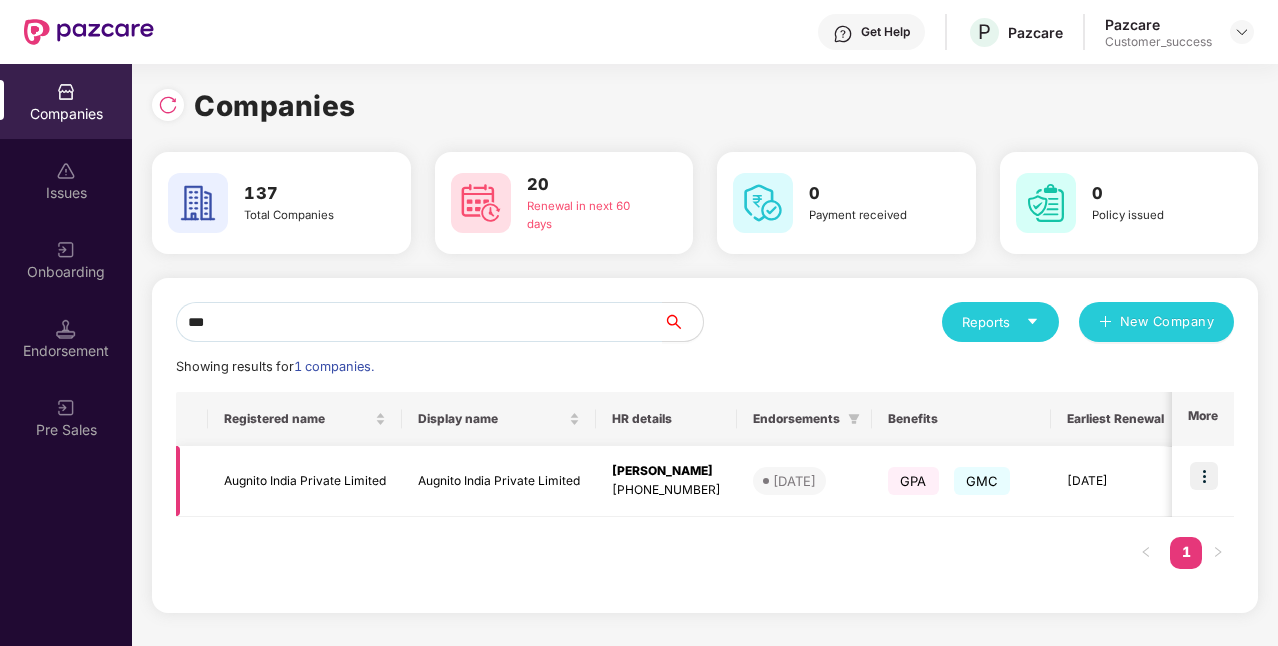 click at bounding box center [1204, 476] 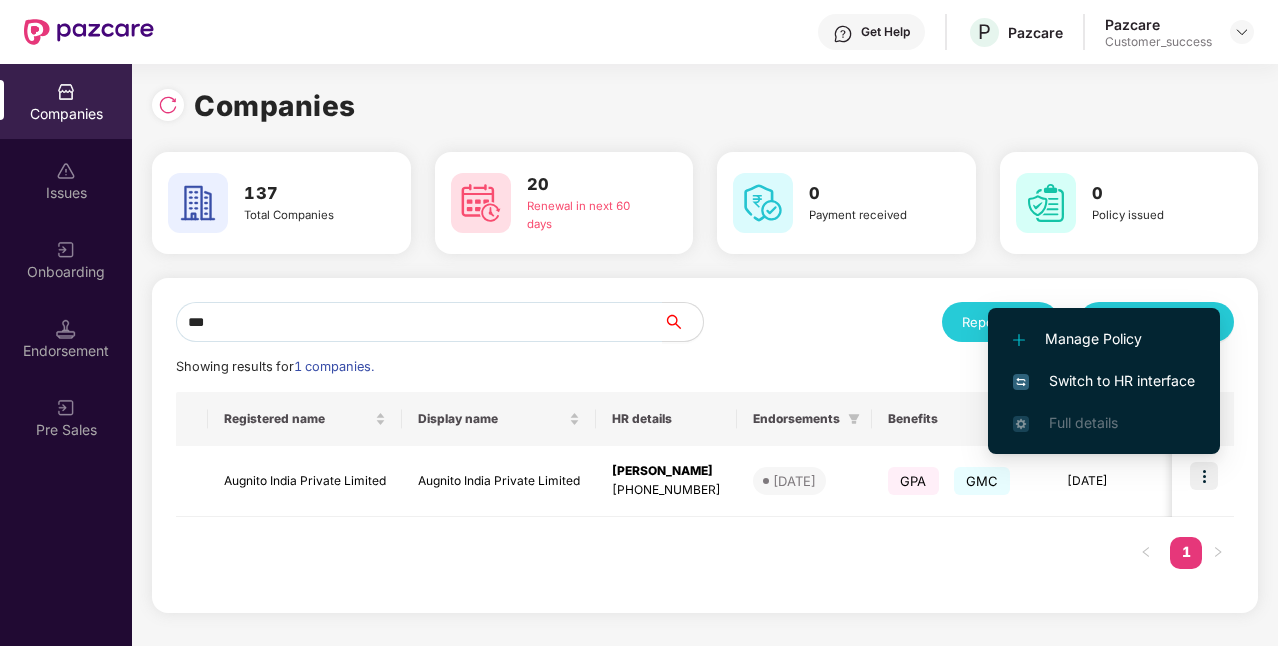 click on "Switch to HR interface" at bounding box center (1104, 381) 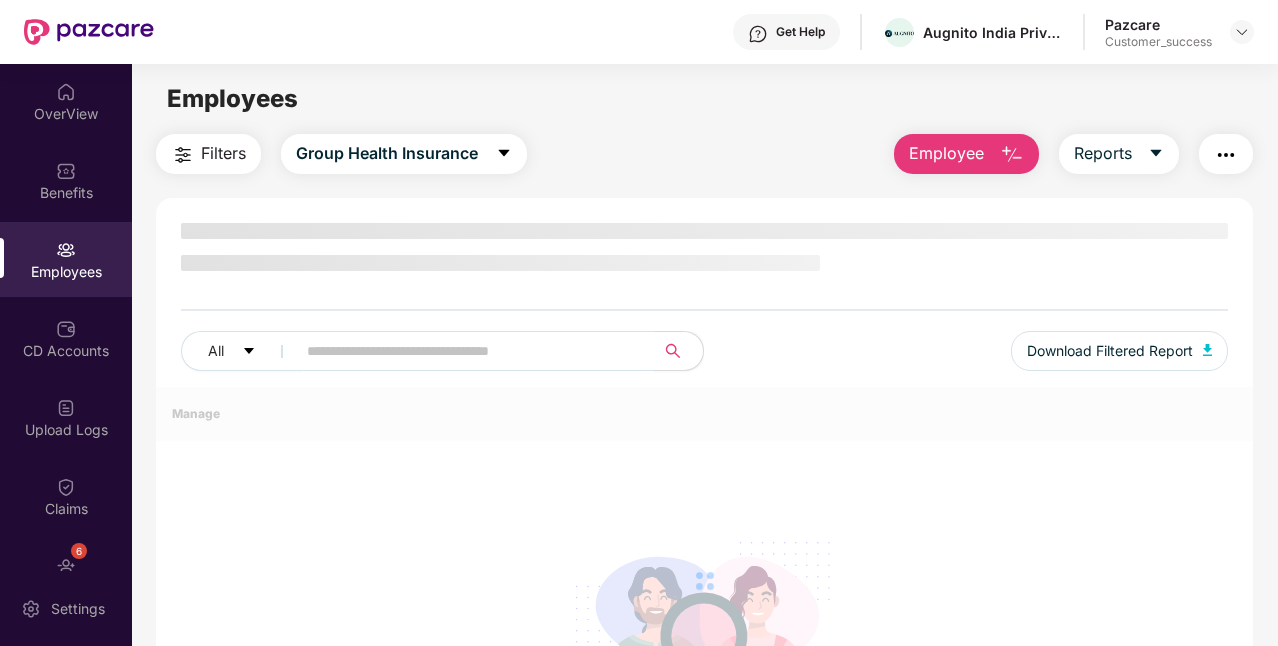 click on "Employees" at bounding box center (66, 272) 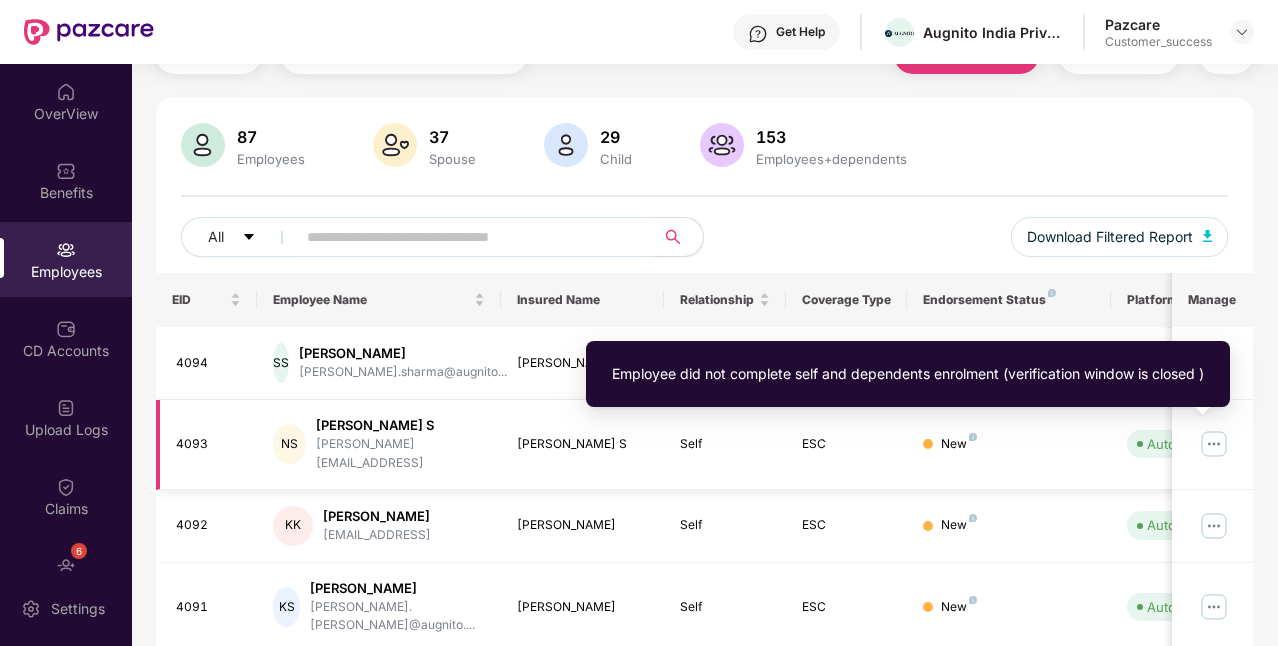 scroll, scrollTop: 0, scrollLeft: 0, axis: both 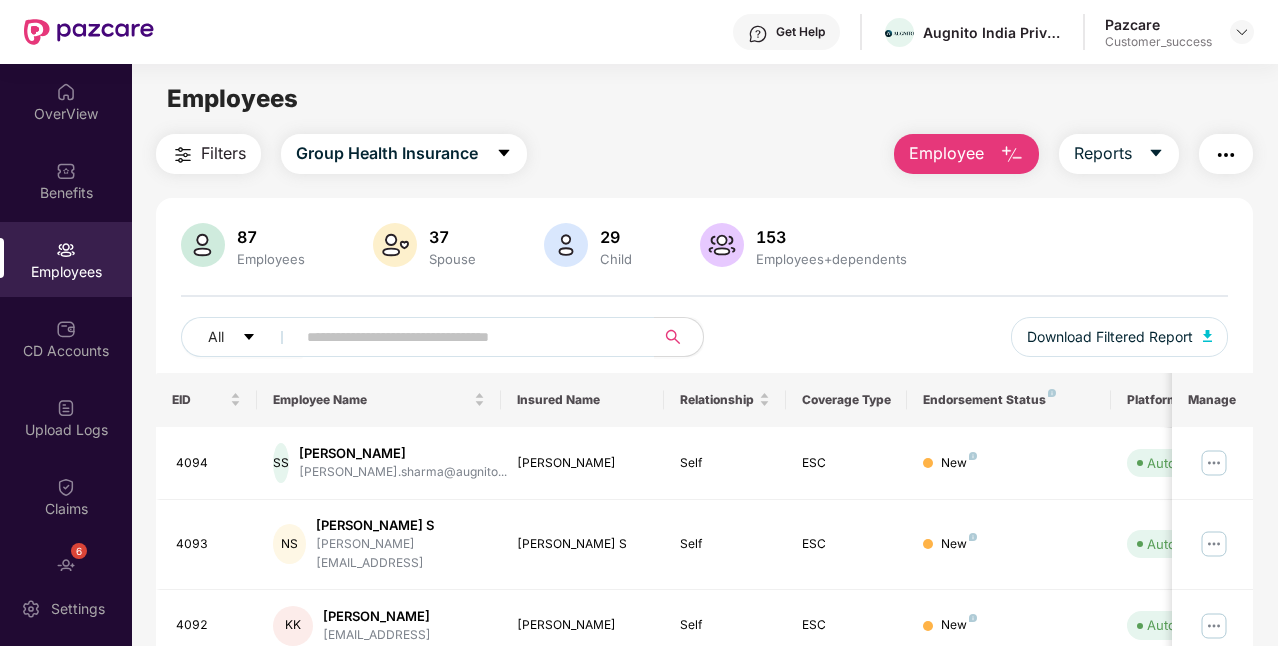 click on "Employee" at bounding box center [946, 153] 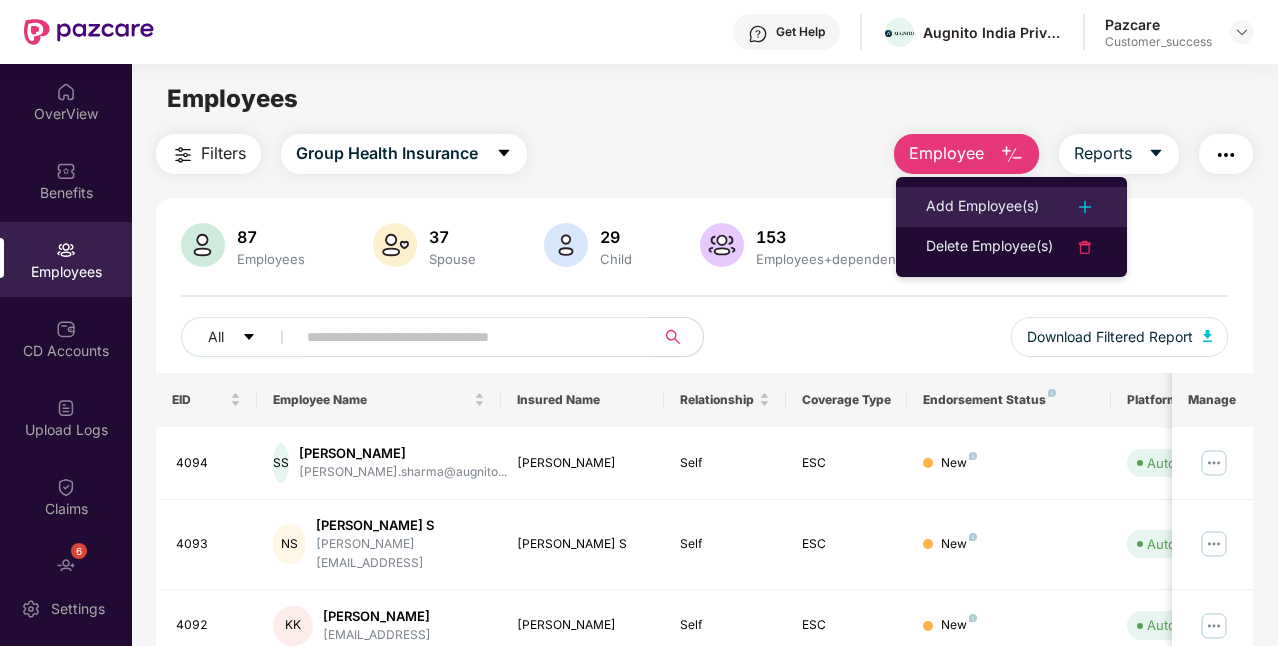click on "Add Employee(s)" at bounding box center (982, 207) 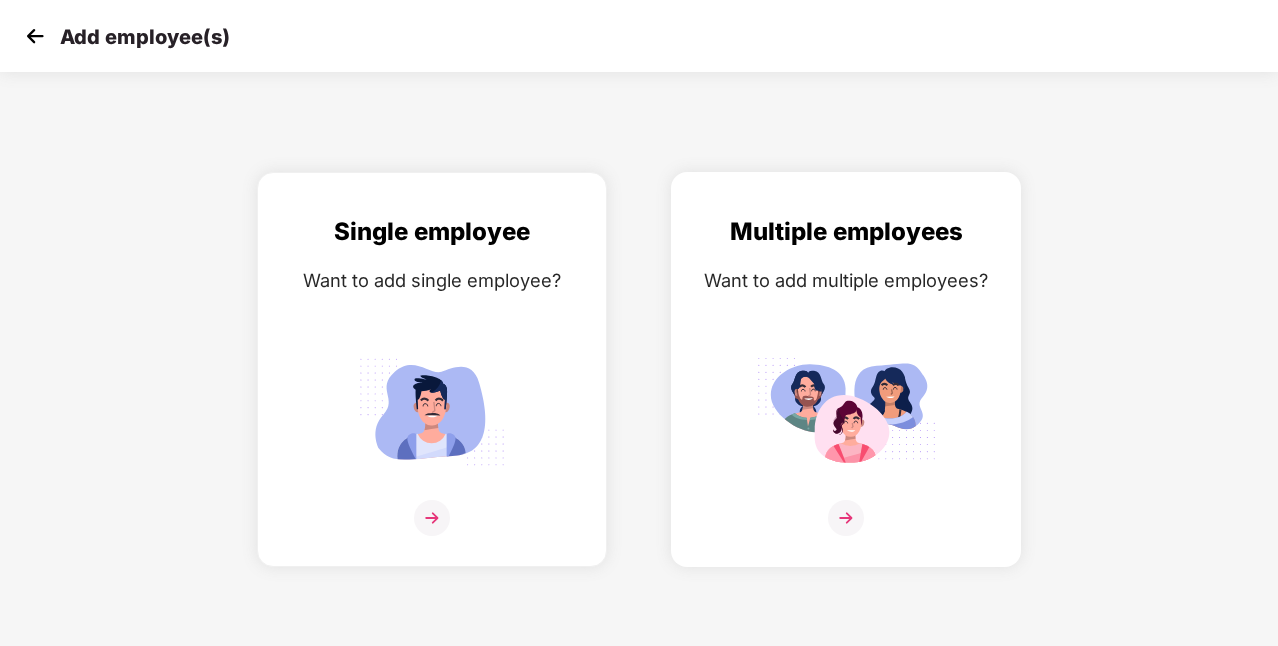 click at bounding box center (846, 411) 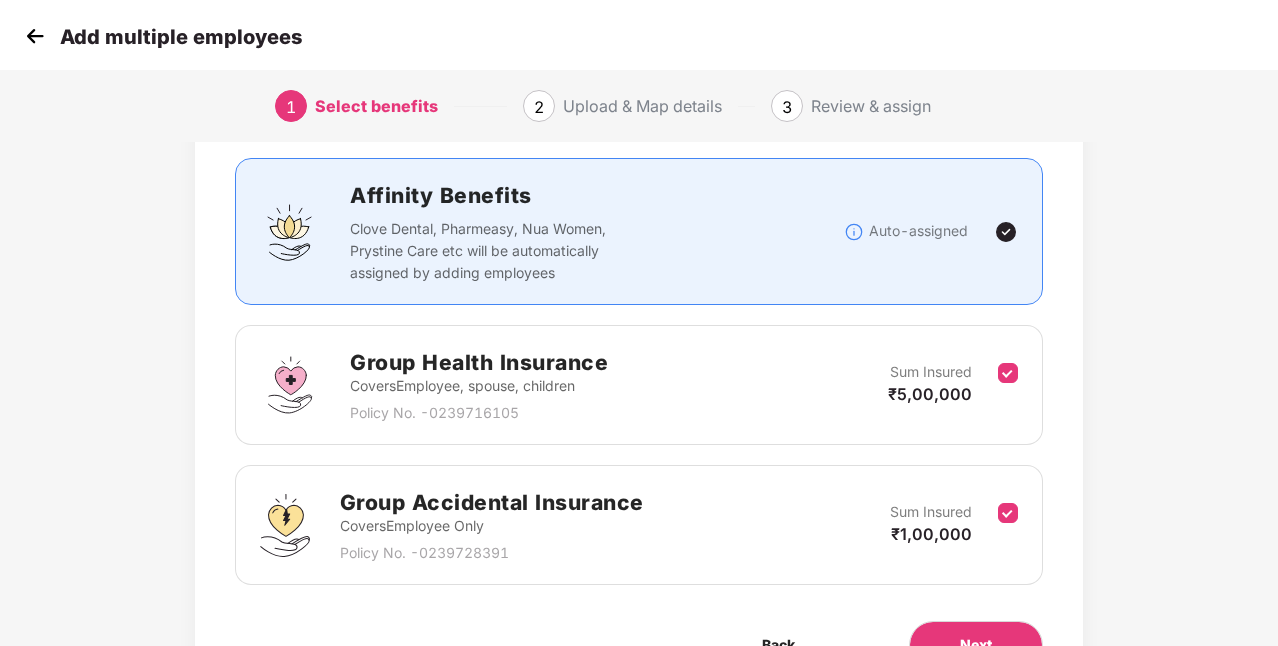 scroll, scrollTop: 231, scrollLeft: 0, axis: vertical 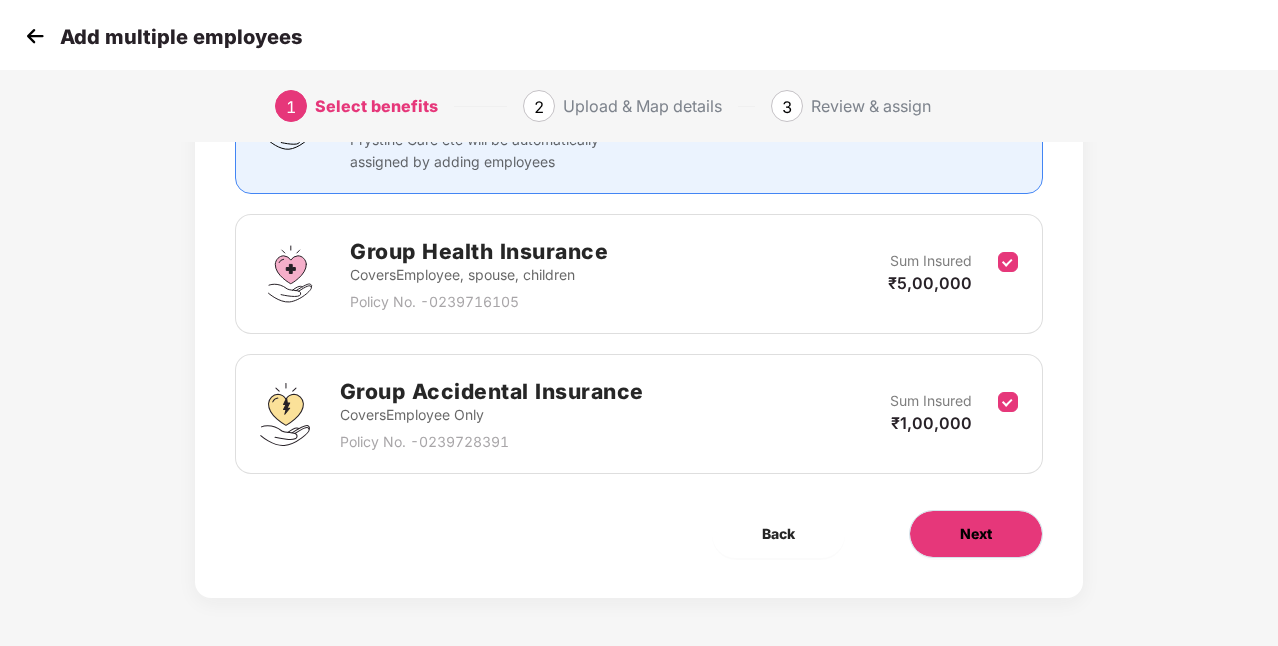 click on "Next" at bounding box center [976, 534] 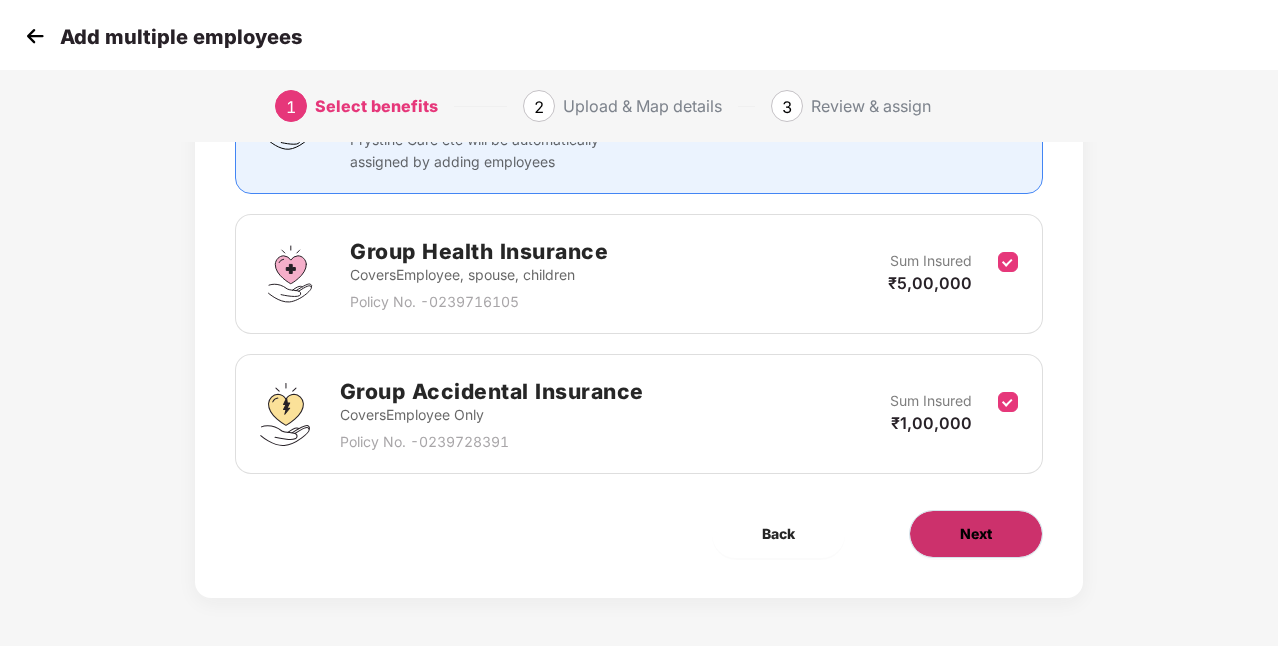 scroll, scrollTop: 0, scrollLeft: 0, axis: both 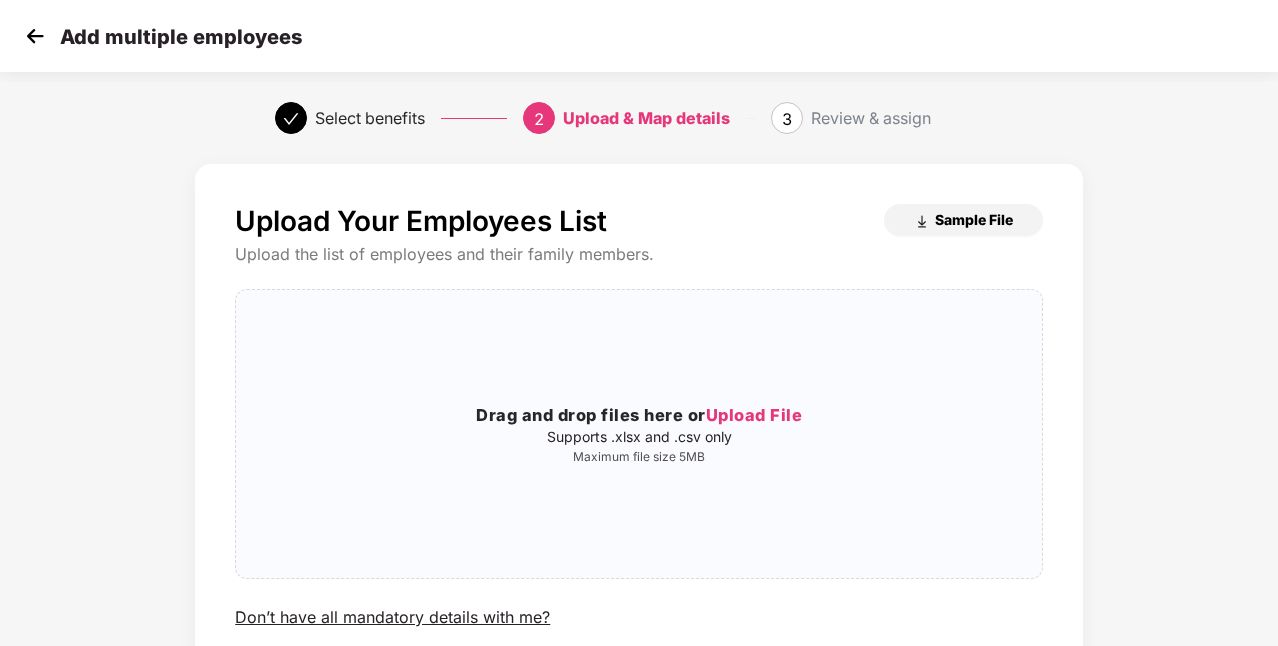click on "Sample File" at bounding box center (974, 219) 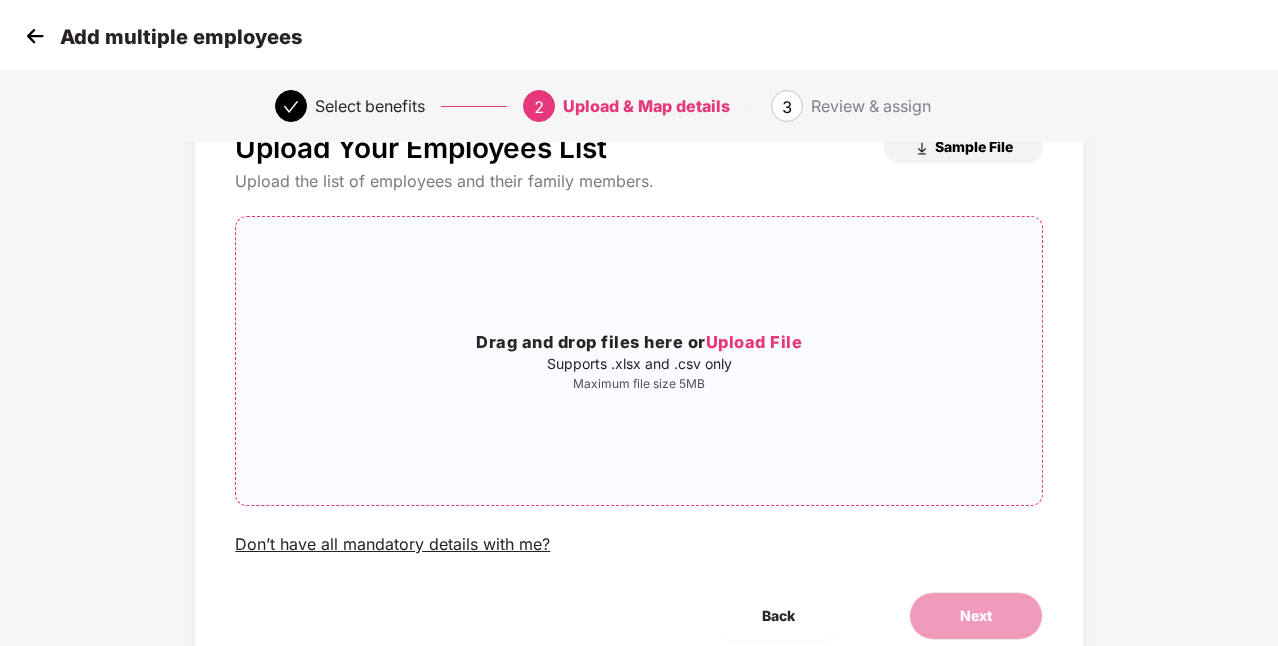 scroll, scrollTop: 100, scrollLeft: 0, axis: vertical 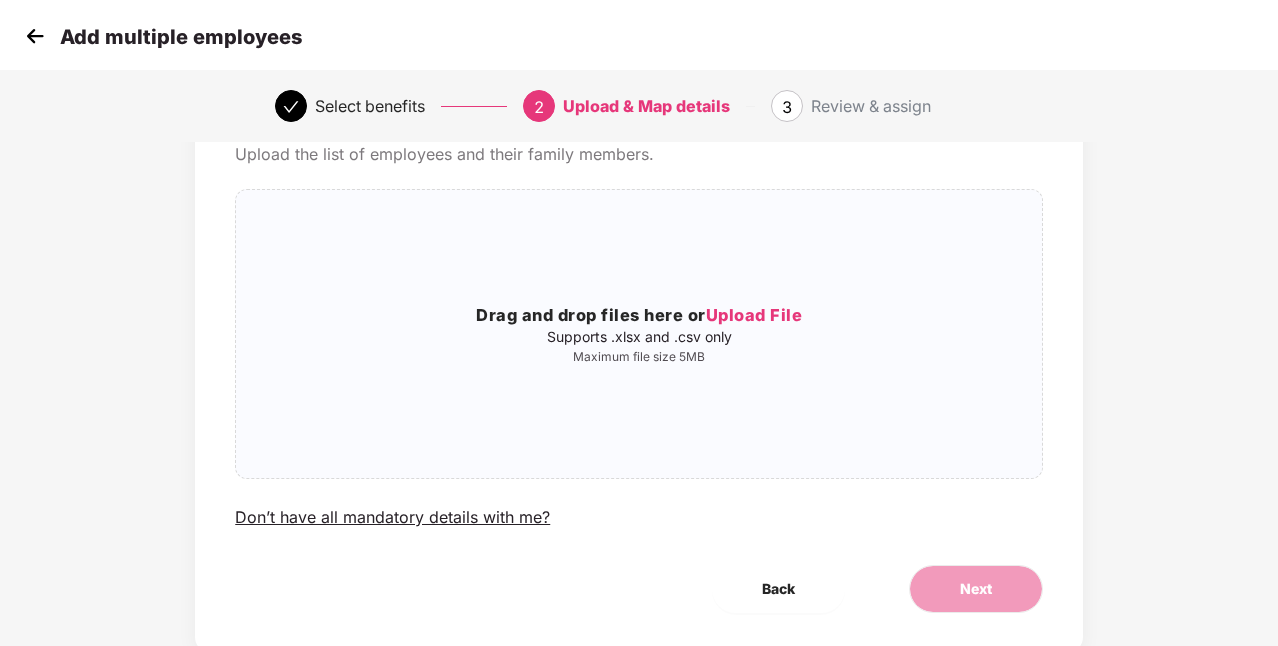 click at bounding box center [35, 36] 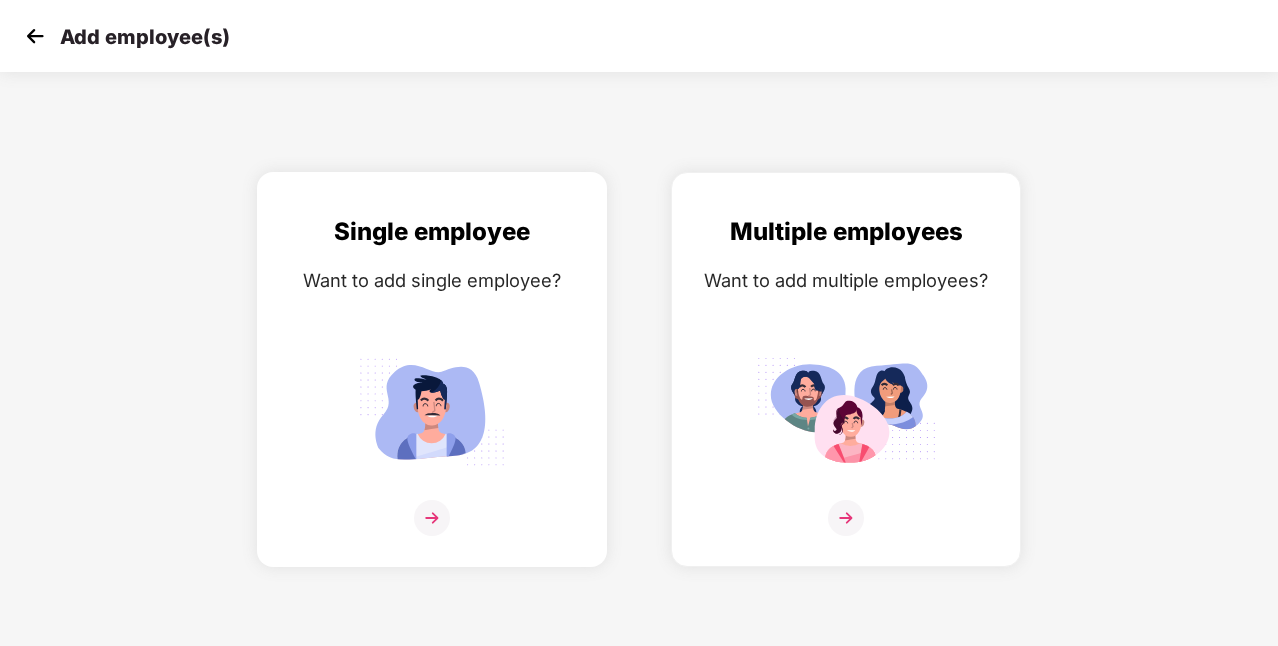 scroll, scrollTop: 0, scrollLeft: 0, axis: both 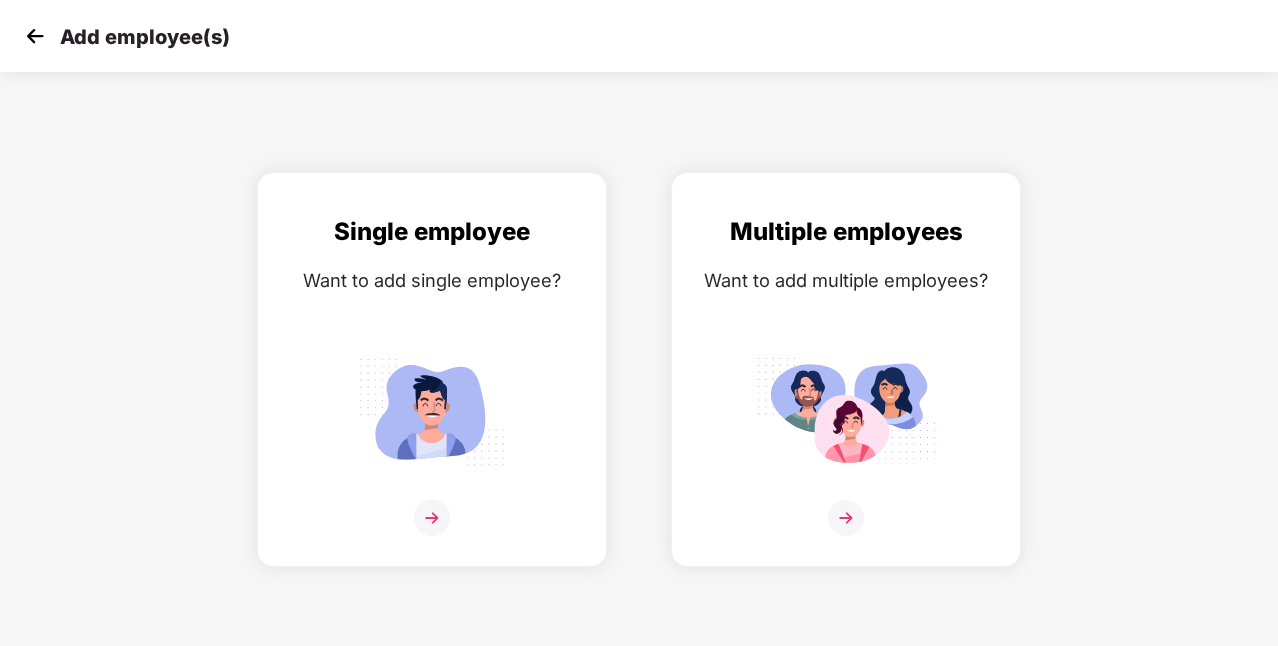 click on "Add  employee(s)" at bounding box center (639, 36) 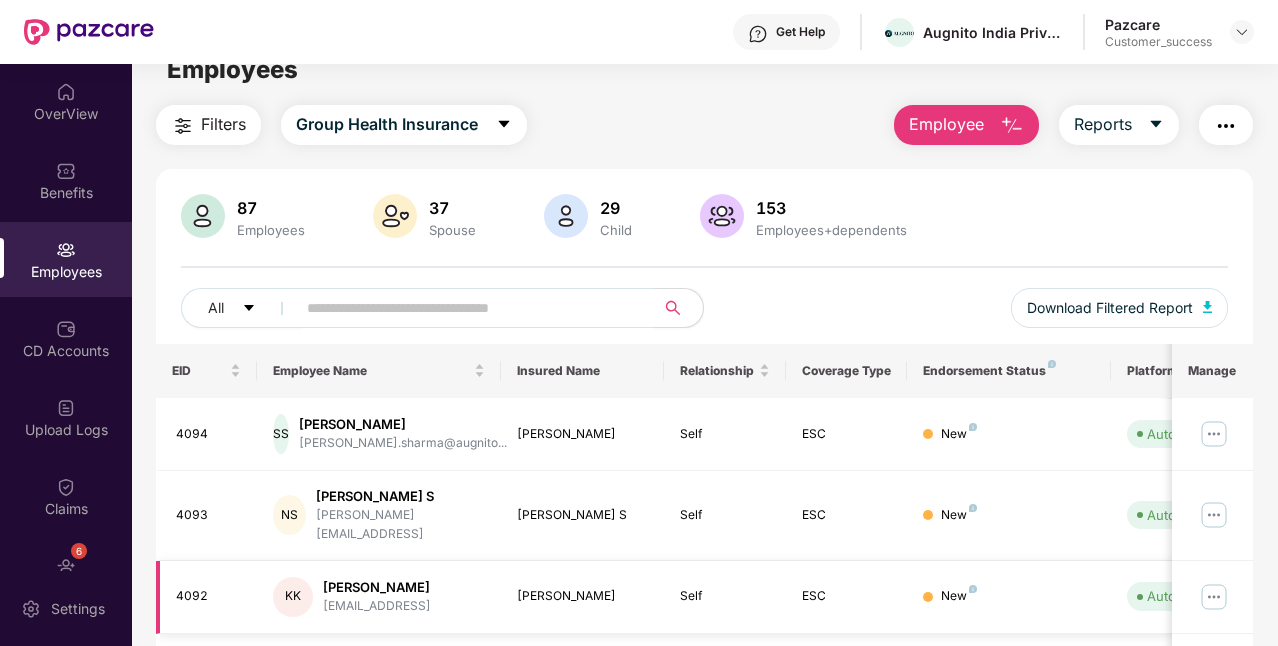 scroll, scrollTop: 0, scrollLeft: 0, axis: both 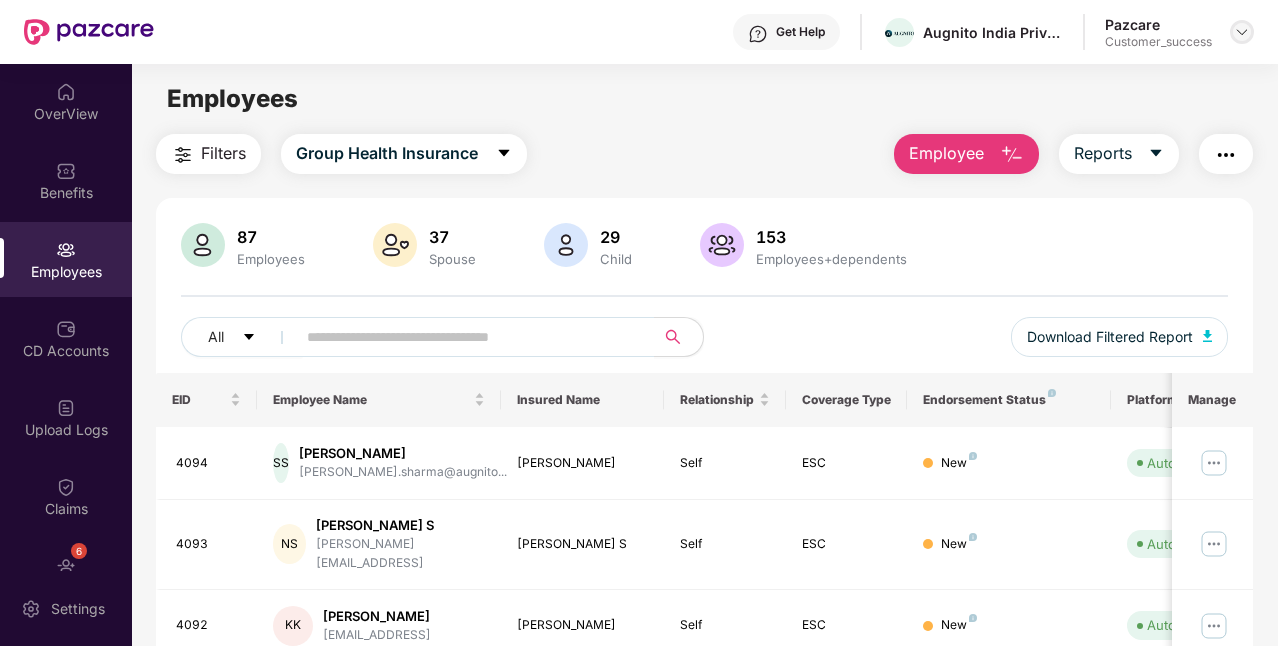 click at bounding box center [1242, 32] 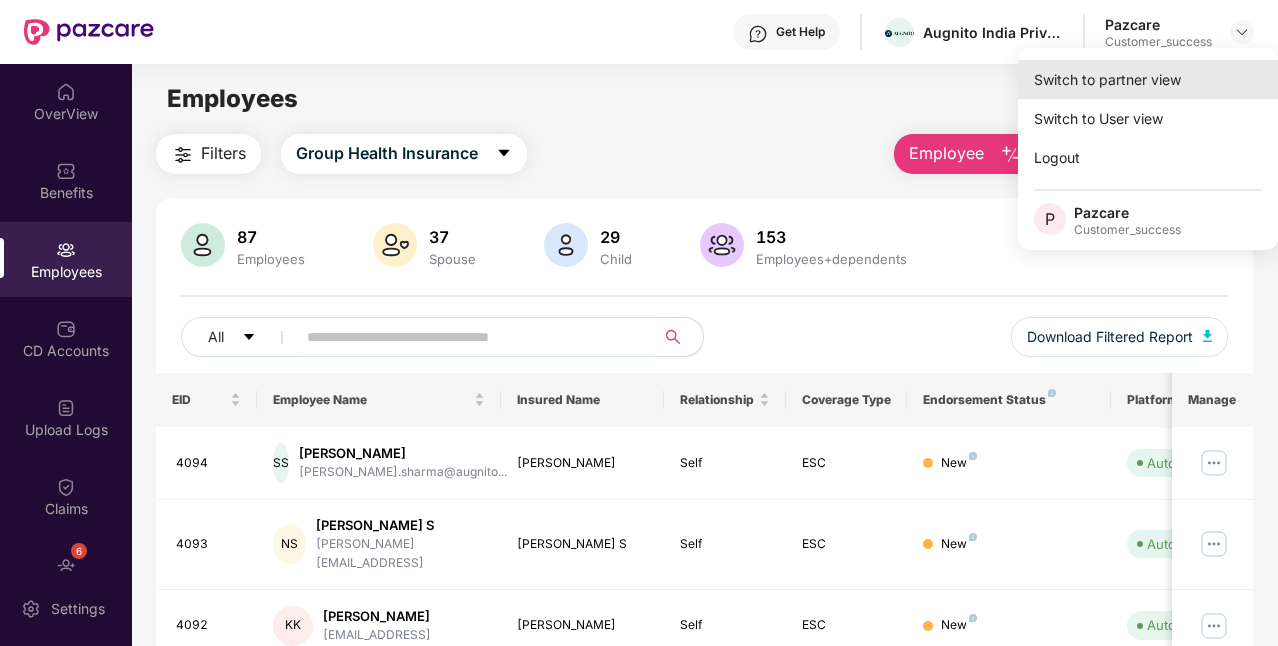 click on "Switch to partner view" at bounding box center (1148, 79) 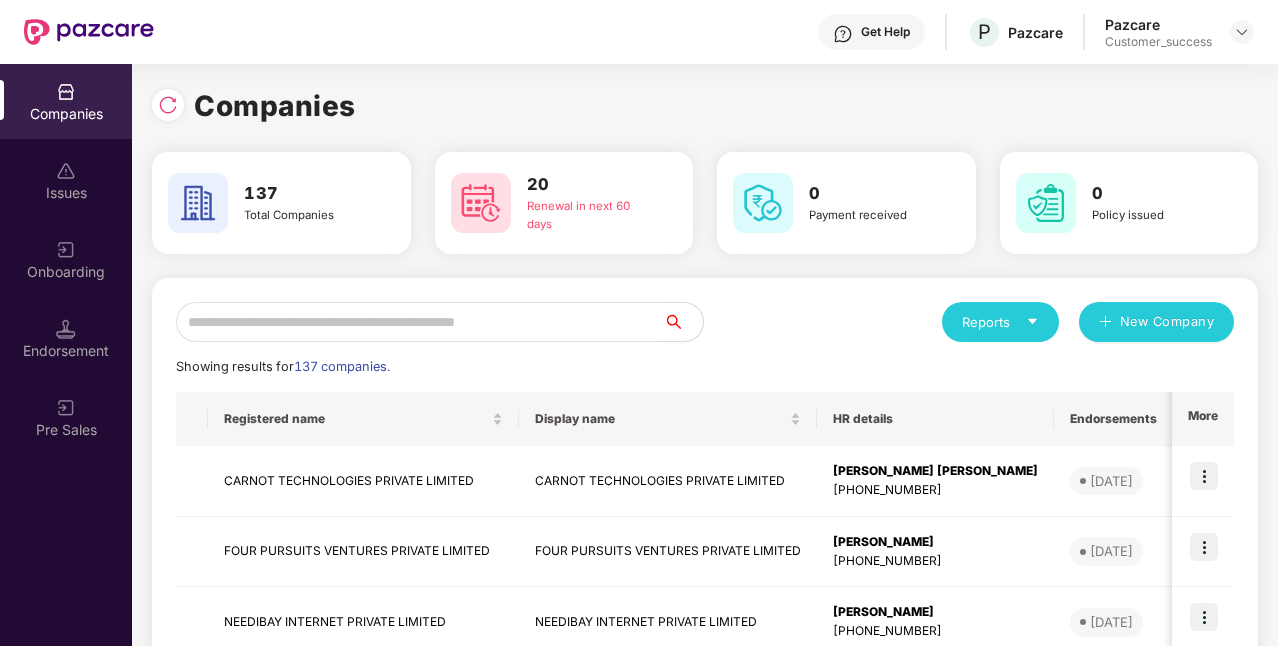 click at bounding box center (419, 322) 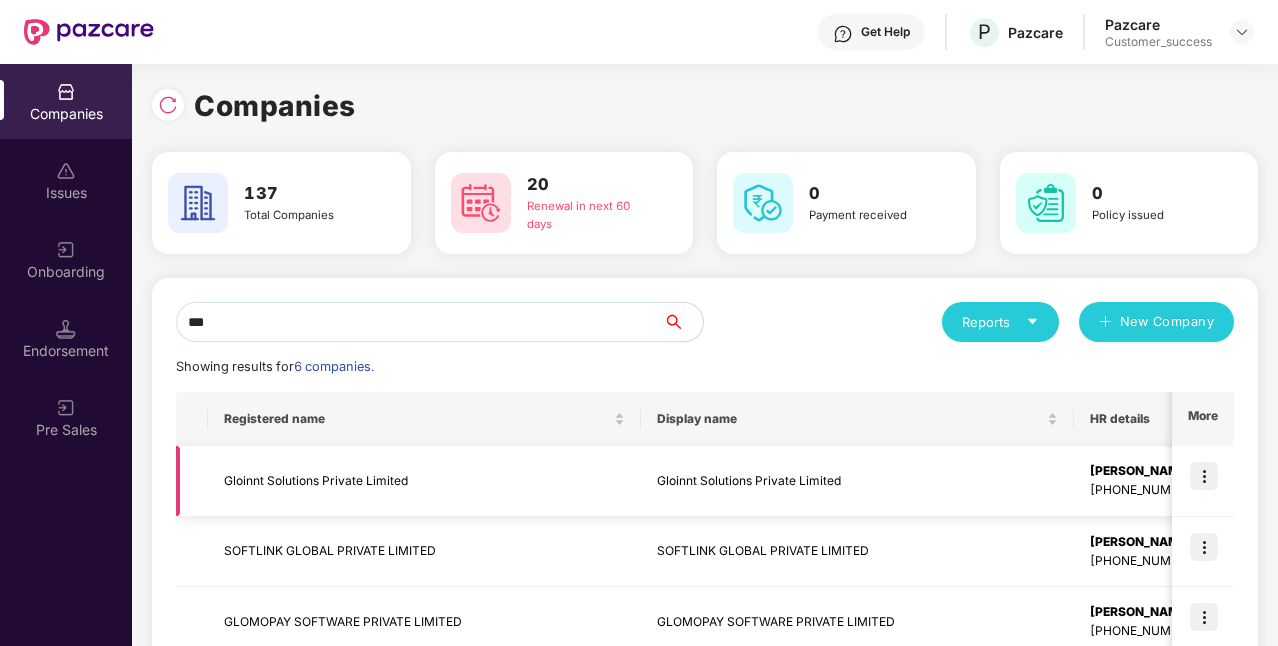 type on "***" 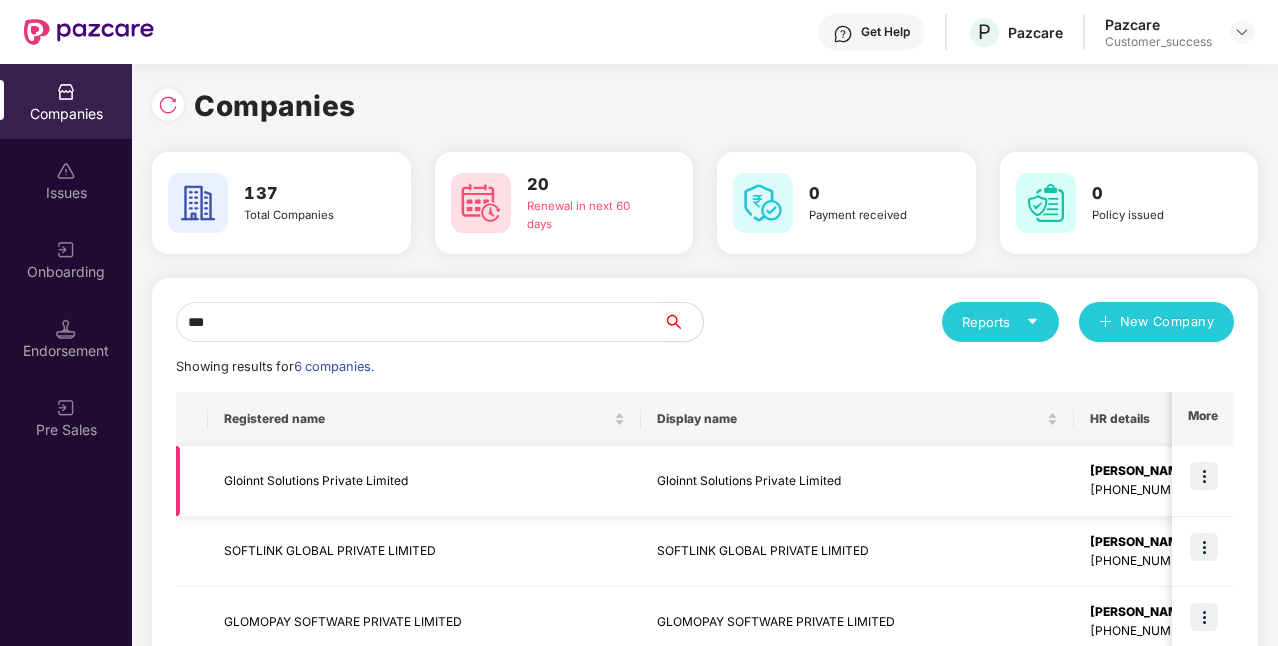 click at bounding box center [1203, 481] 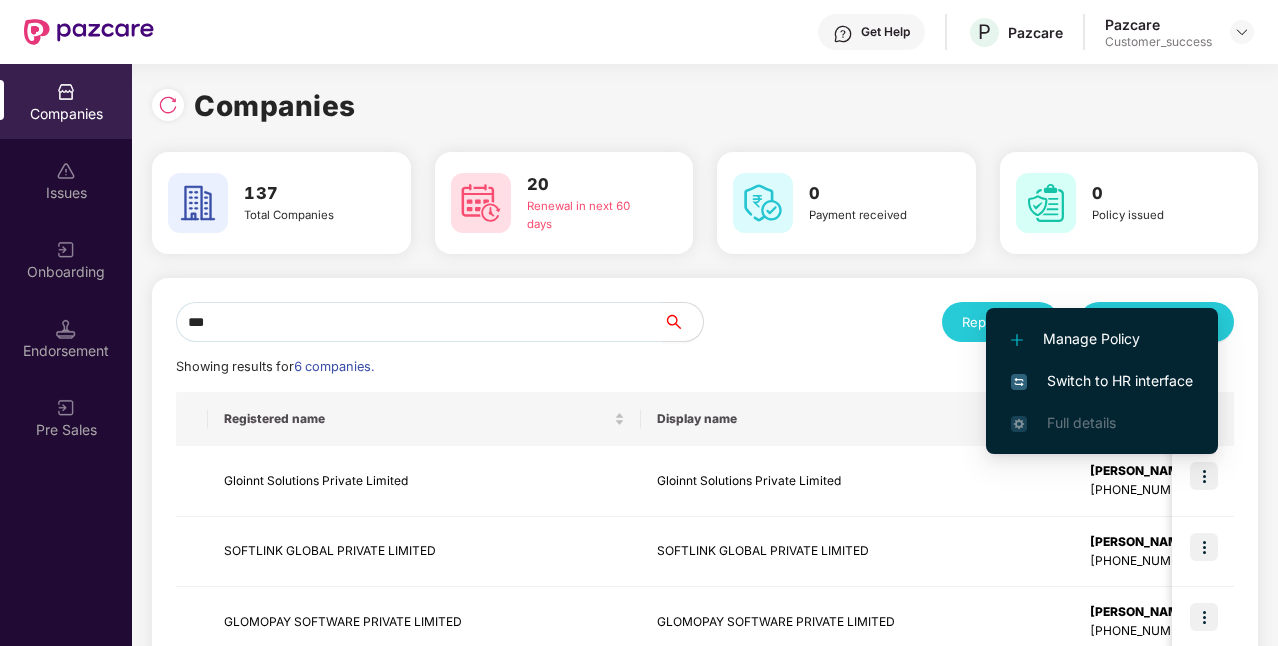 click on "Switch to HR interface" at bounding box center (1102, 381) 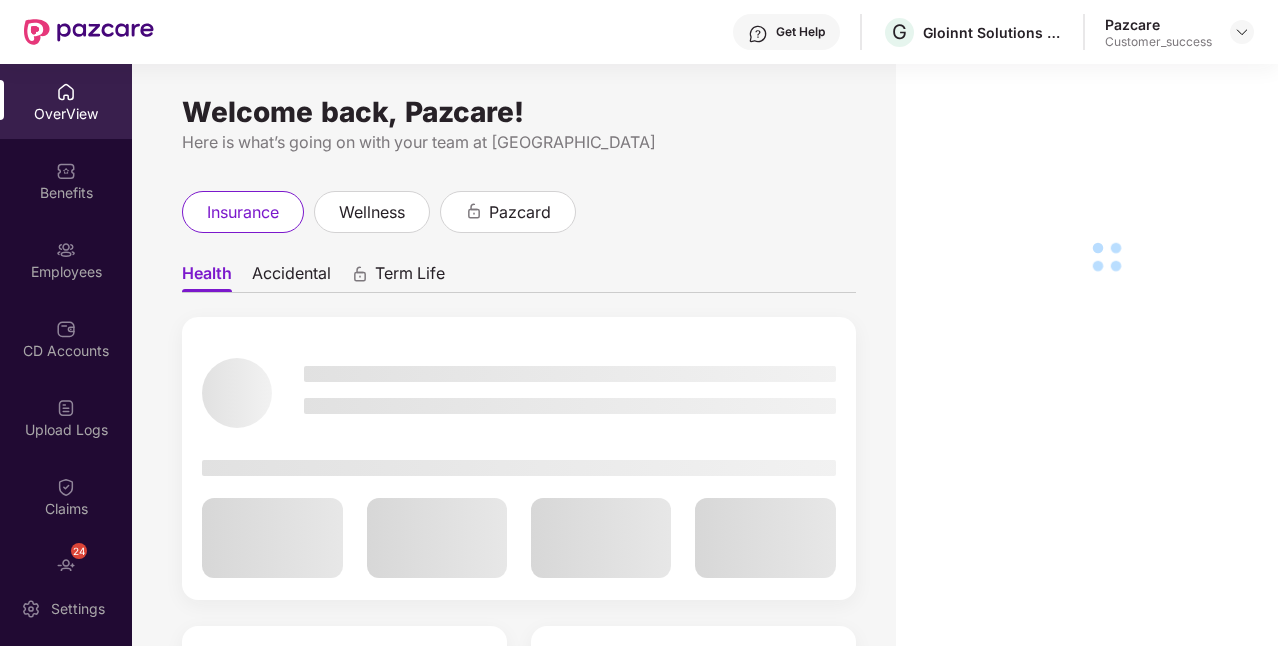 click on "Employees" at bounding box center [66, 272] 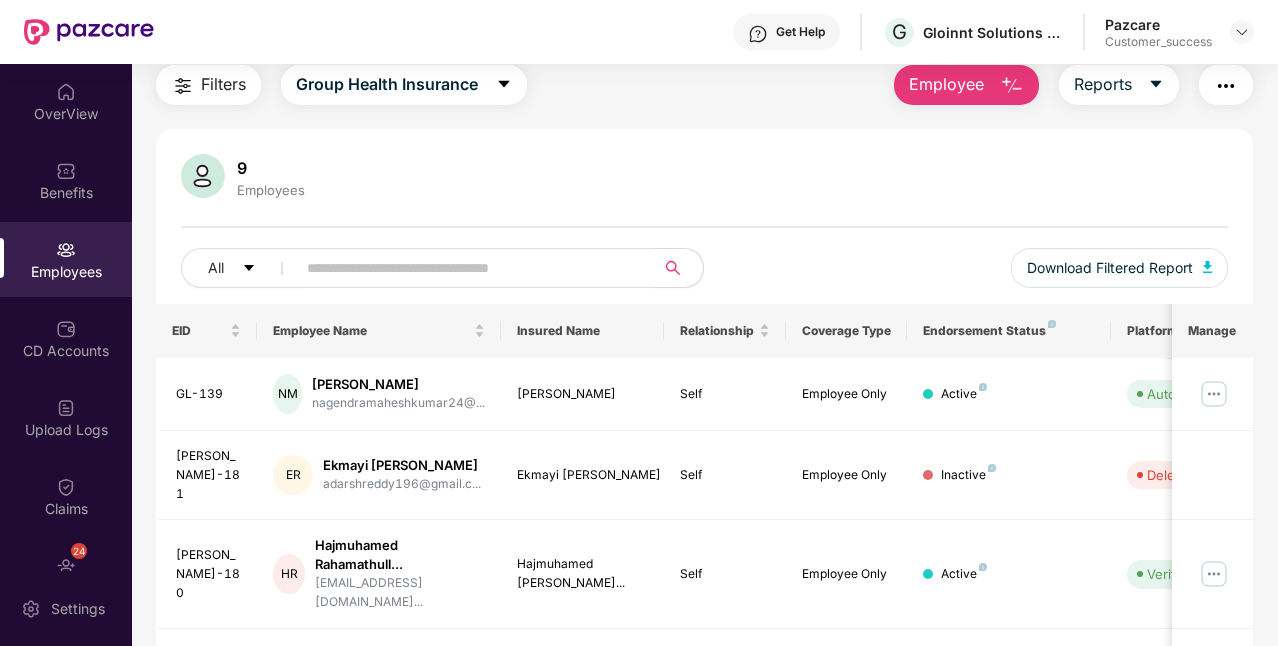 scroll, scrollTop: 0, scrollLeft: 0, axis: both 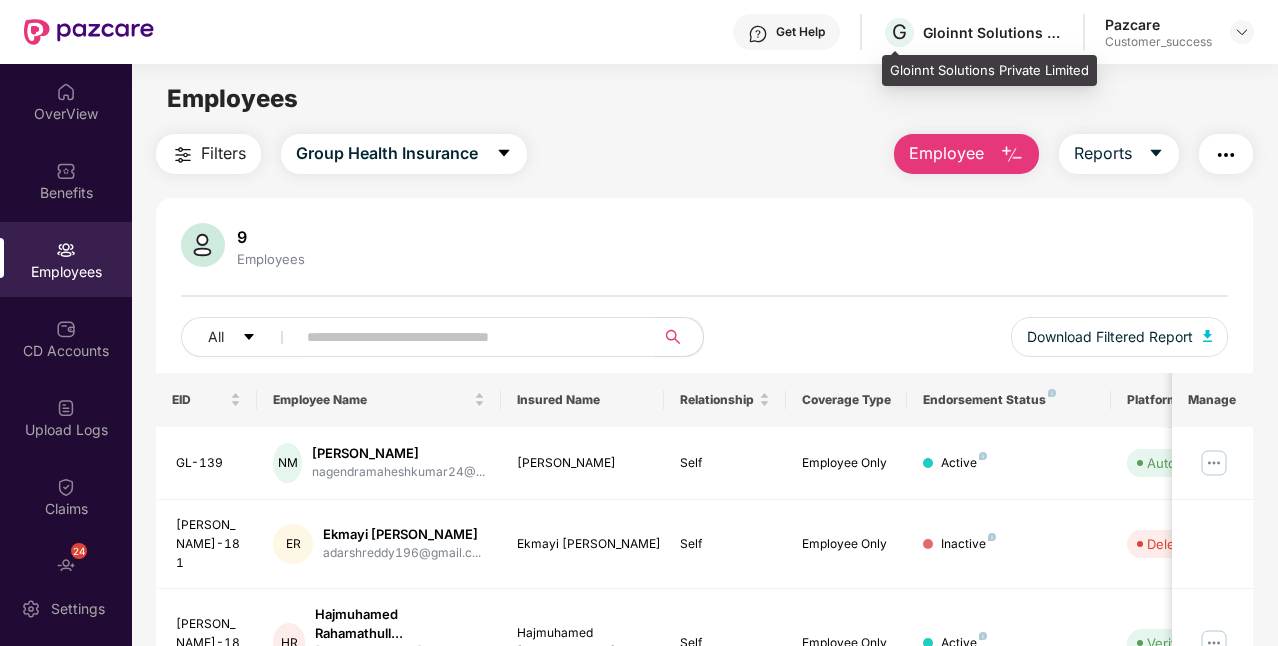 click on "Gloinnt Solutions Private Limited" at bounding box center [989, 71] 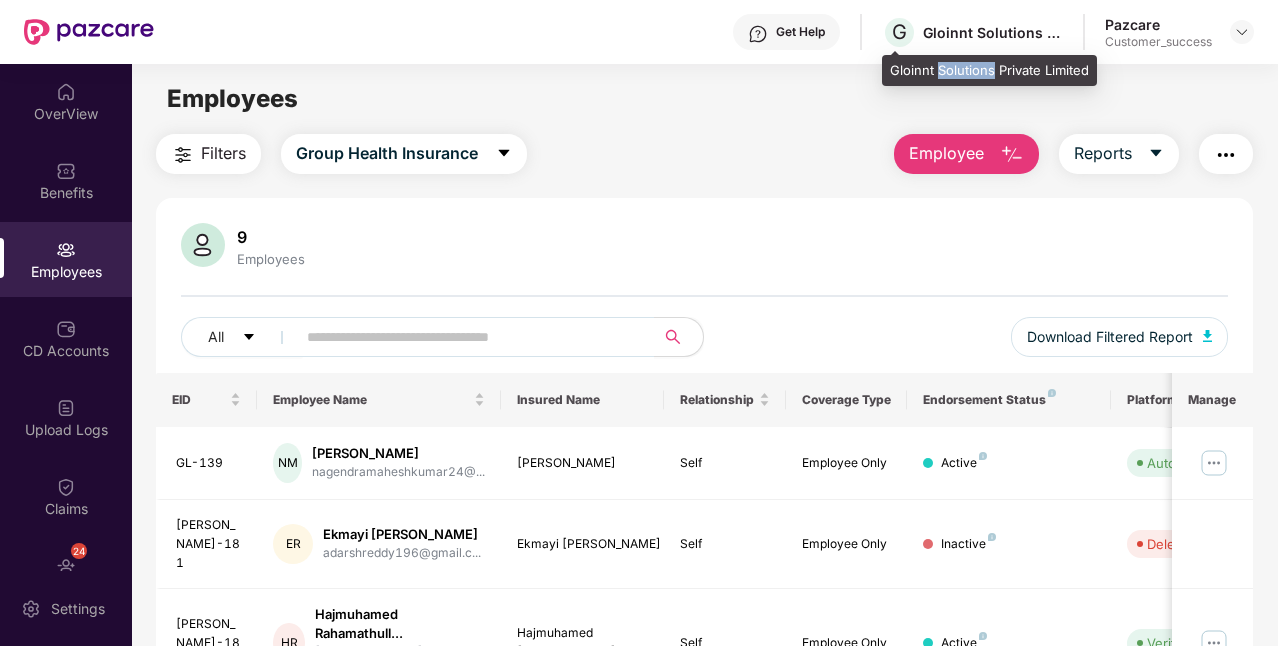click on "Gloinnt Solutions Private Limited" at bounding box center (989, 71) 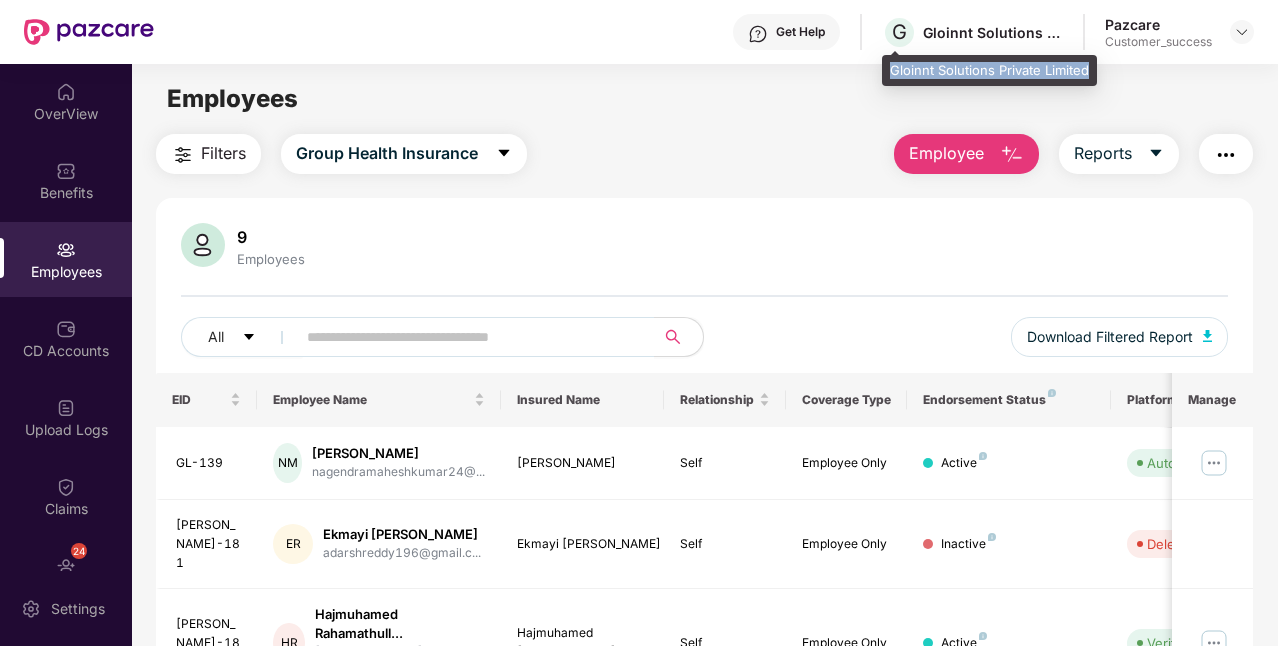 copy on "Gloinnt Solutions Private Limited" 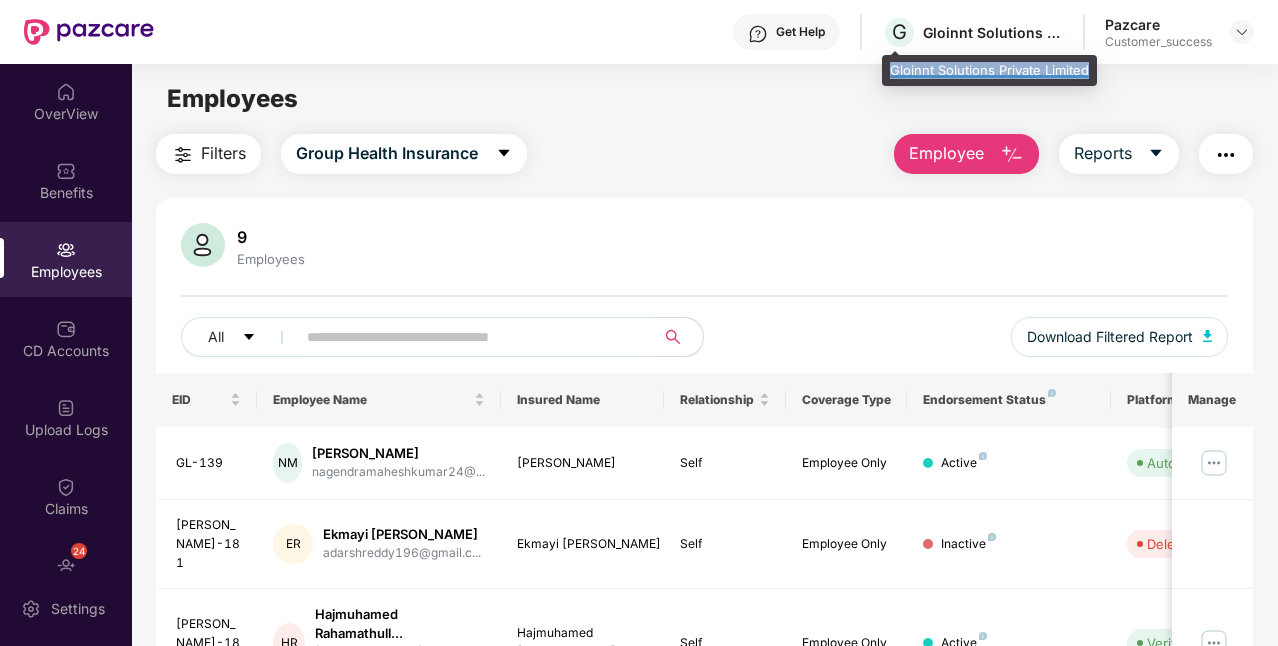 click on "Gloinnt Solutions Private Limited" at bounding box center [989, 71] 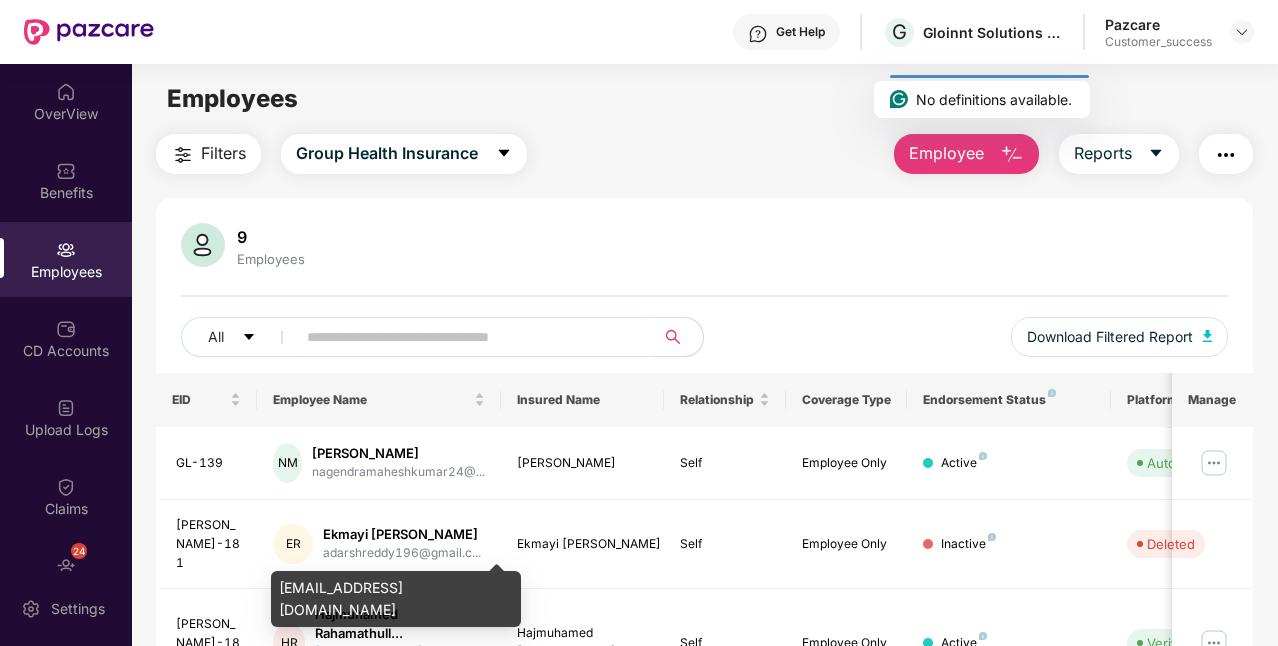 click on "[EMAIL_ADDRESS][DOMAIN_NAME]" at bounding box center [396, 599] 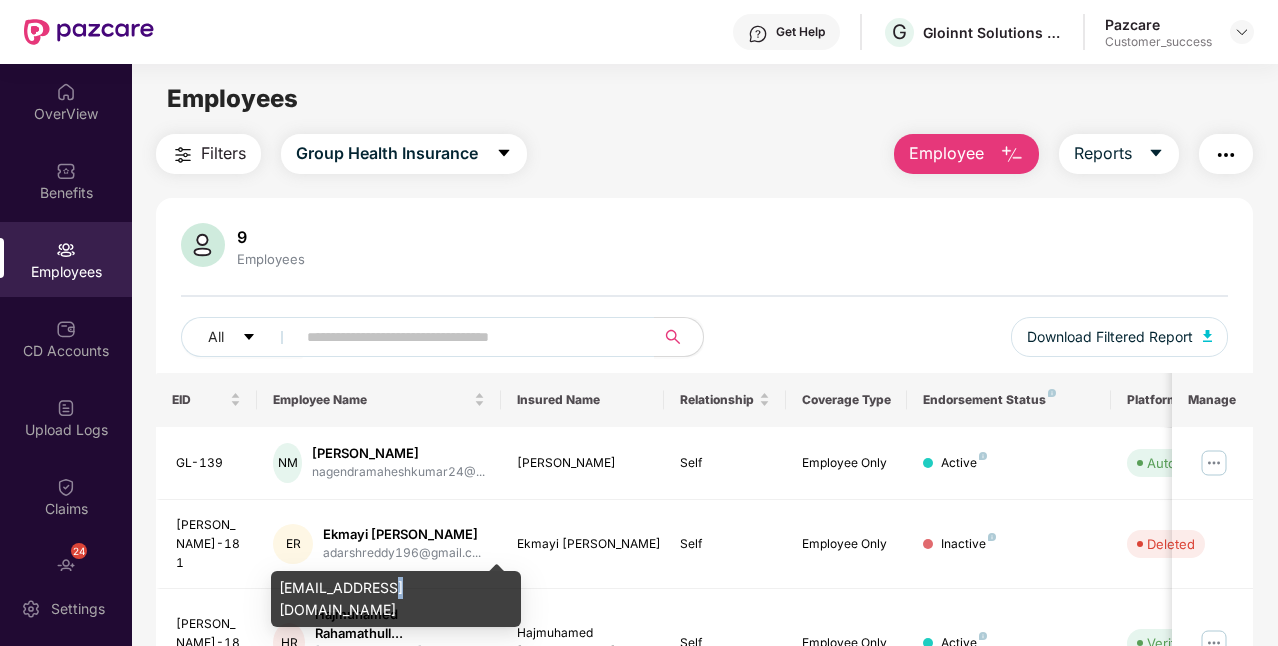 click on "[EMAIL_ADDRESS][DOMAIN_NAME]" at bounding box center (396, 599) 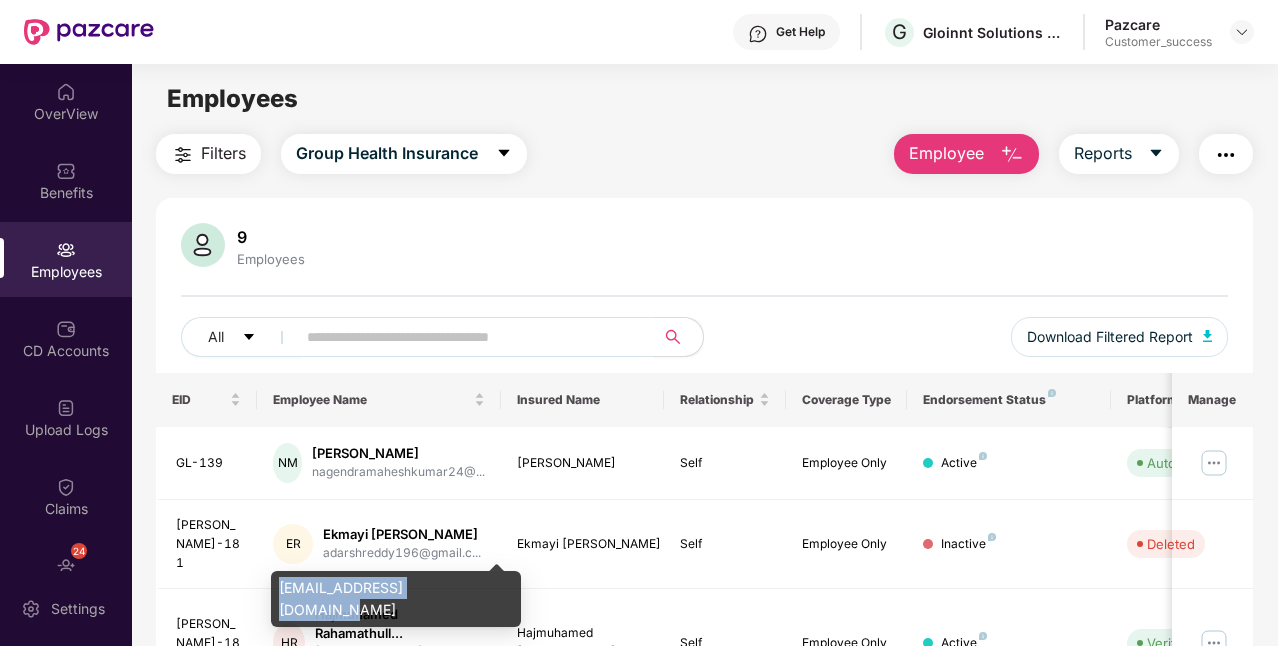 click on "[EMAIL_ADDRESS][DOMAIN_NAME]" at bounding box center [396, 599] 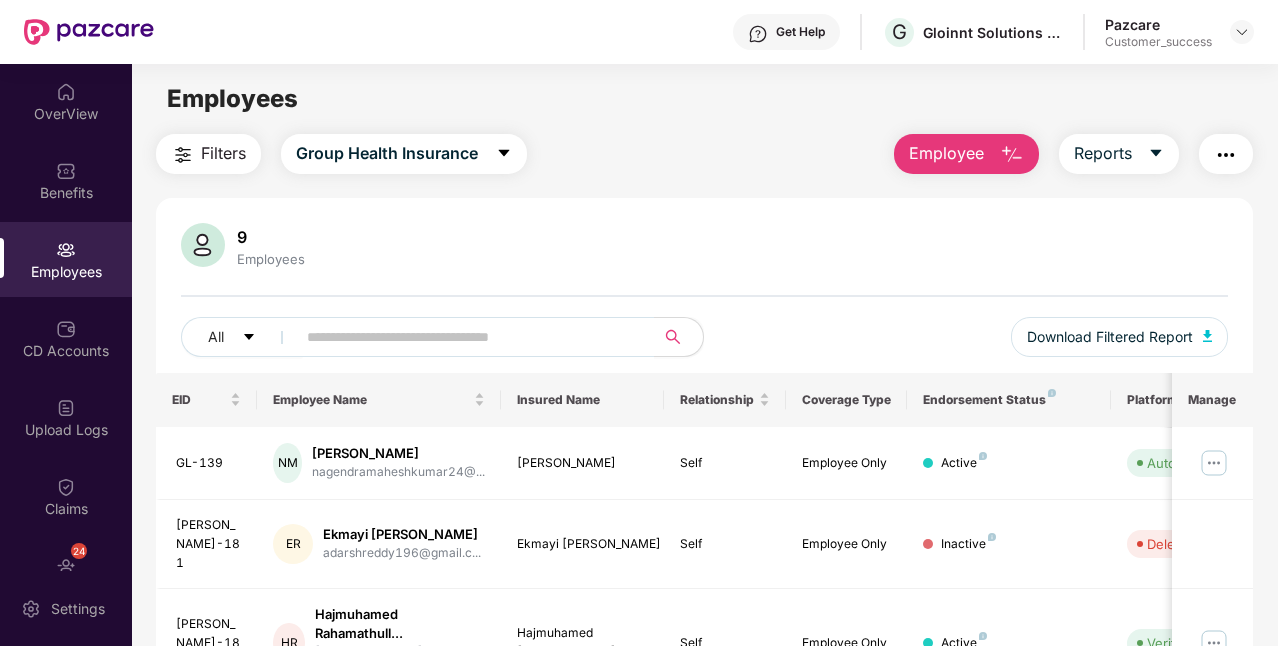click at bounding box center [1242, 32] 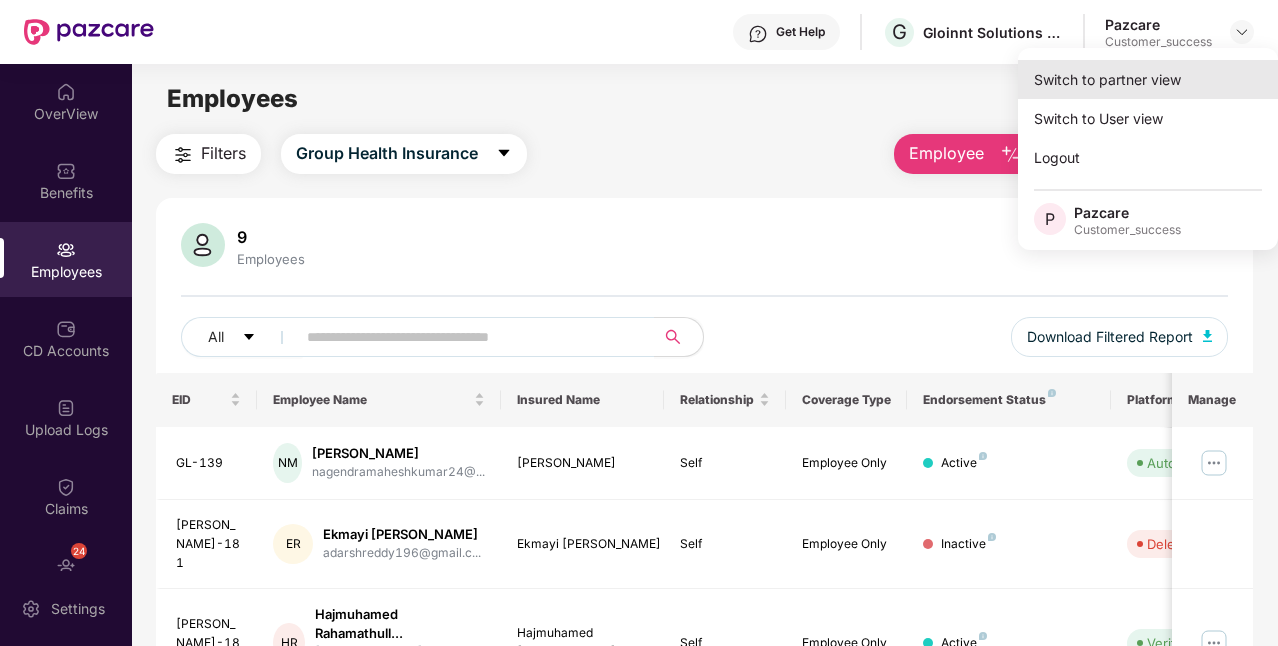 click on "Switch to partner view" at bounding box center [1148, 79] 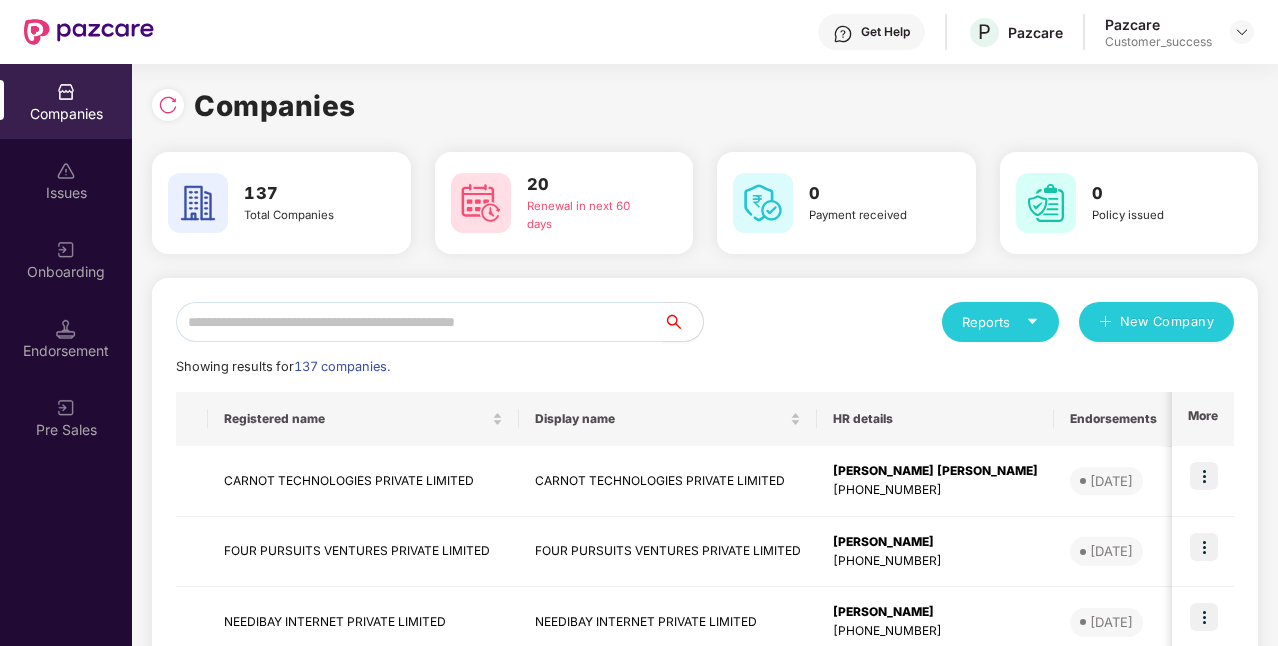 click at bounding box center [419, 322] 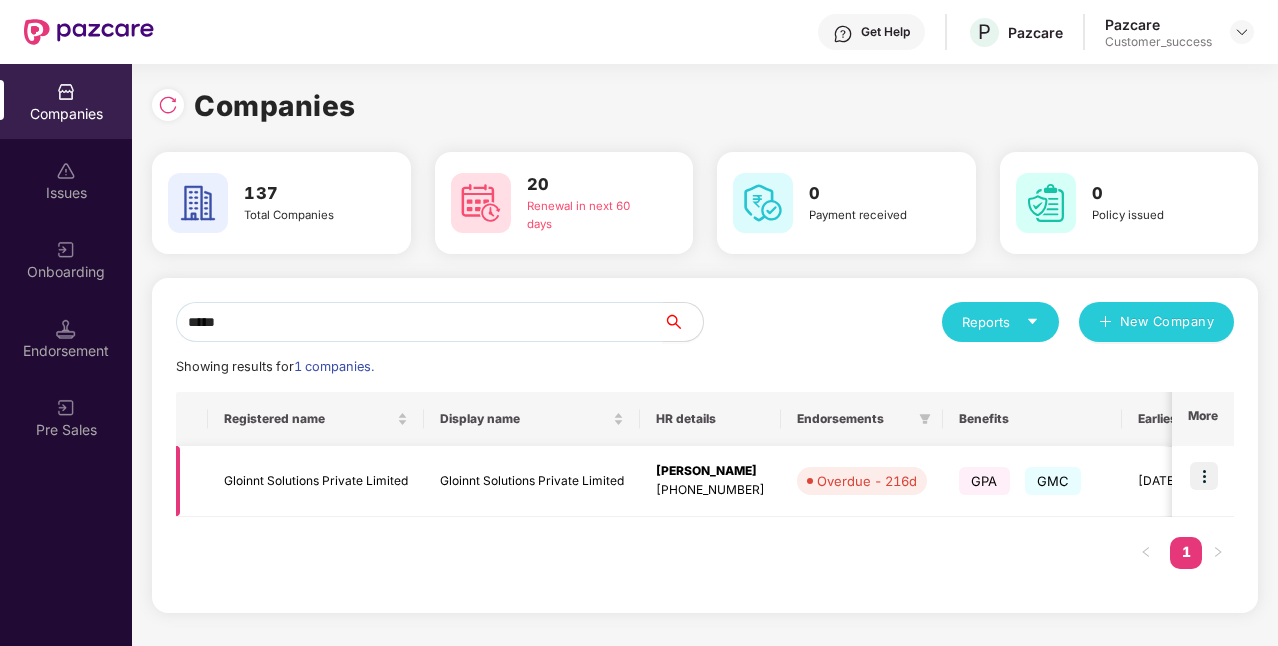 type on "*****" 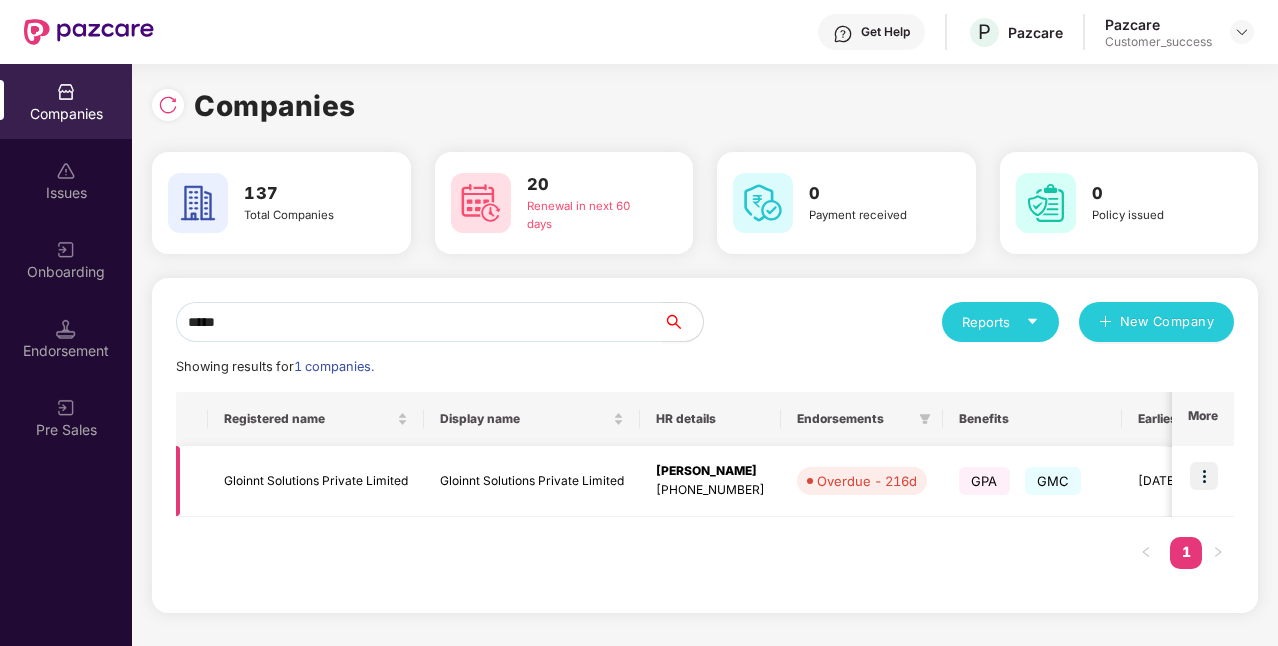 click on "Gloinnt Solutions Private Limited" at bounding box center (532, 481) 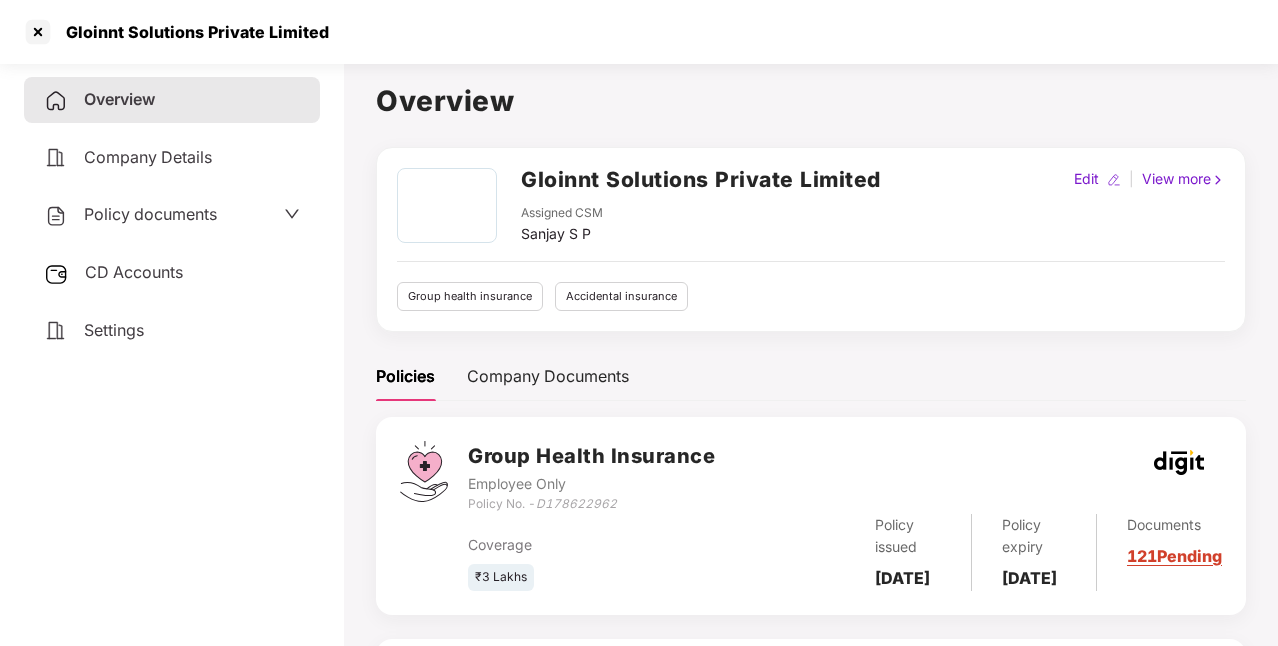 click on "Policy documents" at bounding box center (150, 214) 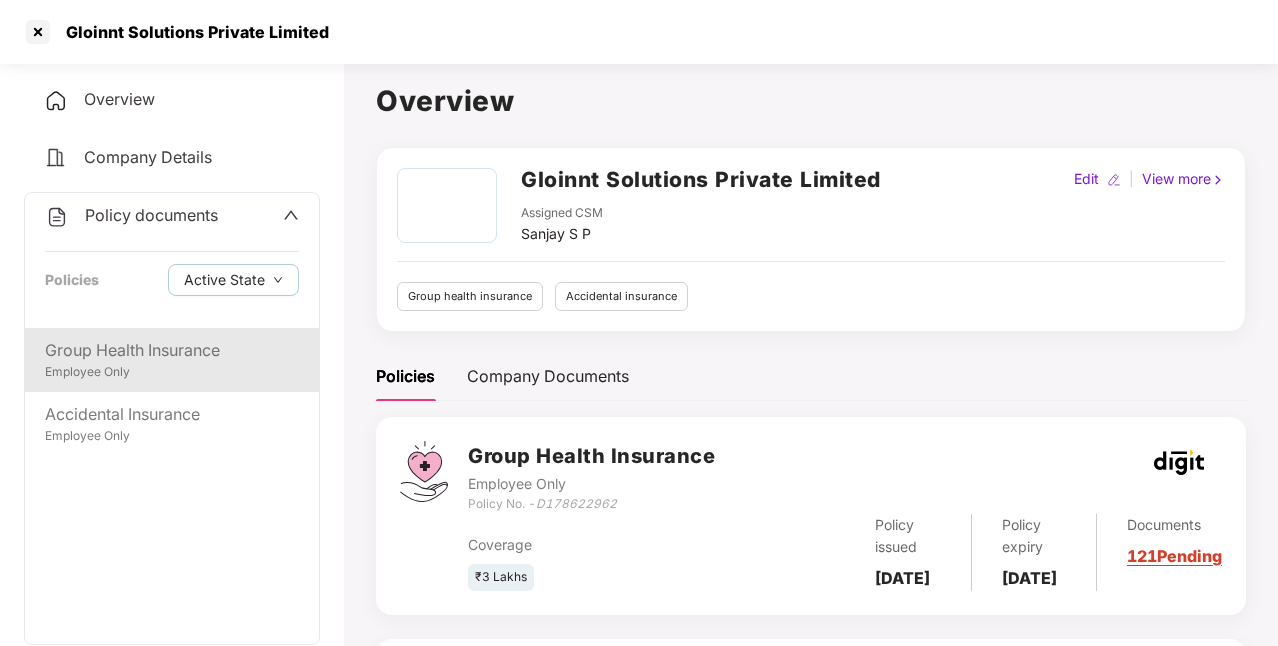click on "Employee Only" at bounding box center [172, 372] 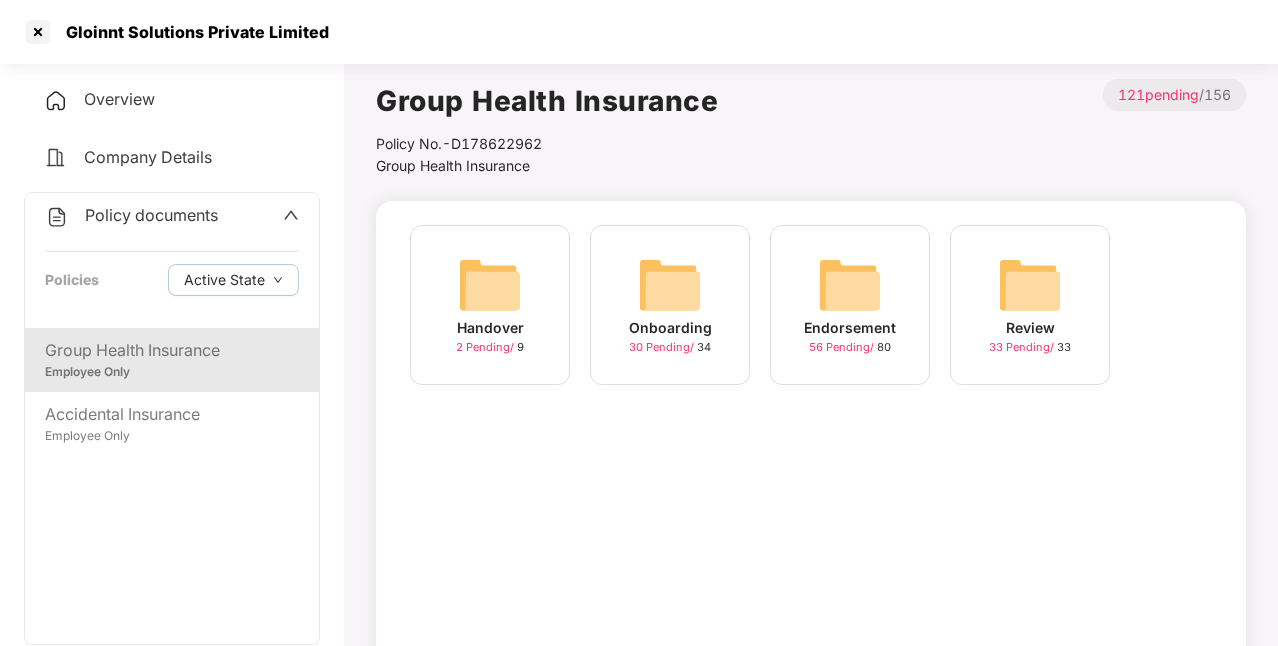 click at bounding box center (670, 285) 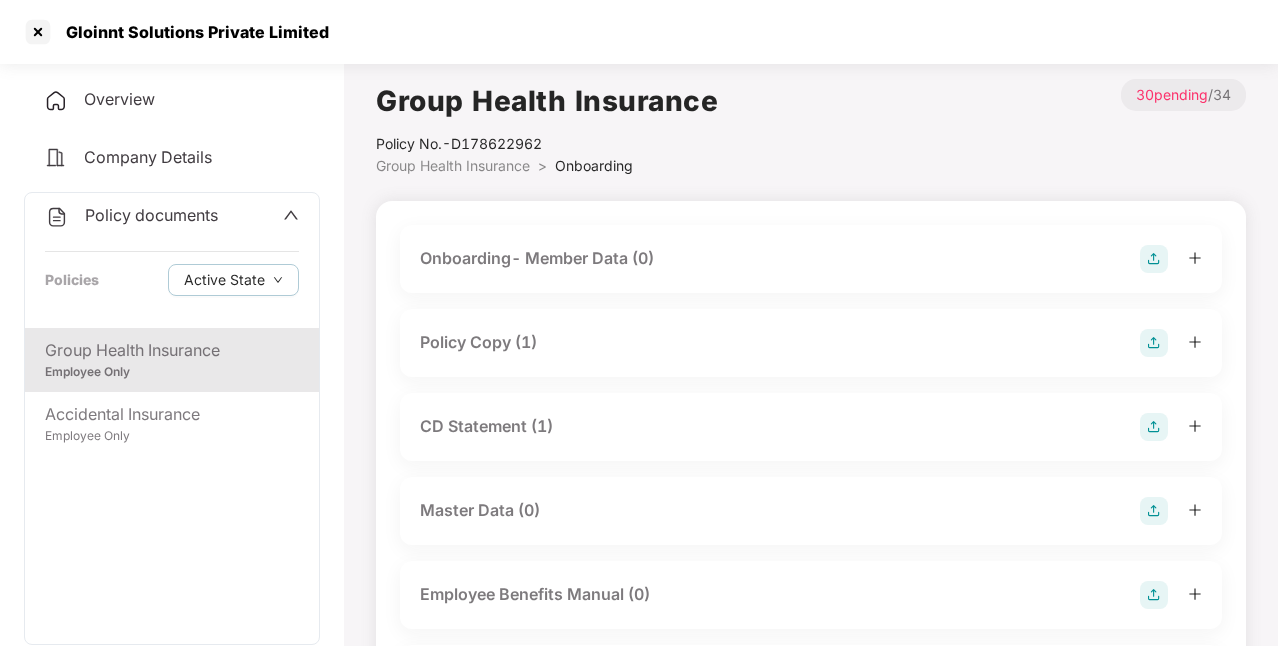click on "Policy Copy (1)" at bounding box center (811, 343) 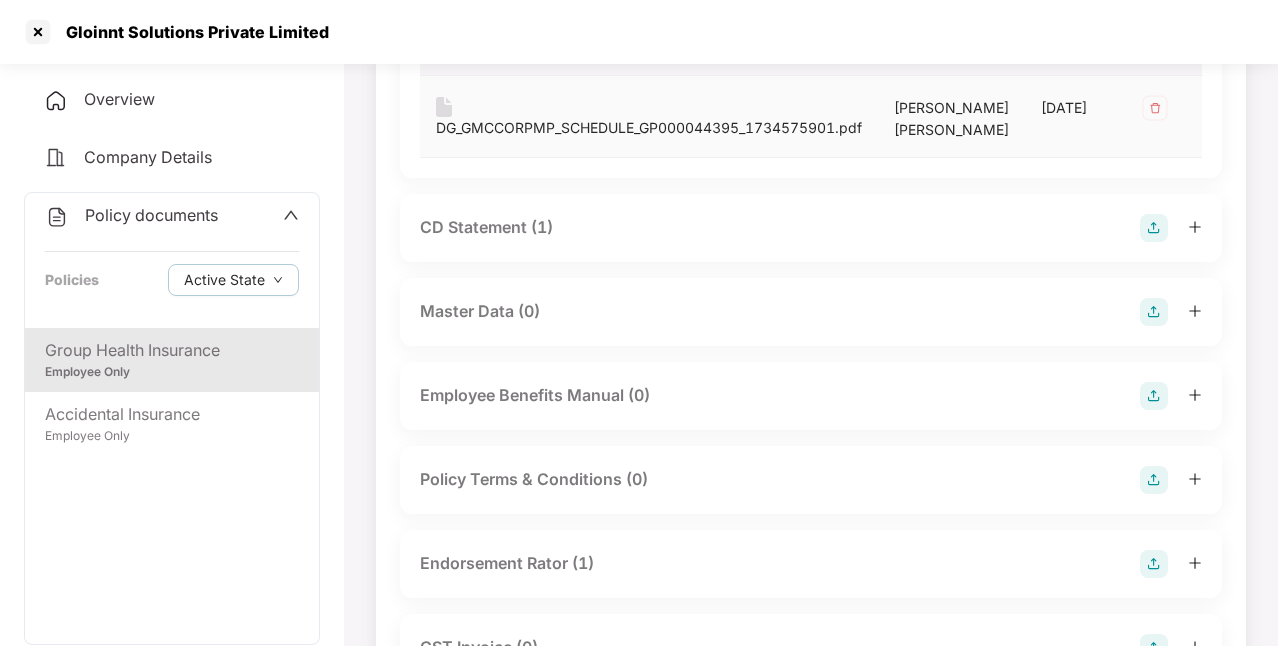 scroll, scrollTop: 400, scrollLeft: 0, axis: vertical 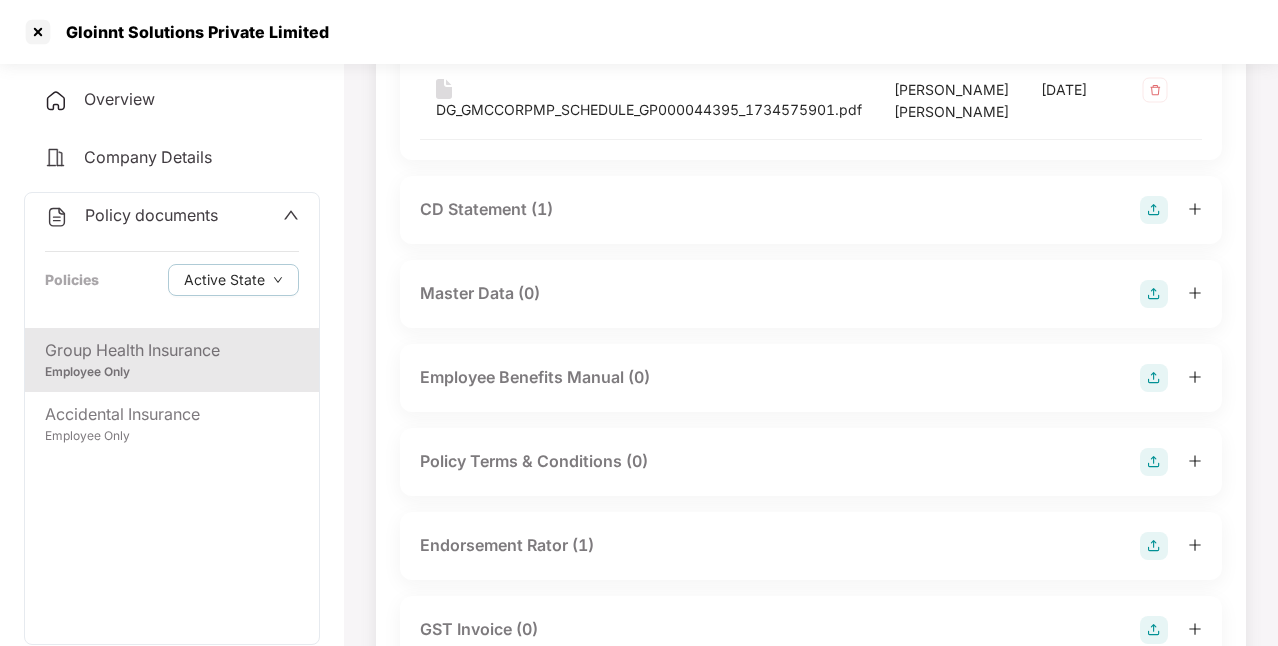 click on "CD Statement (1)" at bounding box center (811, 210) 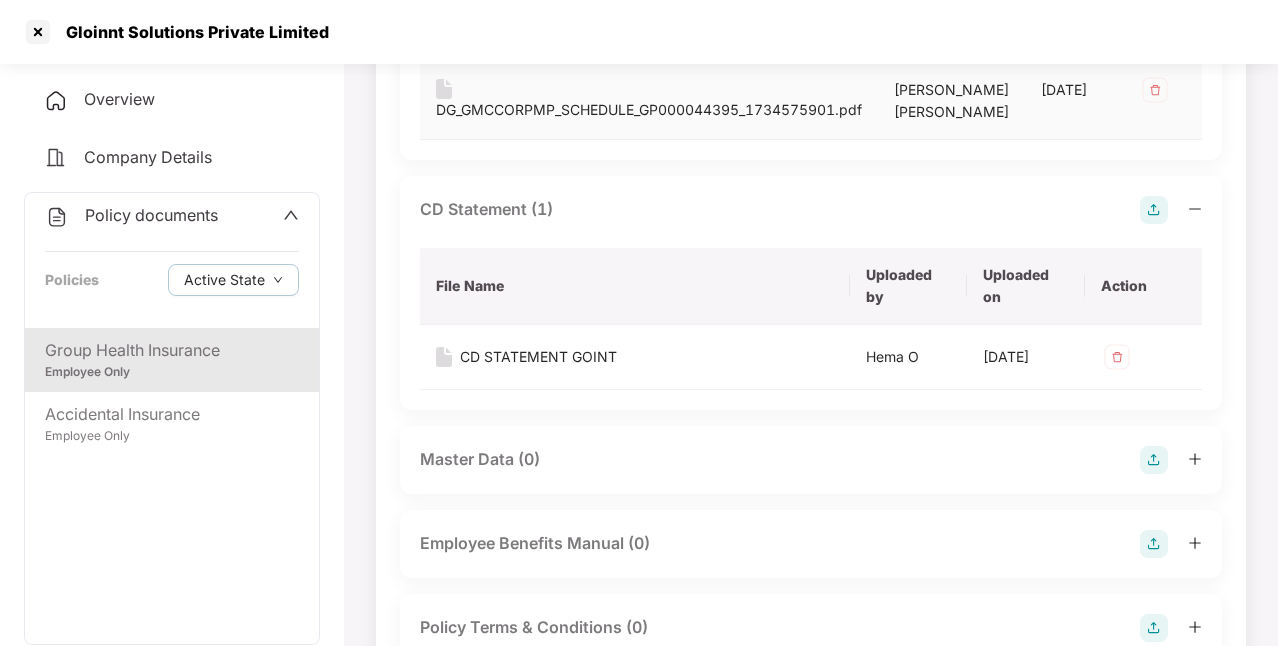 click on "DG_GMCCORPMP_SCHEDULE_GP000044395_1734575901.pdf" at bounding box center (649, 110) 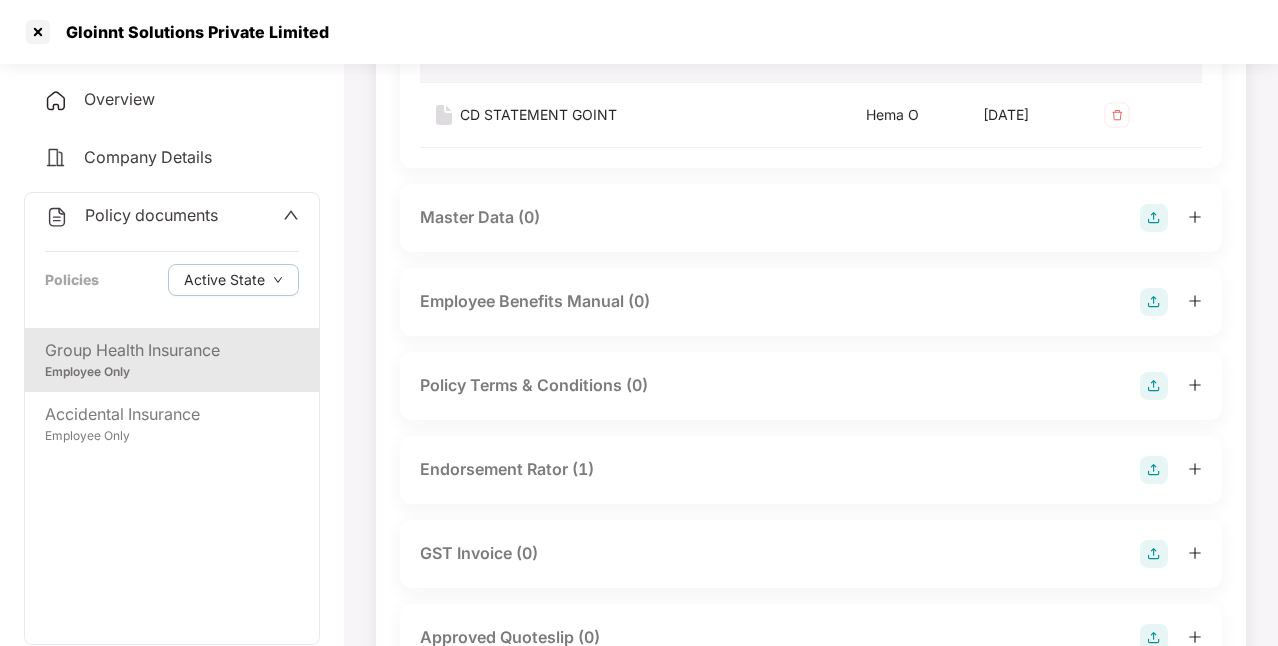 scroll, scrollTop: 700, scrollLeft: 0, axis: vertical 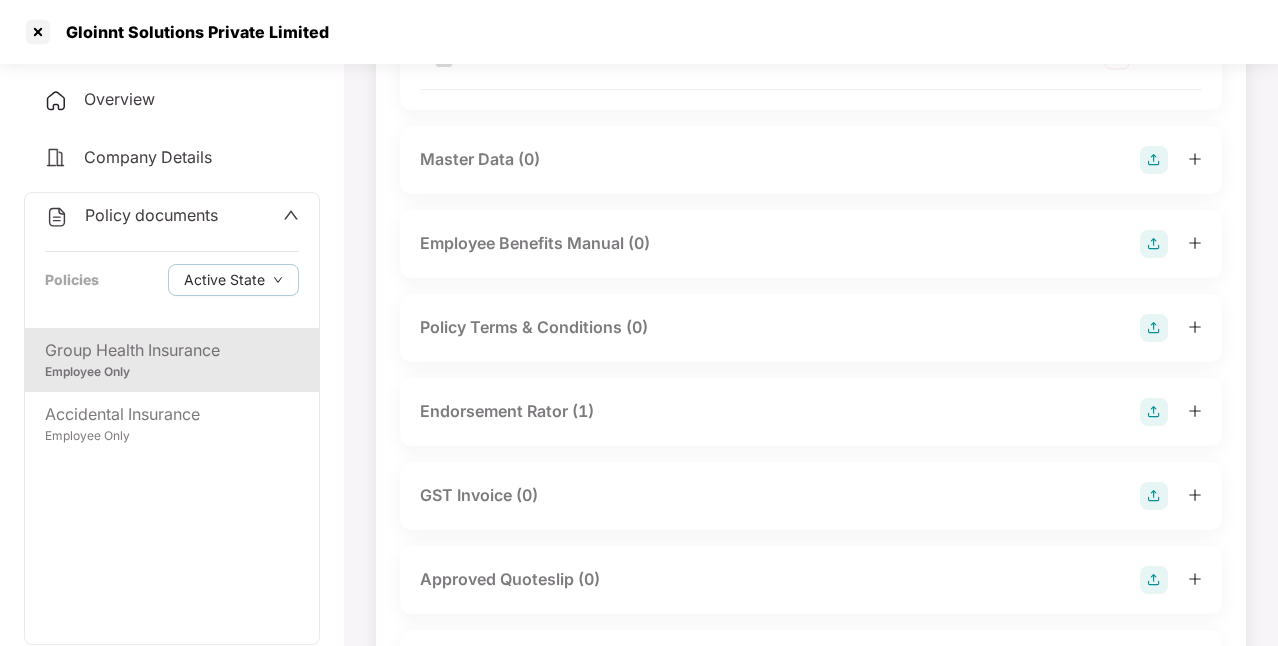 click on "Endorsement Rator (1)" at bounding box center (811, 412) 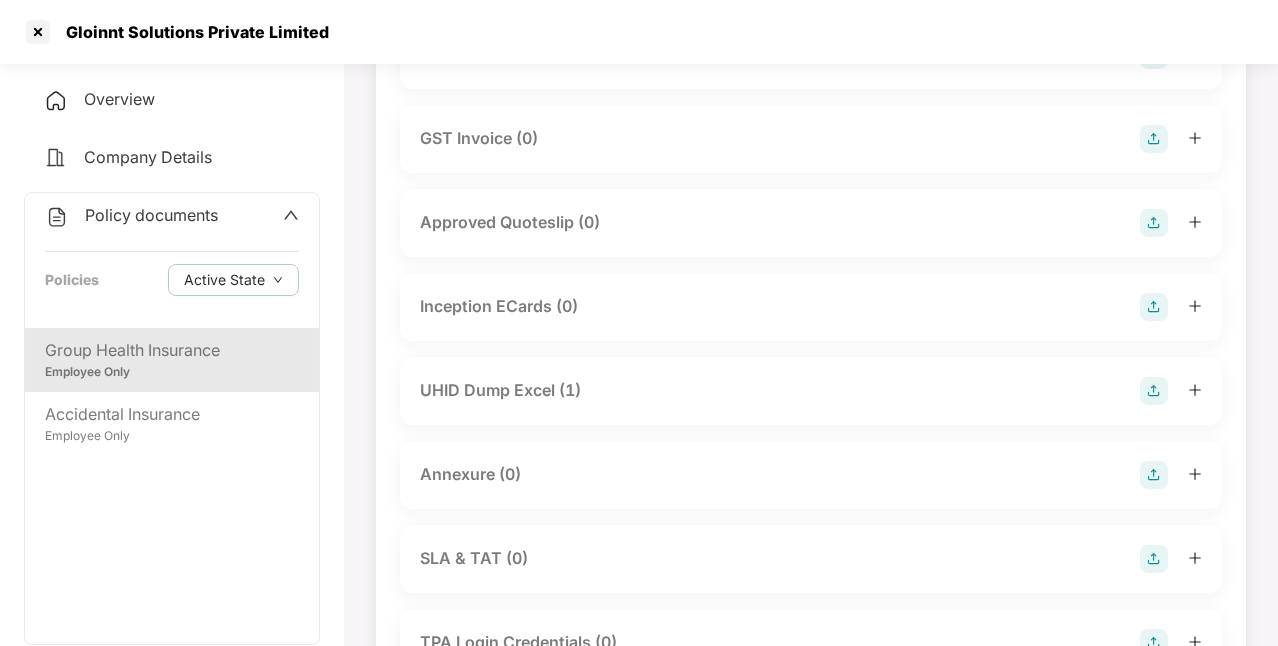 scroll, scrollTop: 1100, scrollLeft: 0, axis: vertical 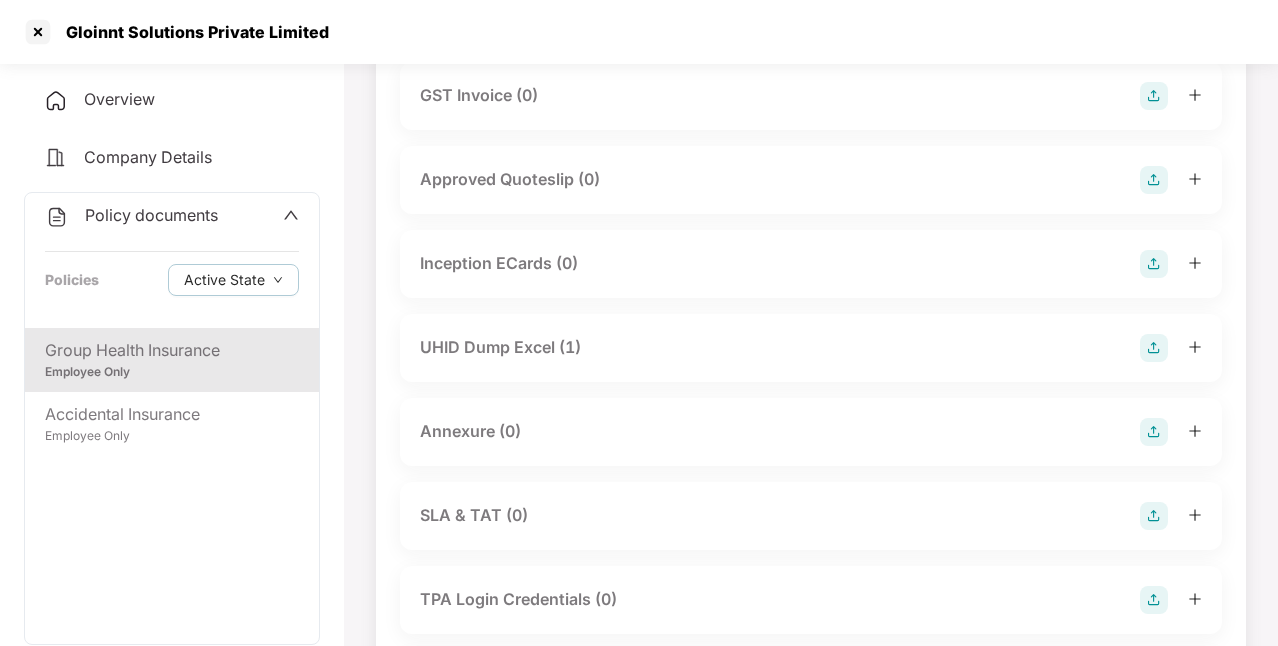 click on "UHID Dump Excel (1)" at bounding box center (811, 348) 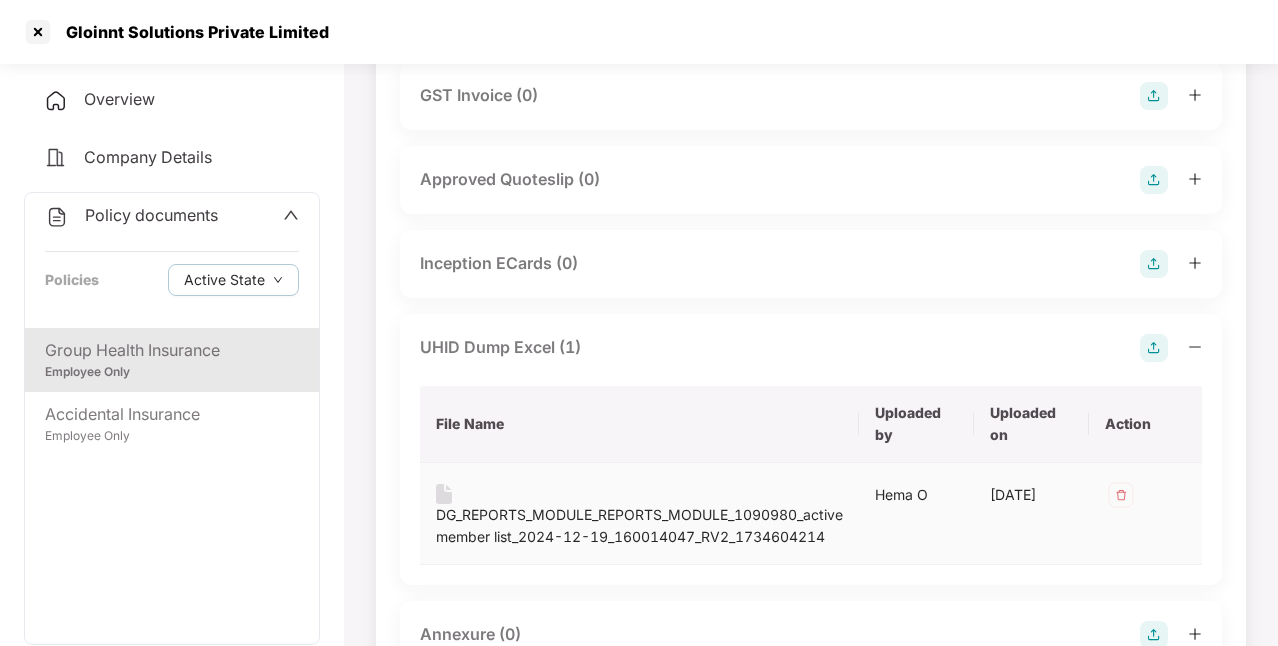 click on "DG_REPORTS_MODULE_REPORTS_MODULE_1090980_active member list_2024-12-19_160014047_RV2_1734604214" at bounding box center (639, 526) 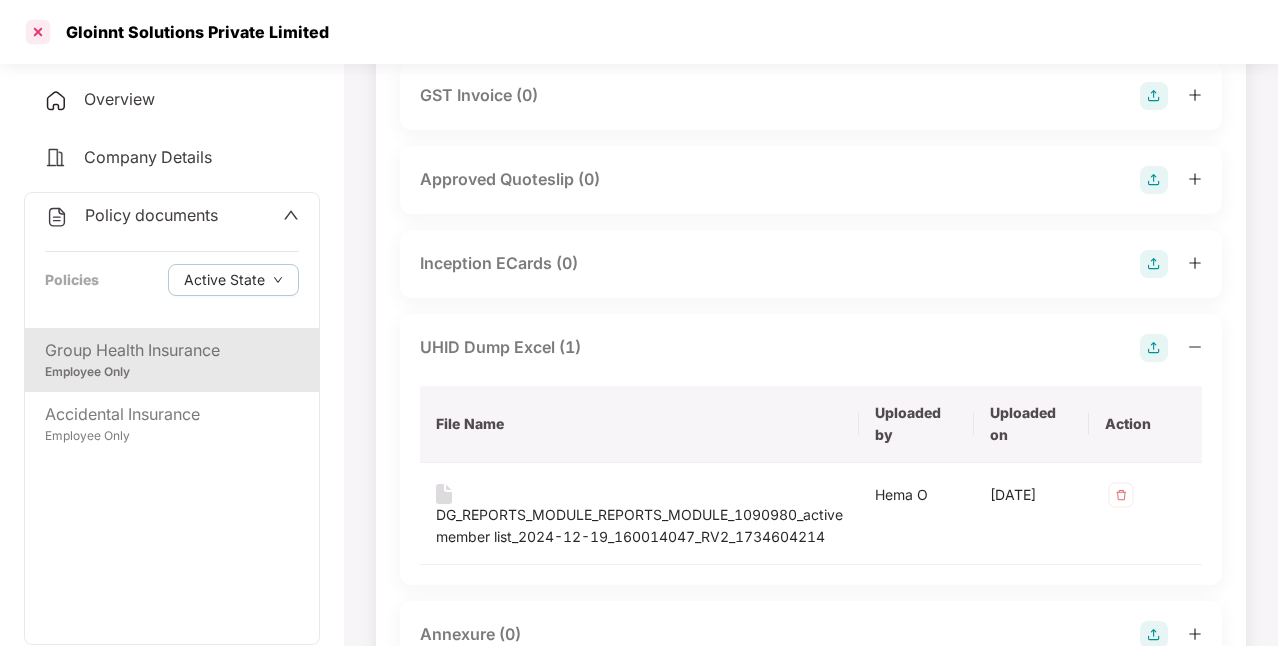 click on "Gloinnt Solutions Private Limited" at bounding box center (639, 32) 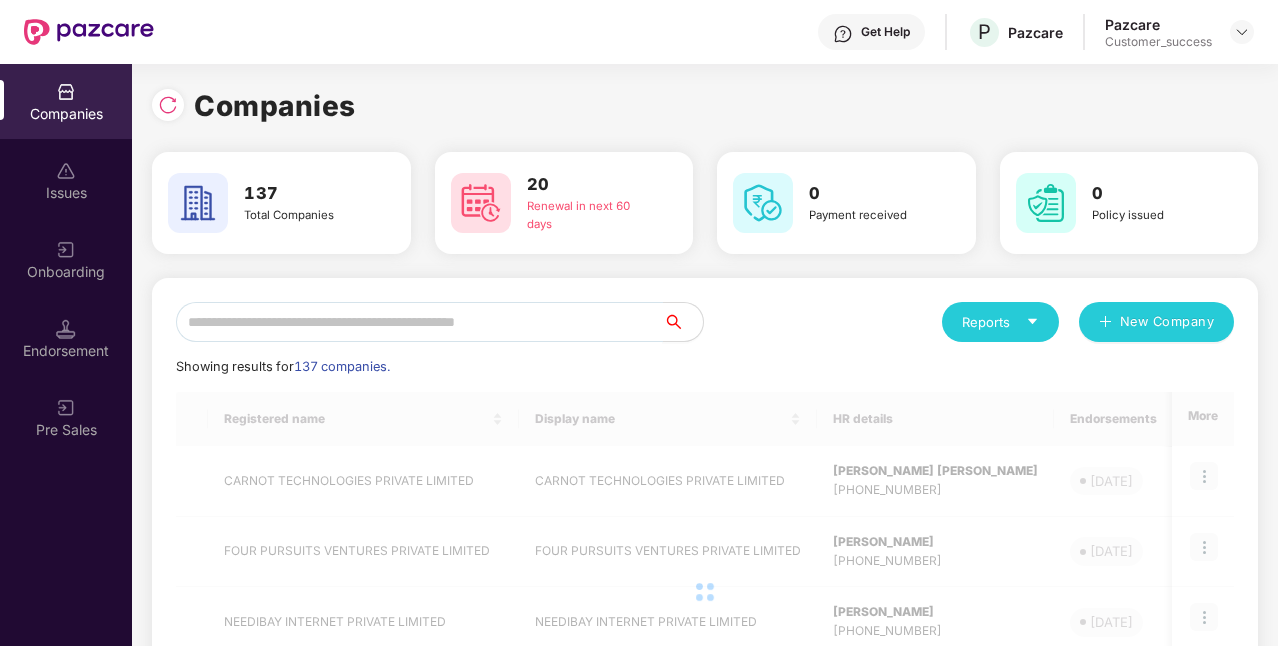 scroll, scrollTop: 0, scrollLeft: 0, axis: both 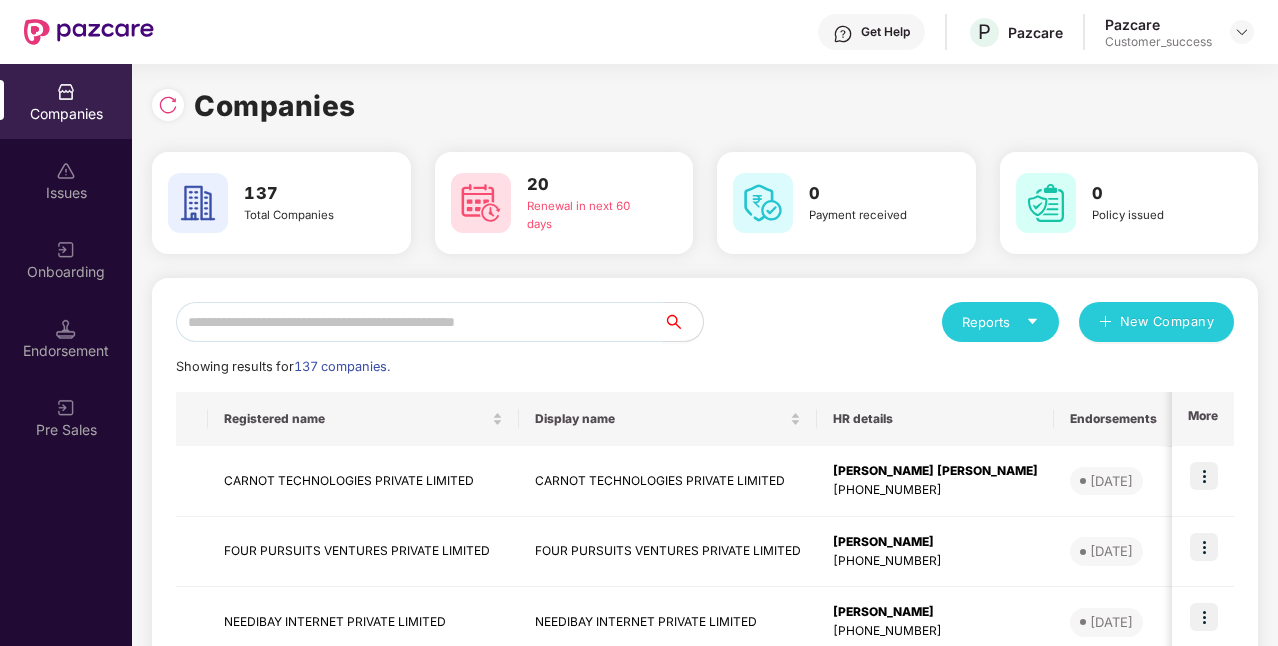 click at bounding box center (419, 322) 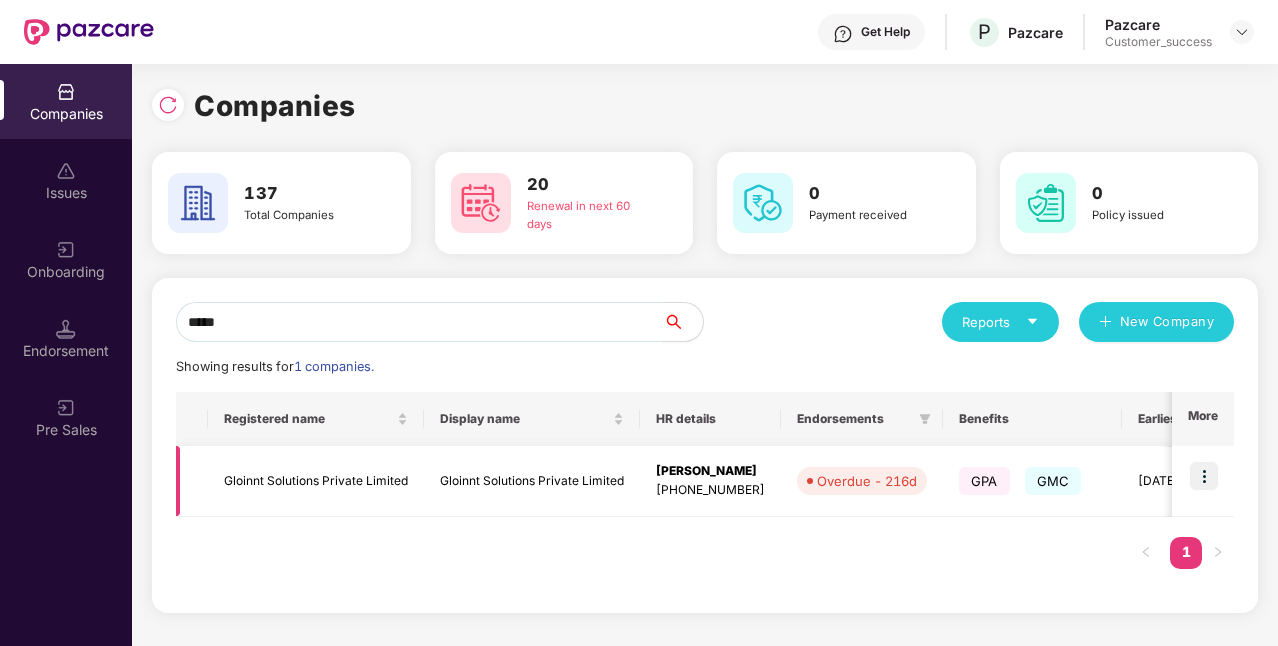 type on "*****" 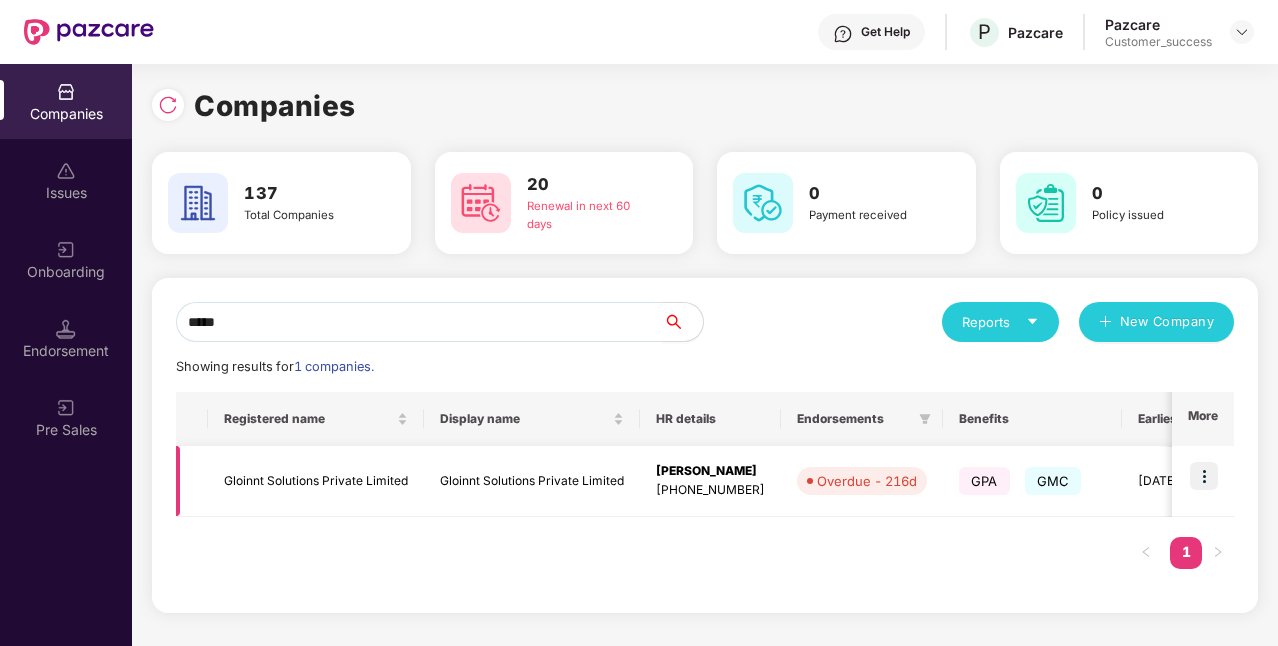 click at bounding box center [1204, 476] 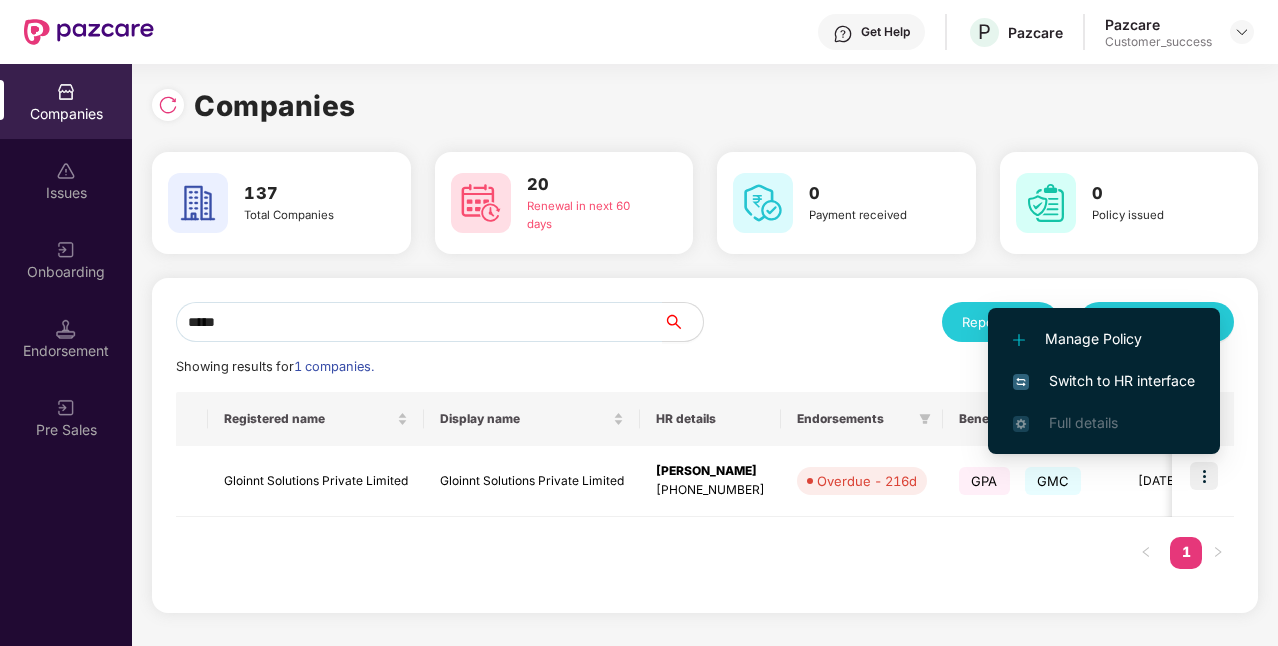 click on "Switch to HR interface" at bounding box center [1104, 381] 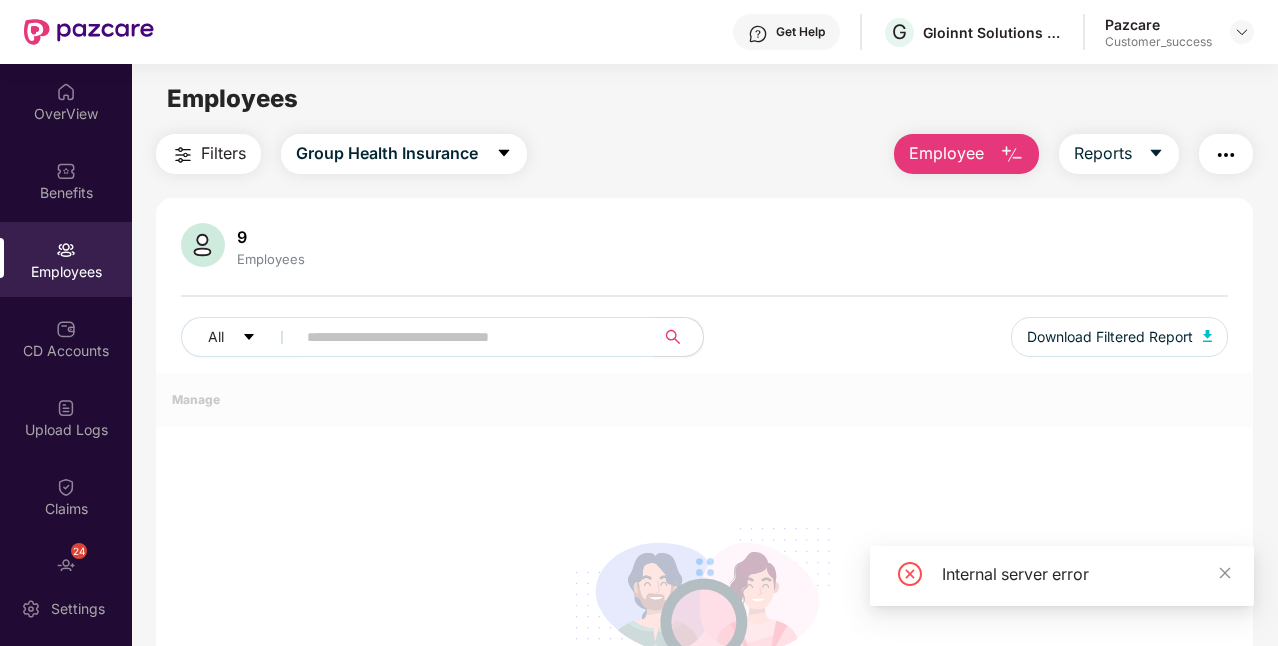 click on "Employees" at bounding box center [66, 272] 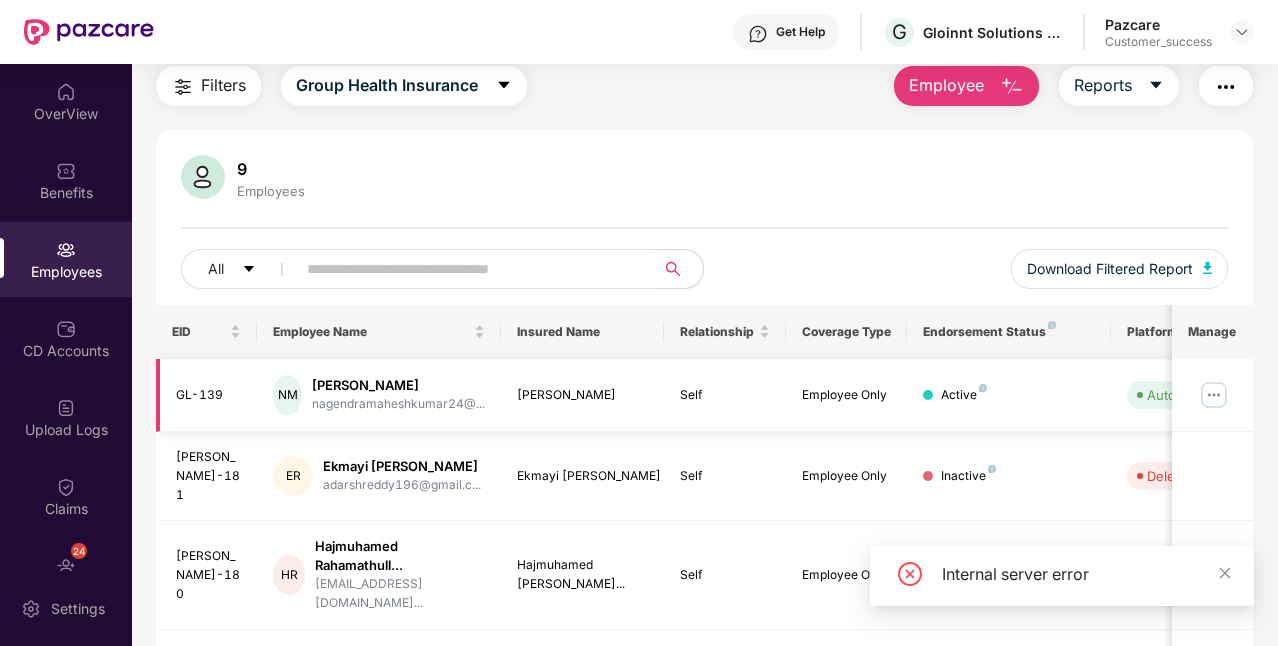 scroll, scrollTop: 100, scrollLeft: 0, axis: vertical 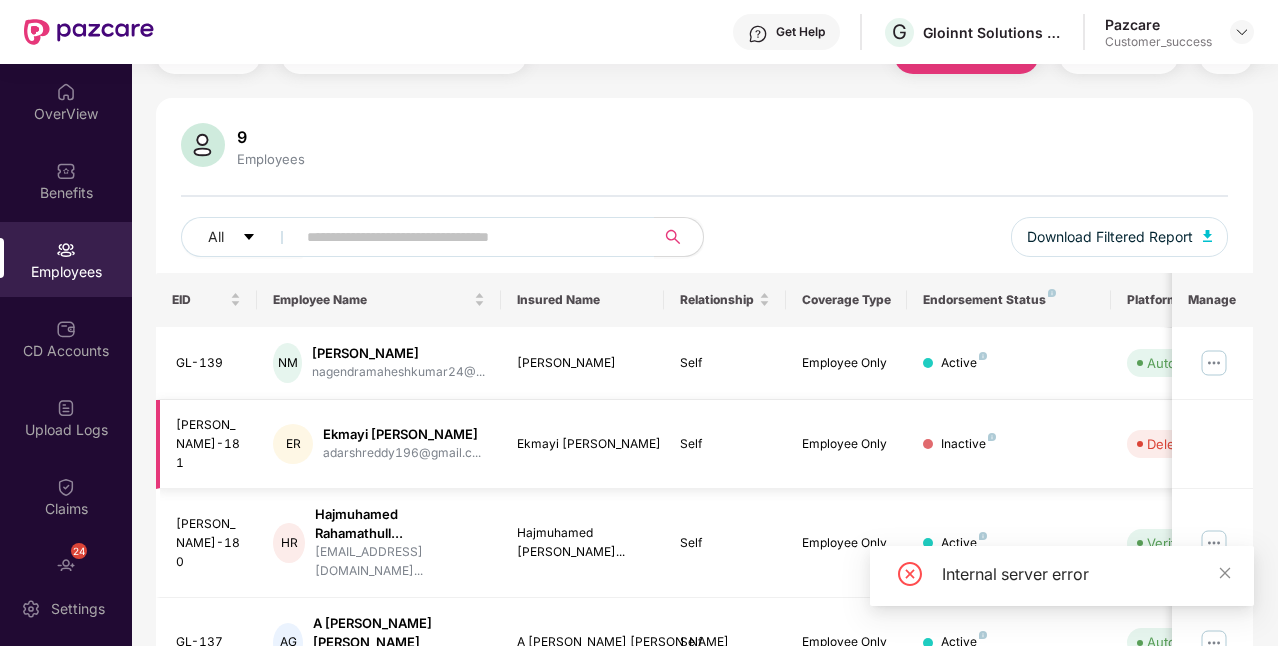 click on "Ekmayi [PERSON_NAME]" at bounding box center [402, 434] 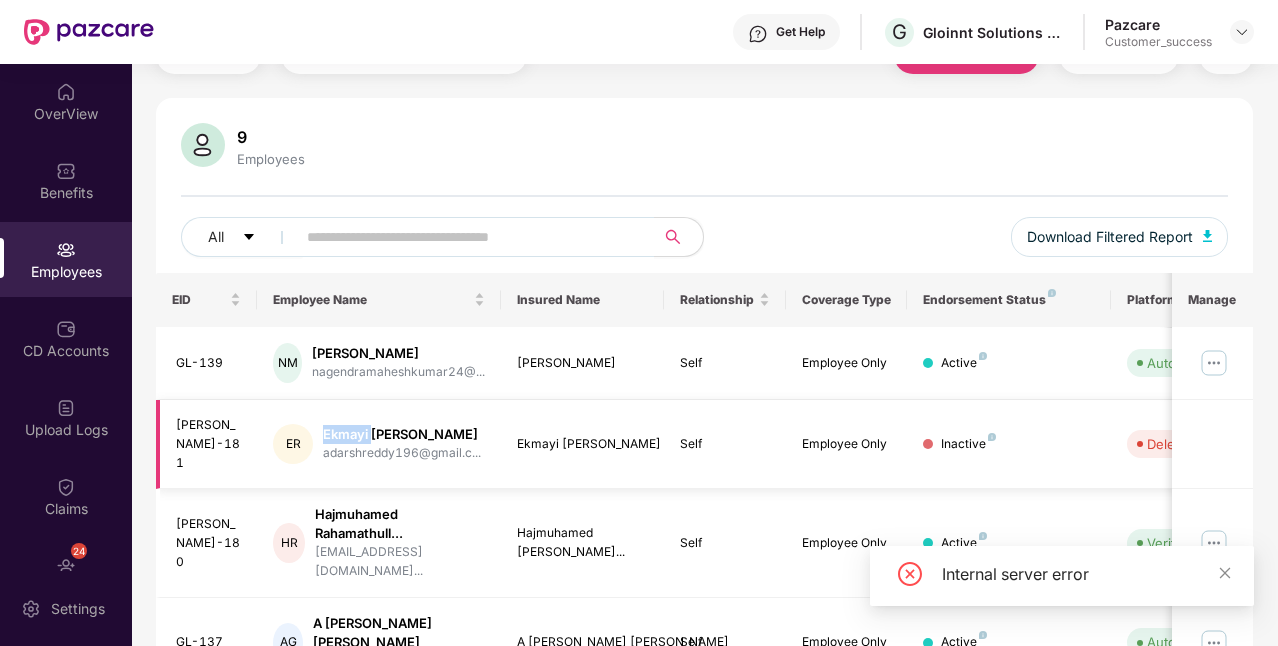 click on "Ekmayi [PERSON_NAME]" at bounding box center (402, 434) 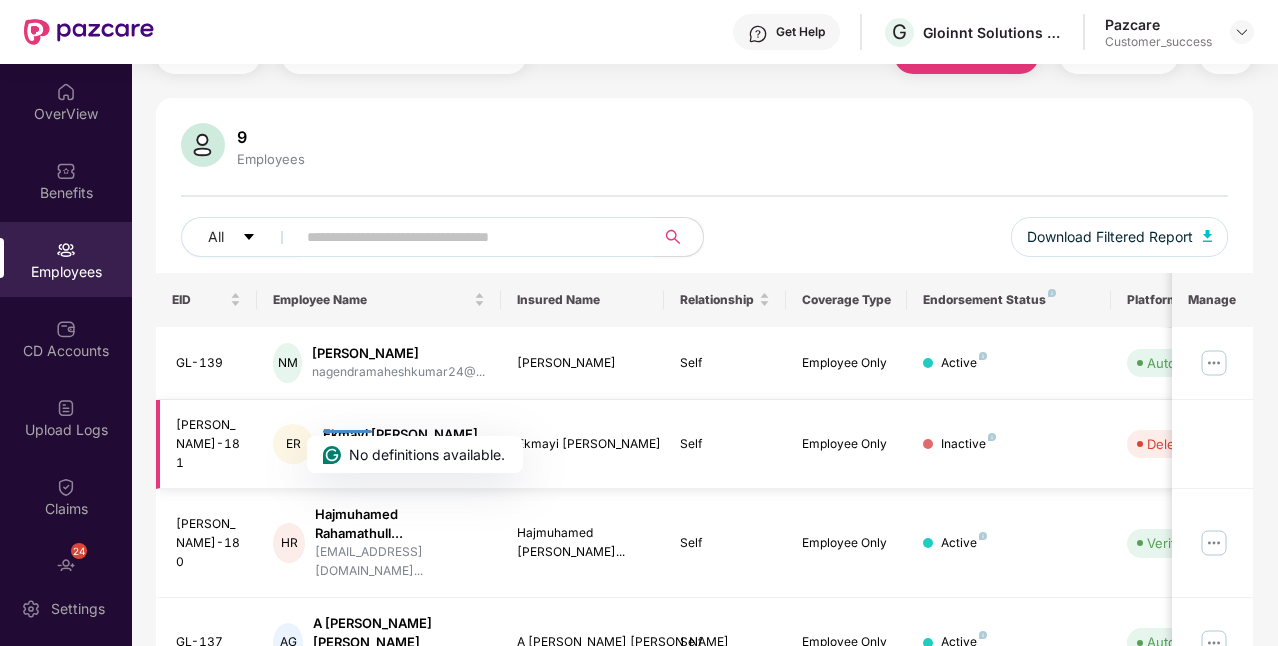 click on "Ekmayi [PERSON_NAME]" at bounding box center (402, 434) 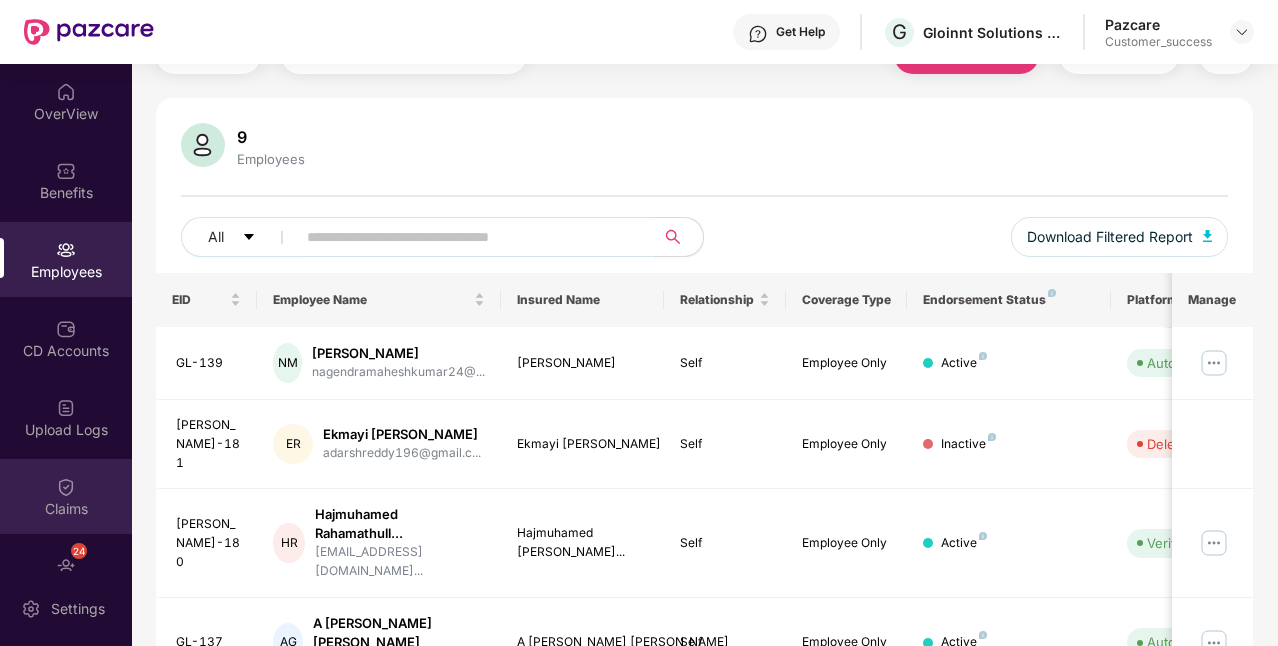scroll, scrollTop: 124, scrollLeft: 0, axis: vertical 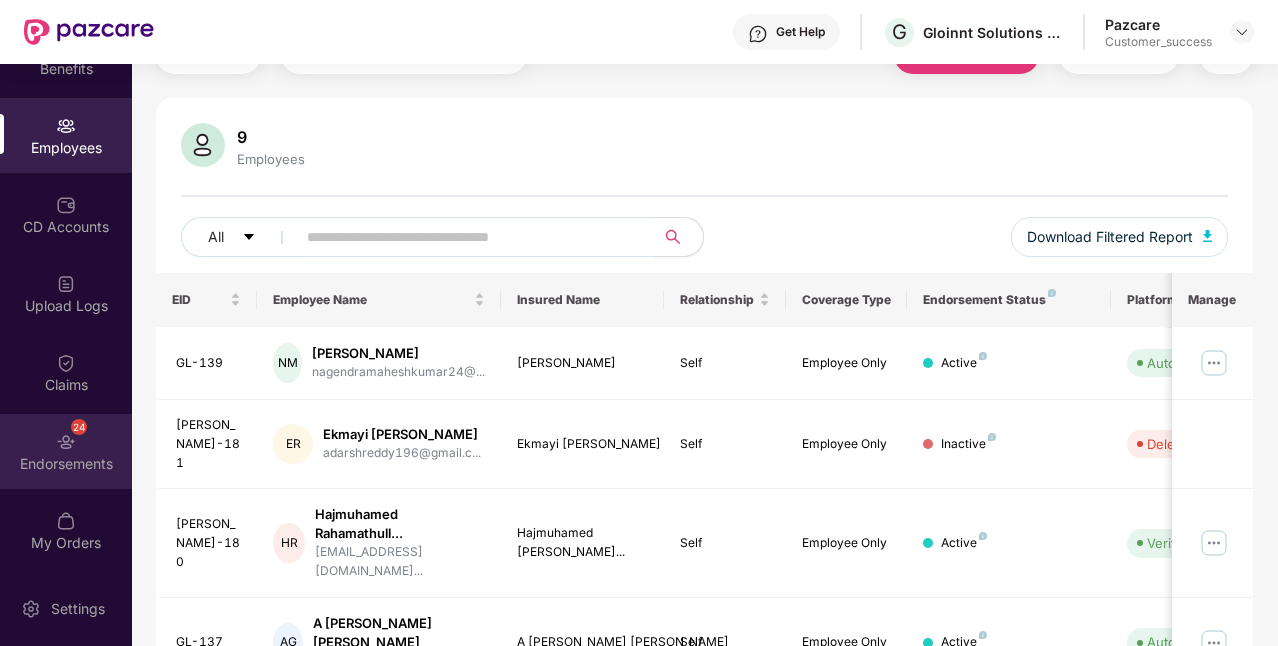 click on "Endorsements" at bounding box center (66, 464) 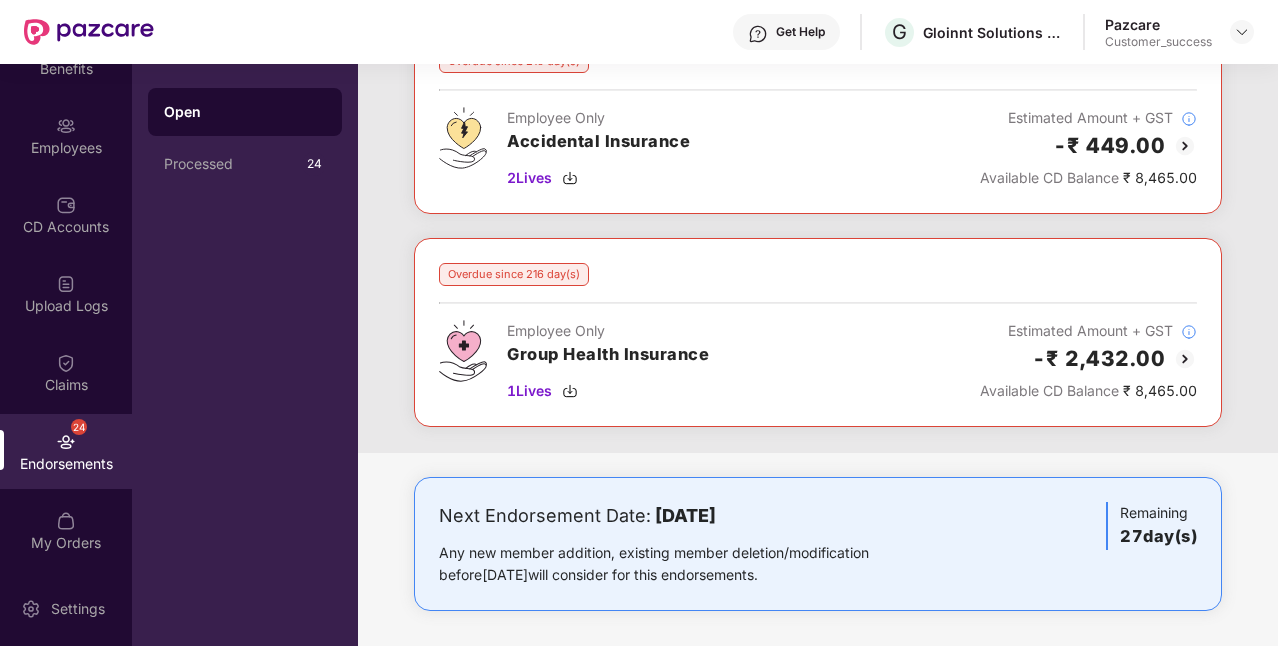 scroll, scrollTop: 0, scrollLeft: 0, axis: both 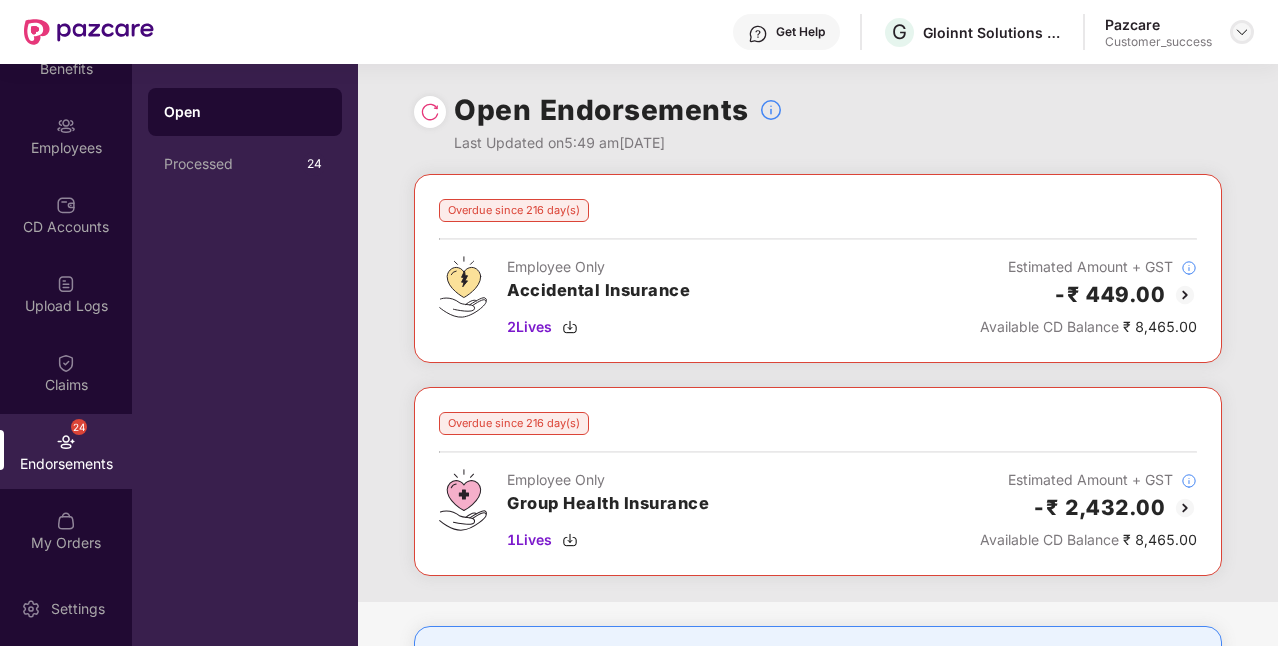 click at bounding box center [1242, 32] 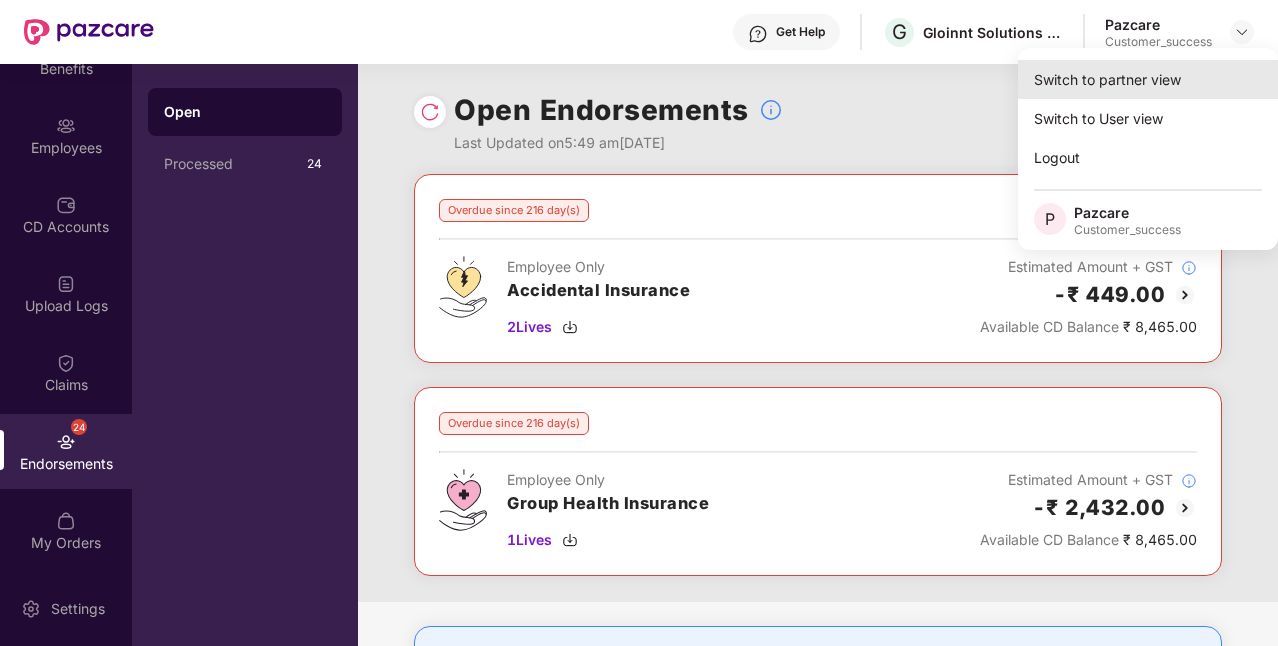 click on "Switch to partner view" at bounding box center (1148, 79) 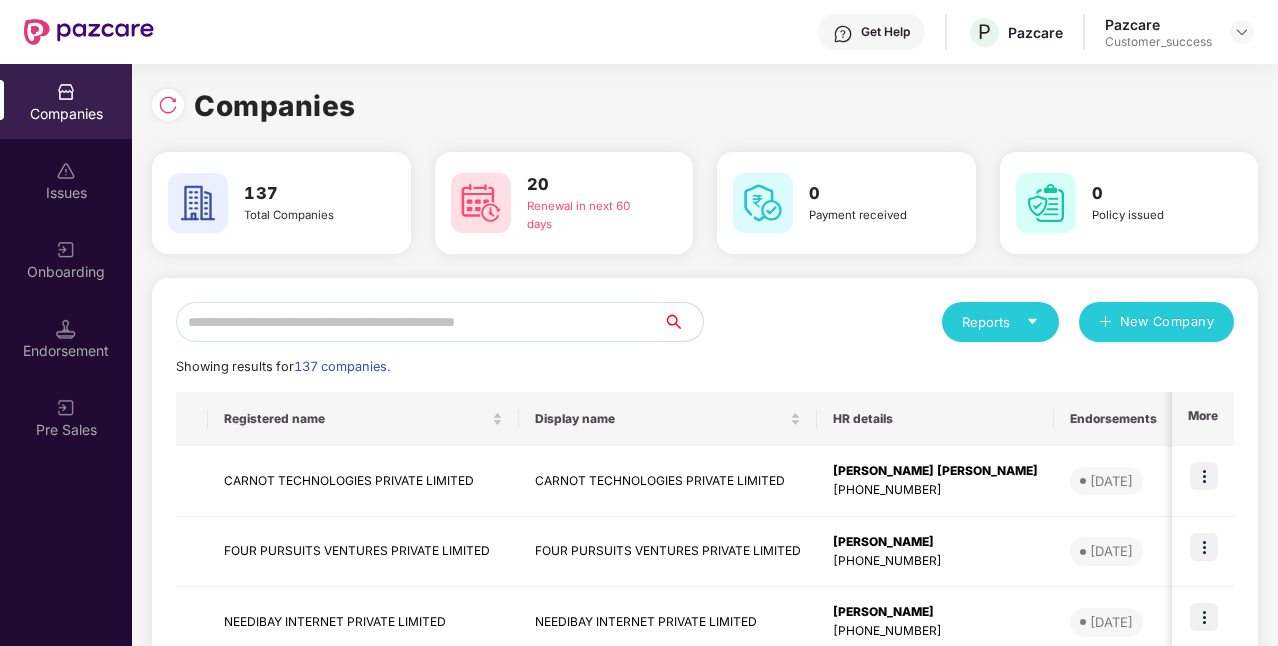 click at bounding box center [419, 322] 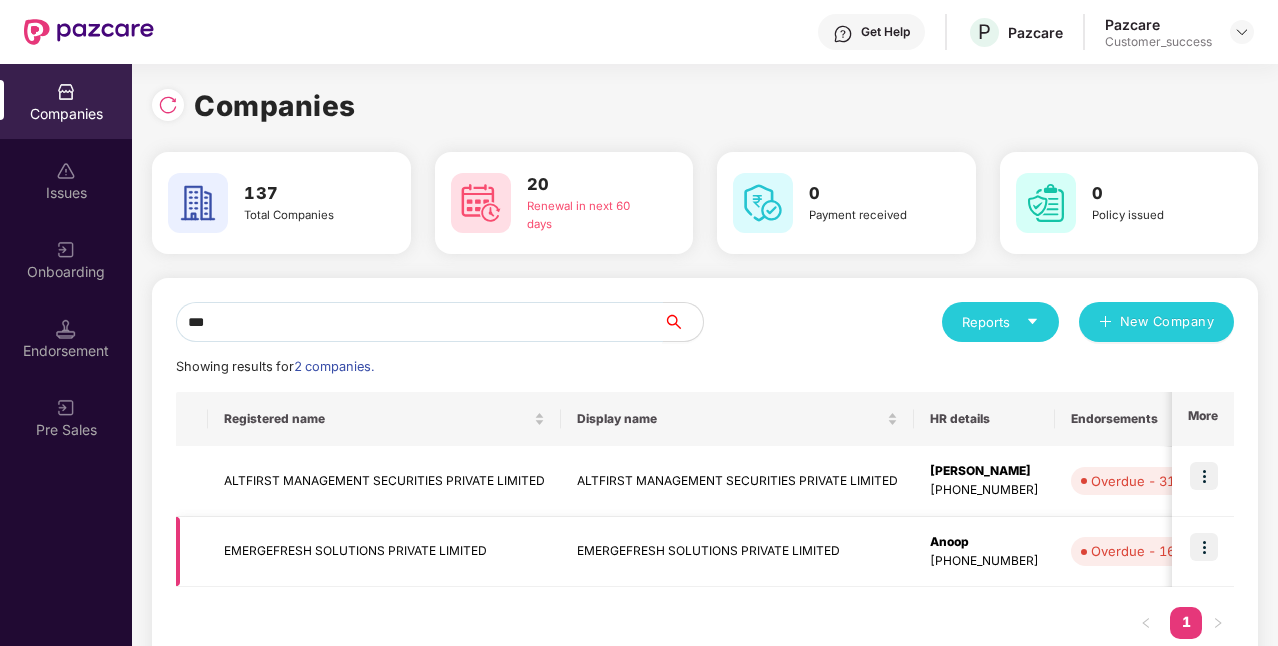 type on "***" 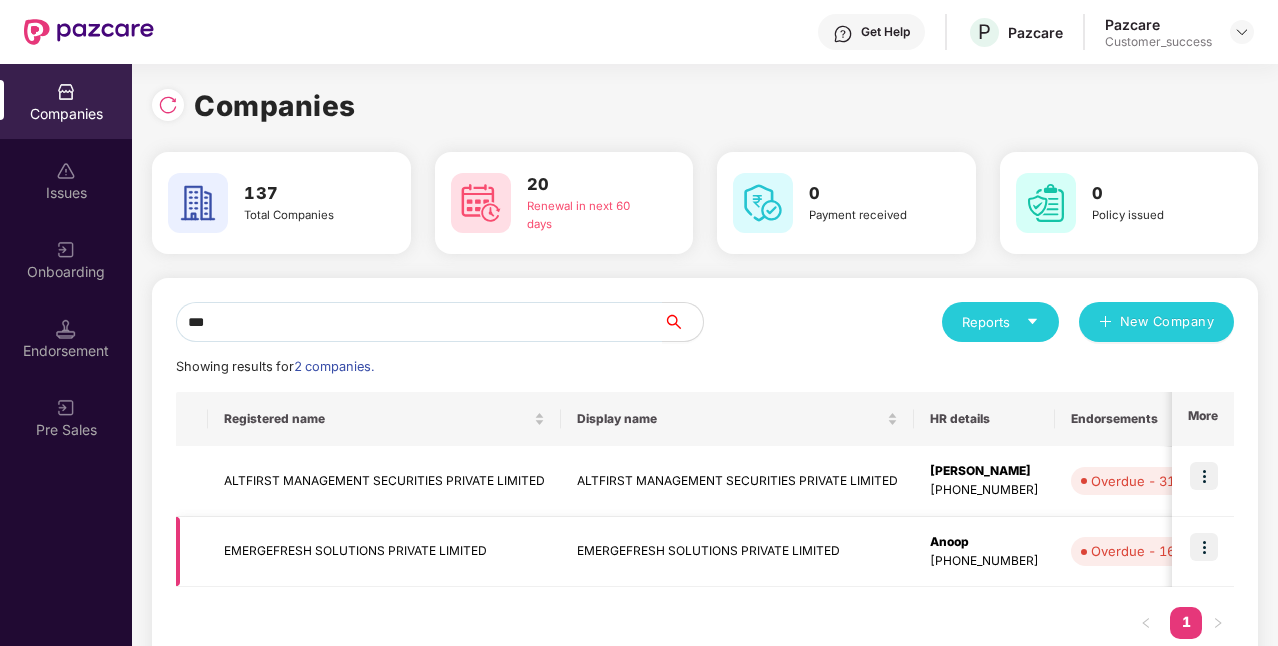 click at bounding box center (1204, 547) 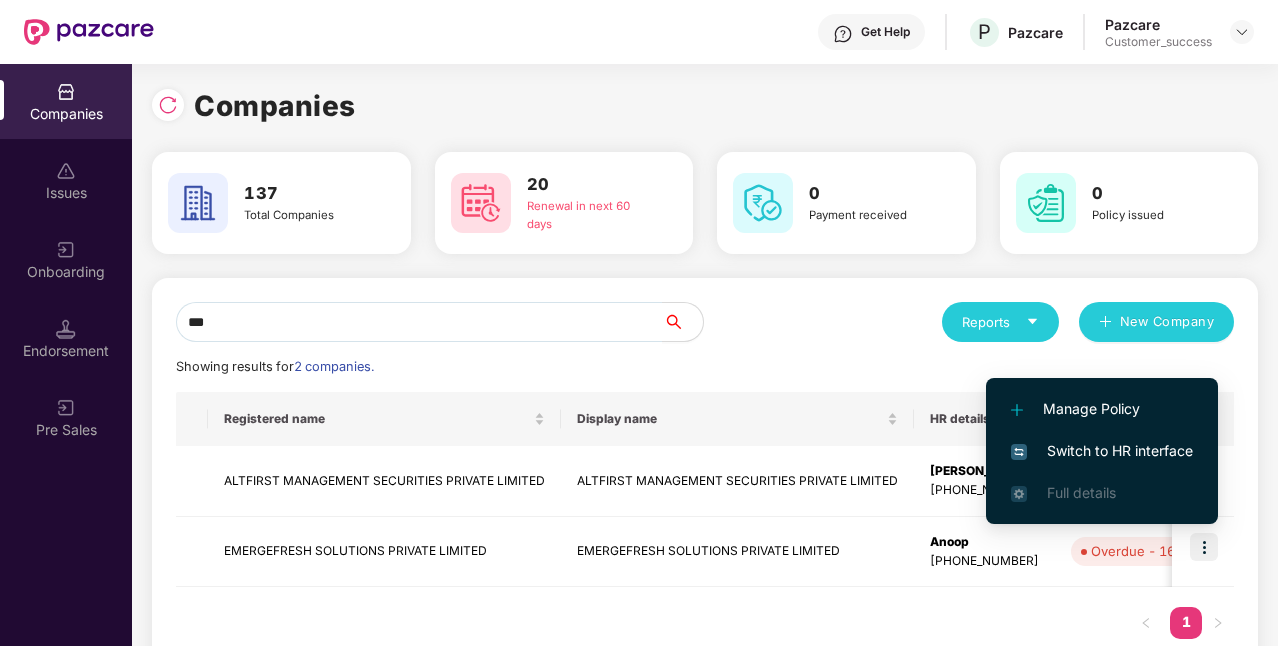 click on "Switch to HR interface" at bounding box center [1102, 451] 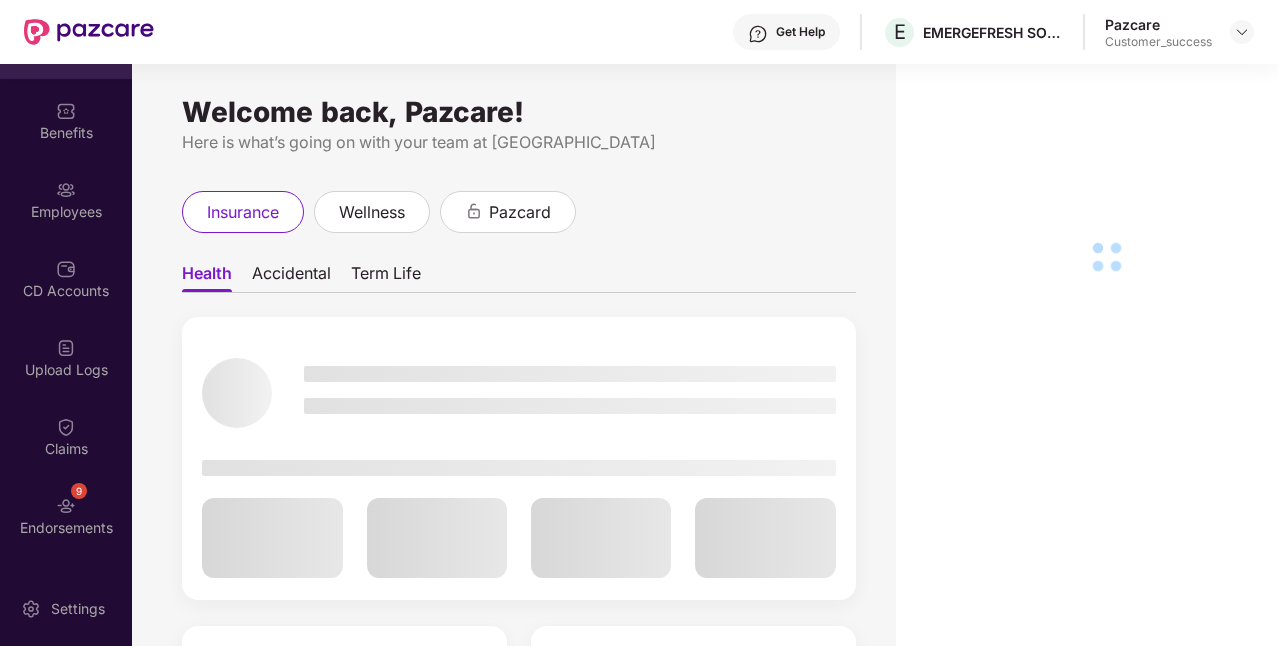 scroll, scrollTop: 124, scrollLeft: 0, axis: vertical 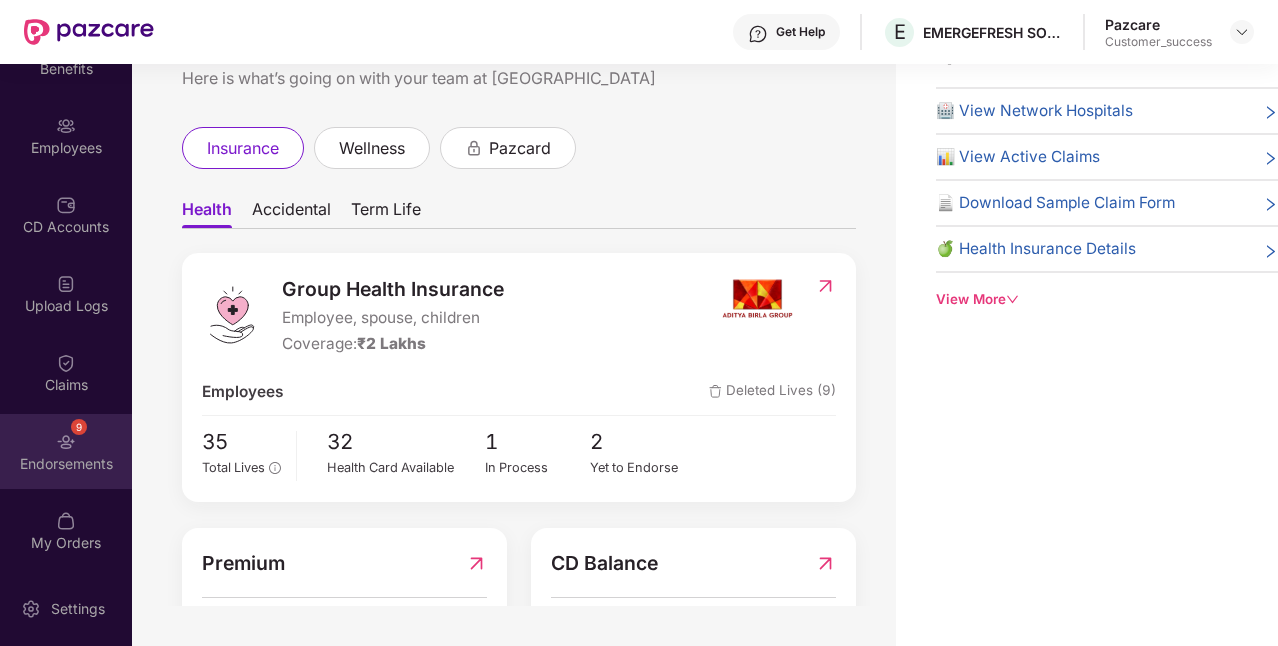 click on "9 Endorsements" at bounding box center (66, 451) 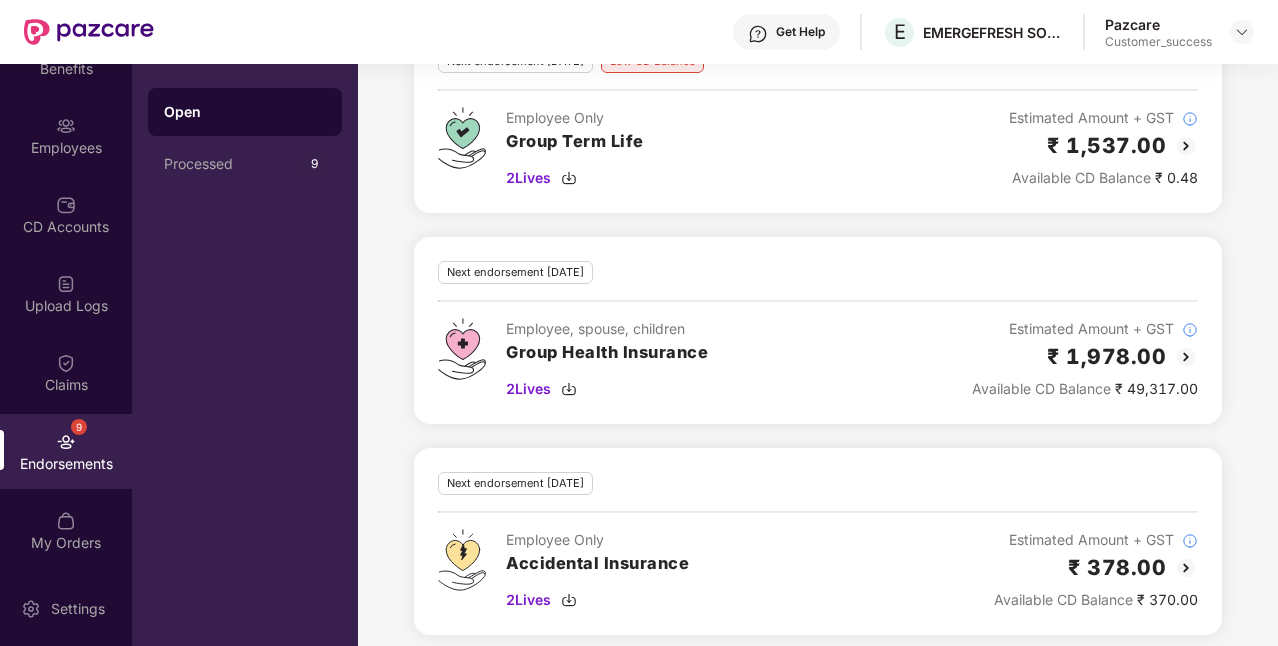 scroll, scrollTop: 1207, scrollLeft: 0, axis: vertical 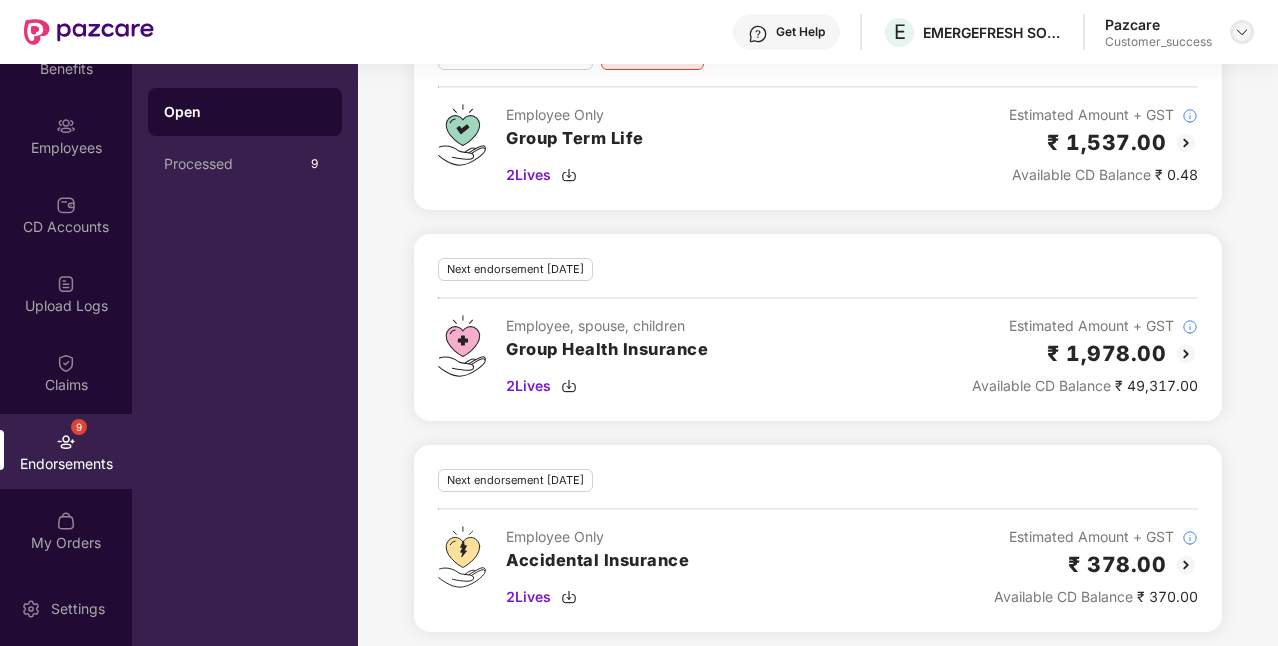 click at bounding box center (1242, 32) 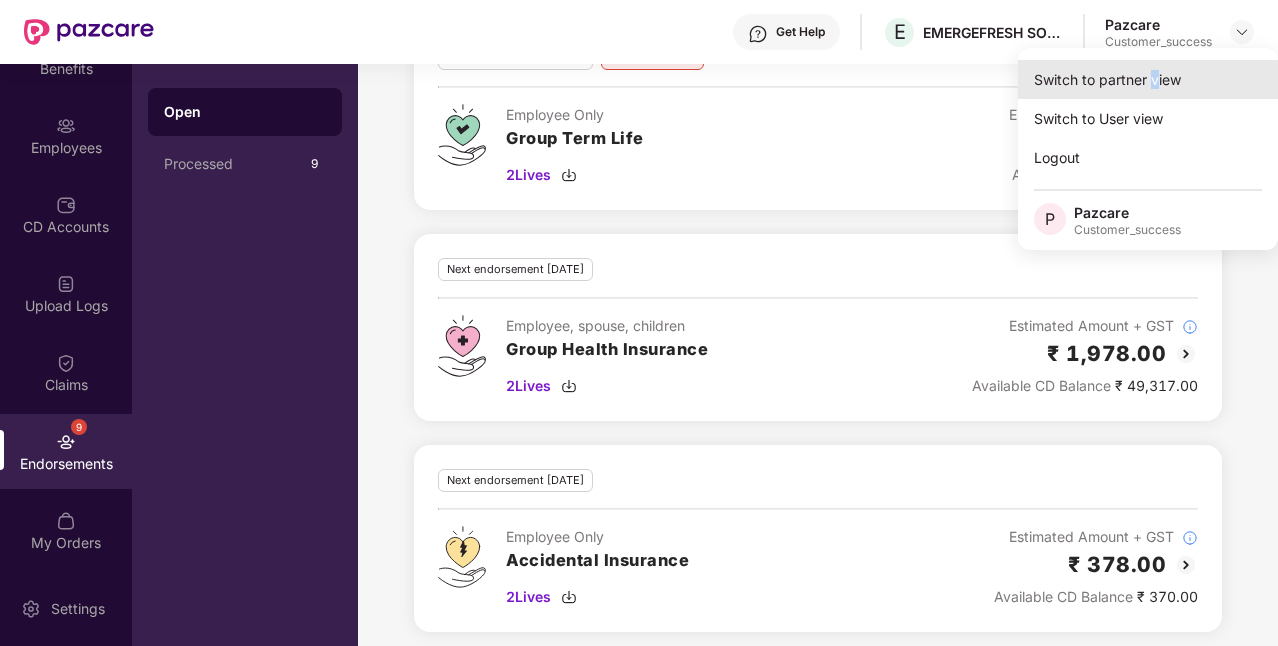 click on "Switch to partner view" at bounding box center (1148, 79) 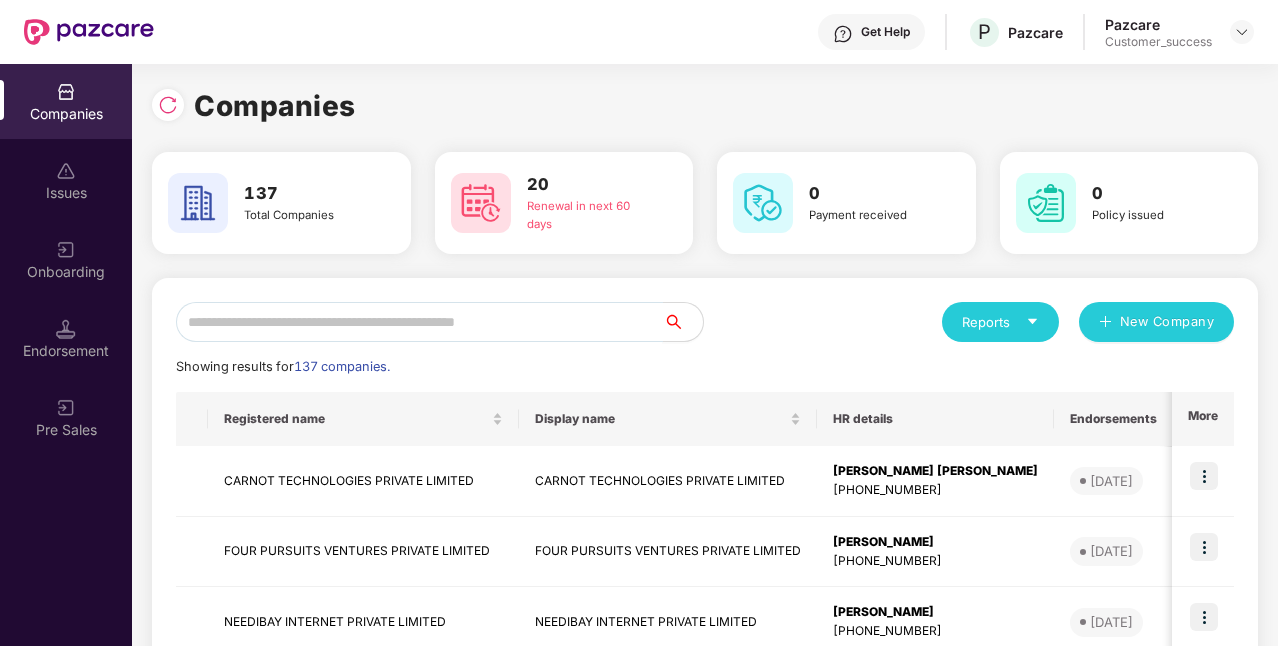 drag, startPoint x: 559, startPoint y: 307, endPoint x: 565, endPoint y: 323, distance: 17.088007 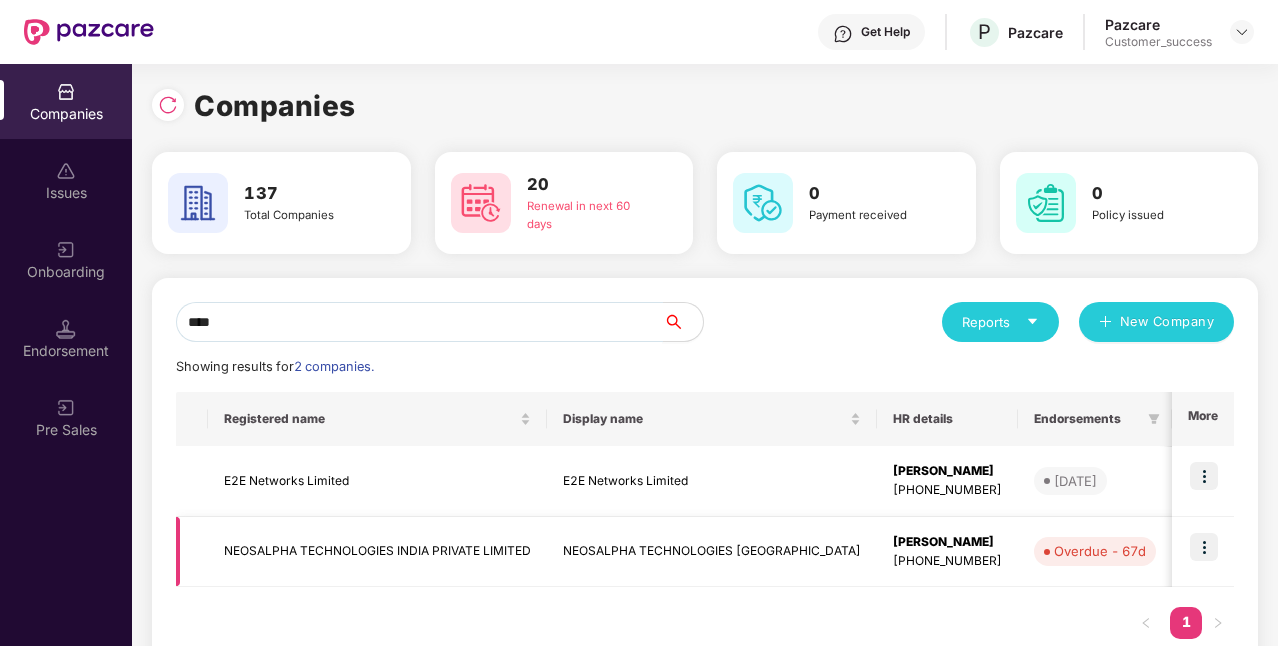 type on "****" 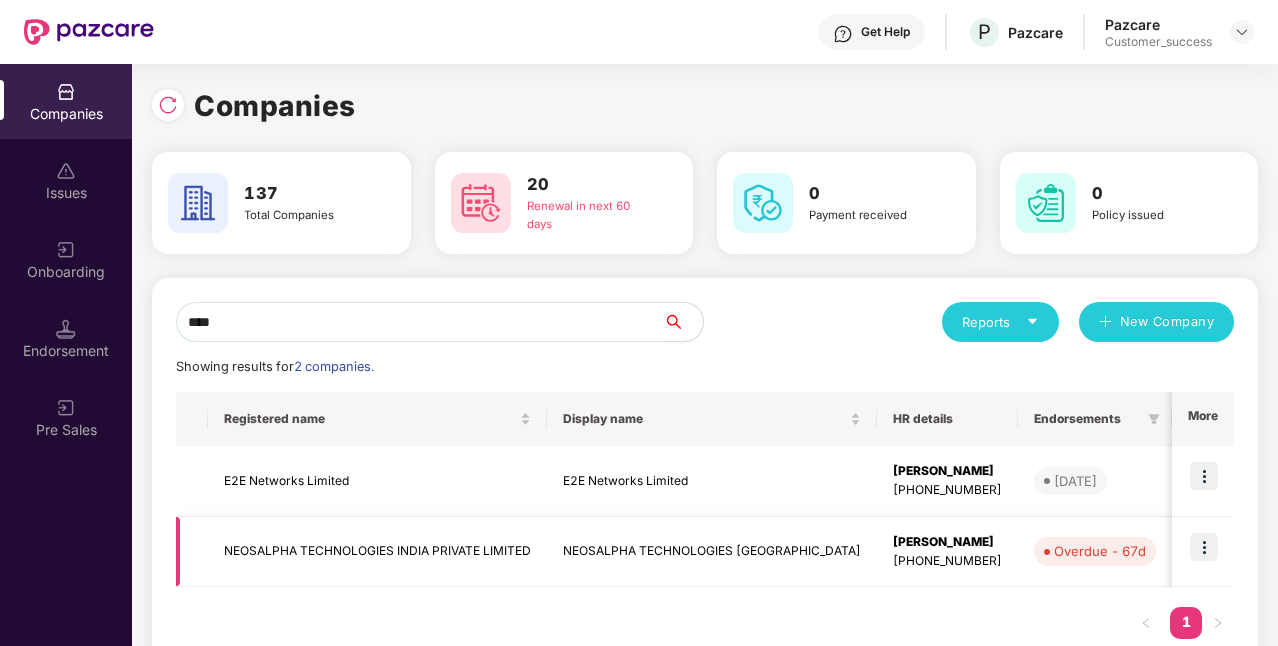 click on "NEOSALPHA TECHNOLOGIES [GEOGRAPHIC_DATA]" at bounding box center [712, 552] 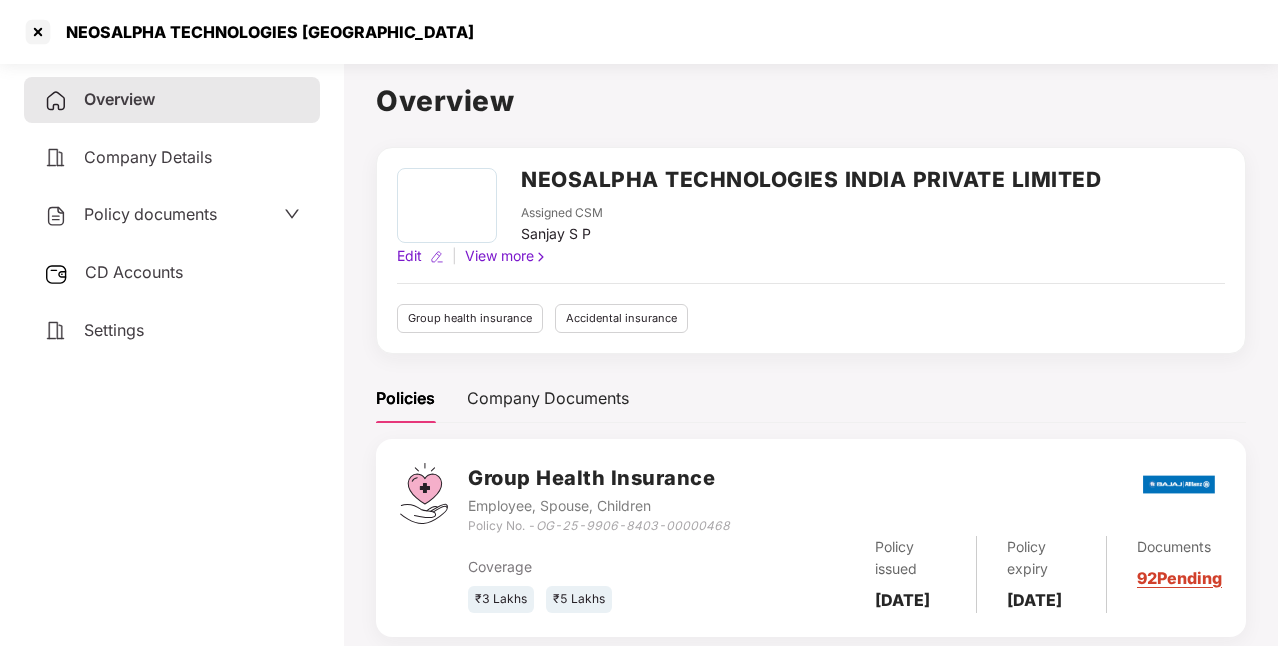 click on "NEOSALPHA TECHNOLOGIES [GEOGRAPHIC_DATA]" at bounding box center [264, 32] 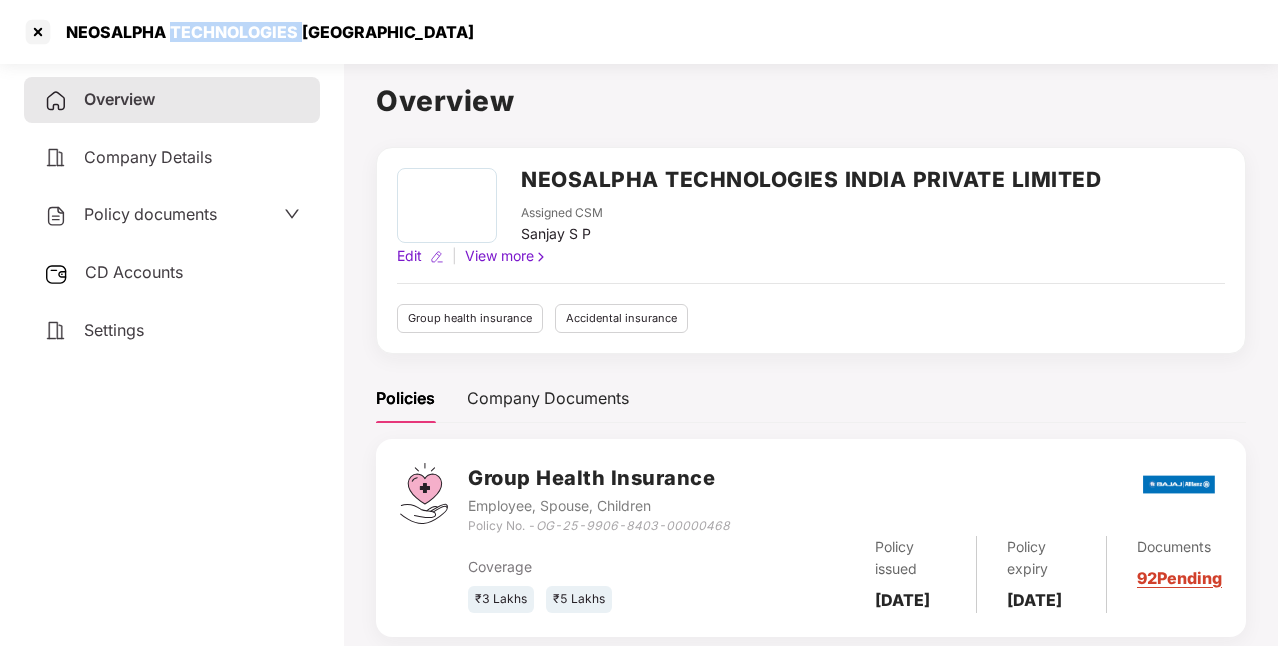 click on "NEOSALPHA TECHNOLOGIES [GEOGRAPHIC_DATA]" at bounding box center (264, 32) 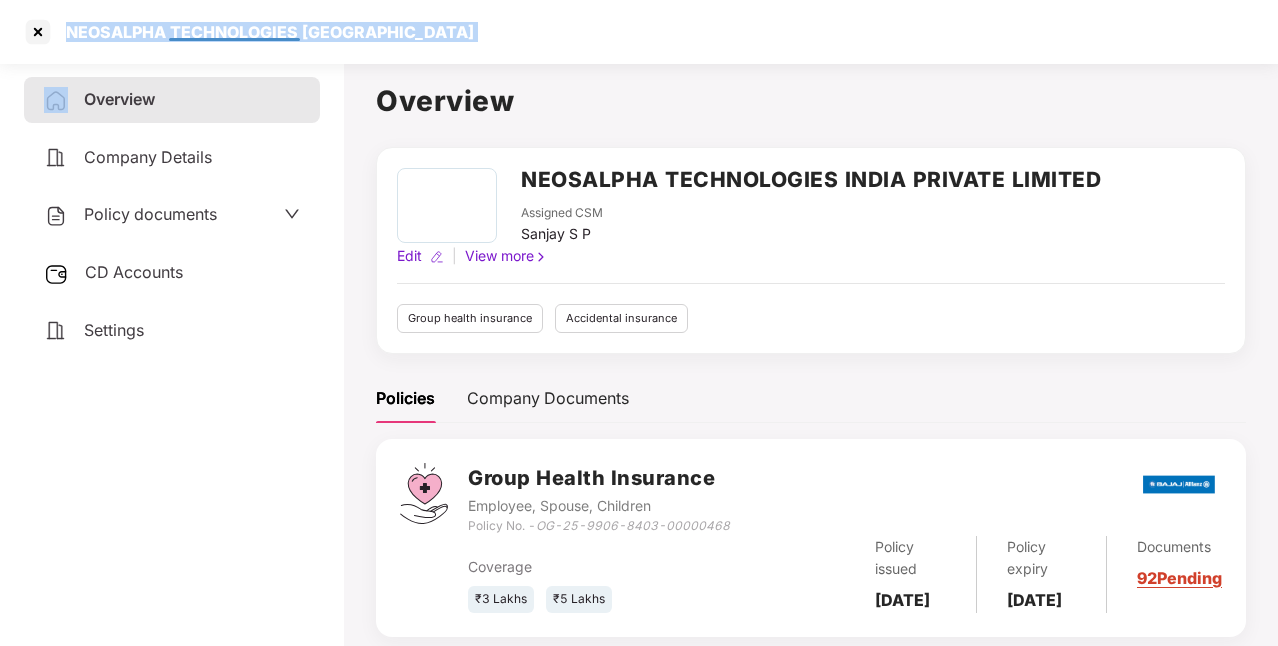 click on "NEOSALPHA TECHNOLOGIES [GEOGRAPHIC_DATA]" at bounding box center (264, 32) 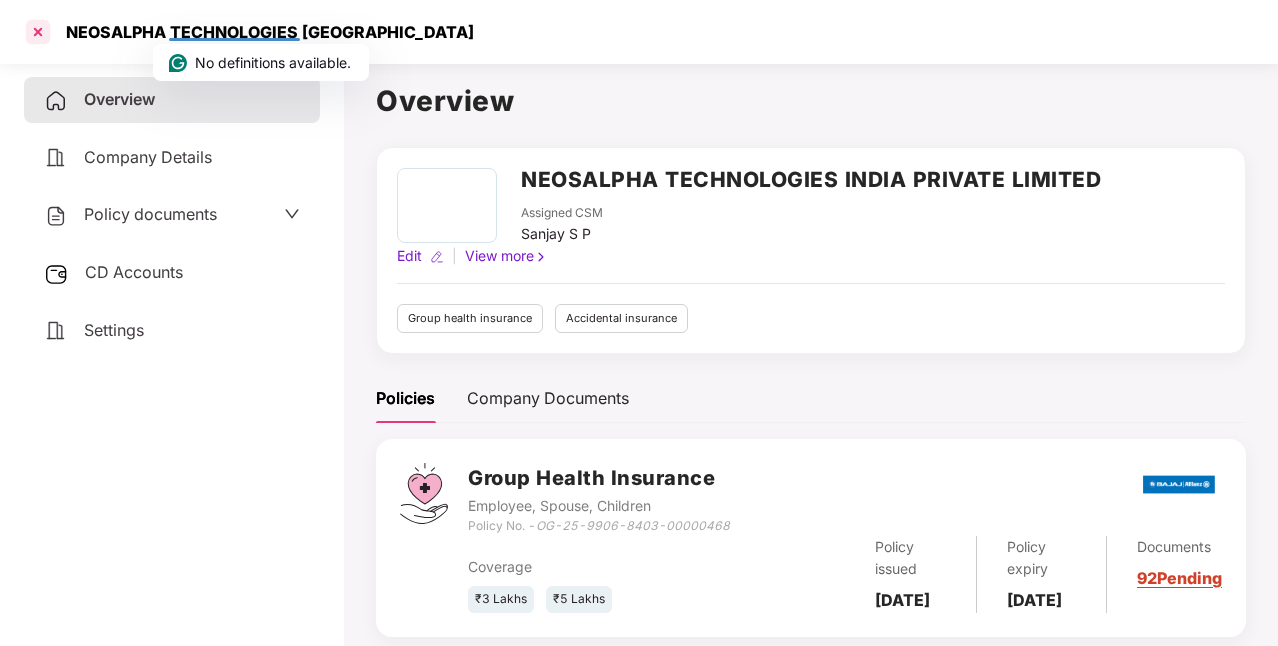 click at bounding box center (38, 32) 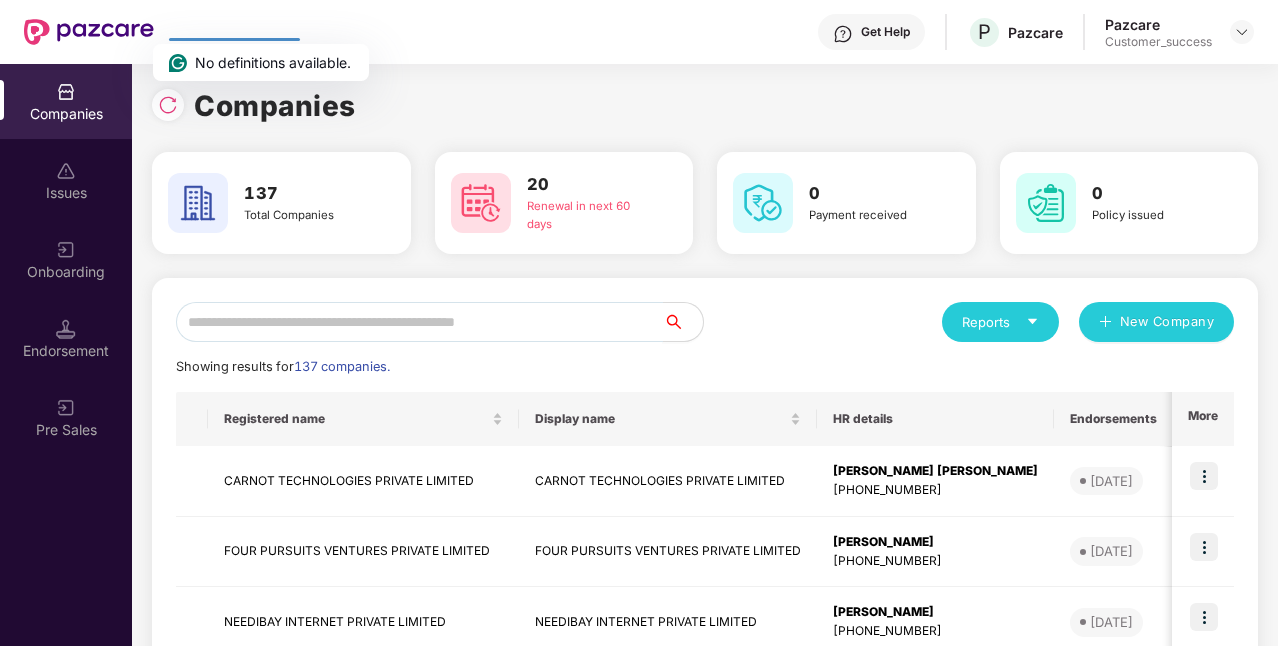 click at bounding box center (419, 322) 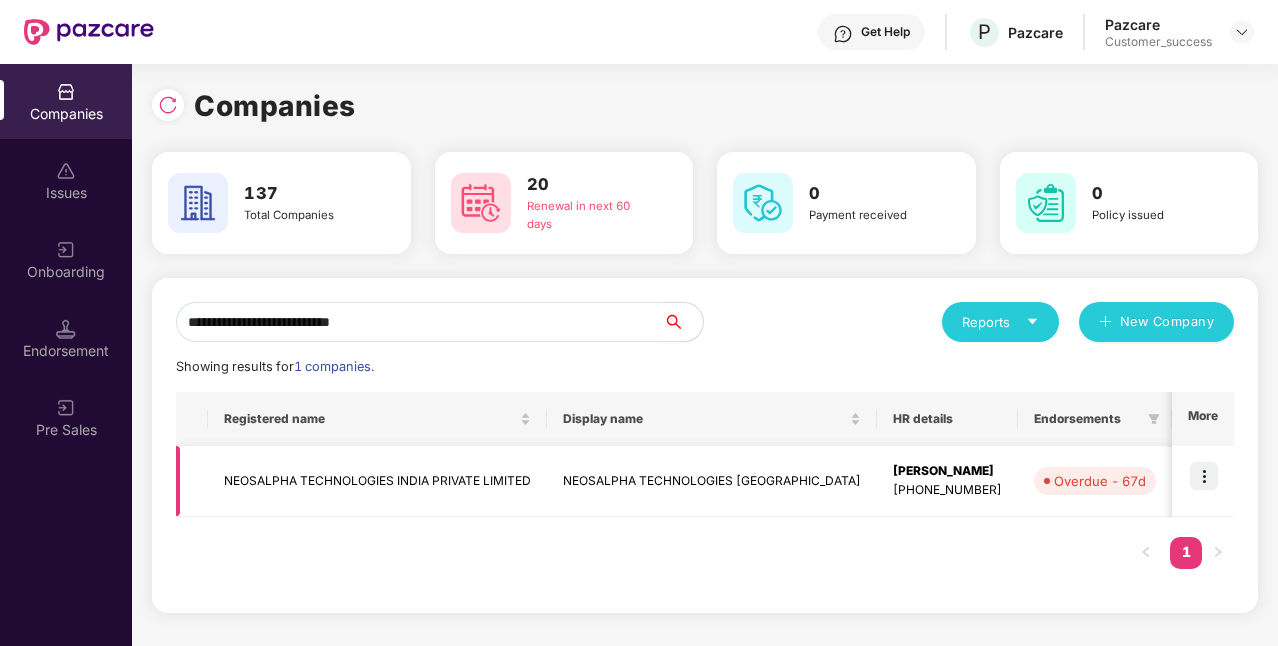 type on "**********" 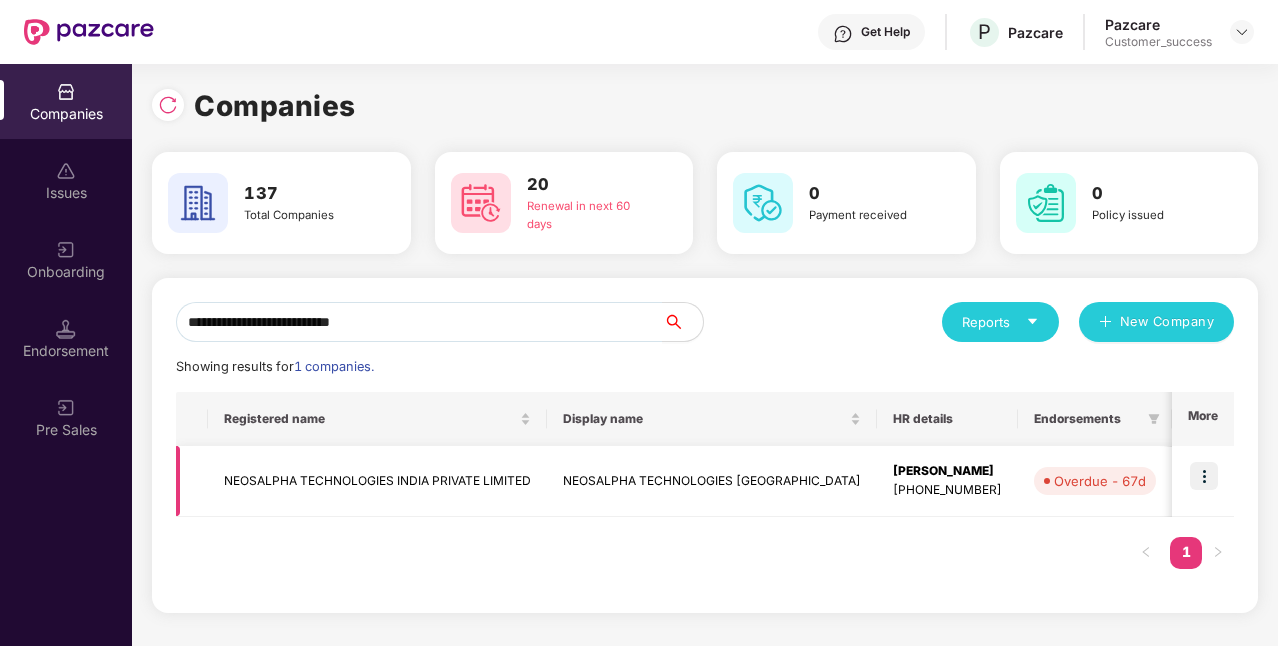 click at bounding box center [1204, 476] 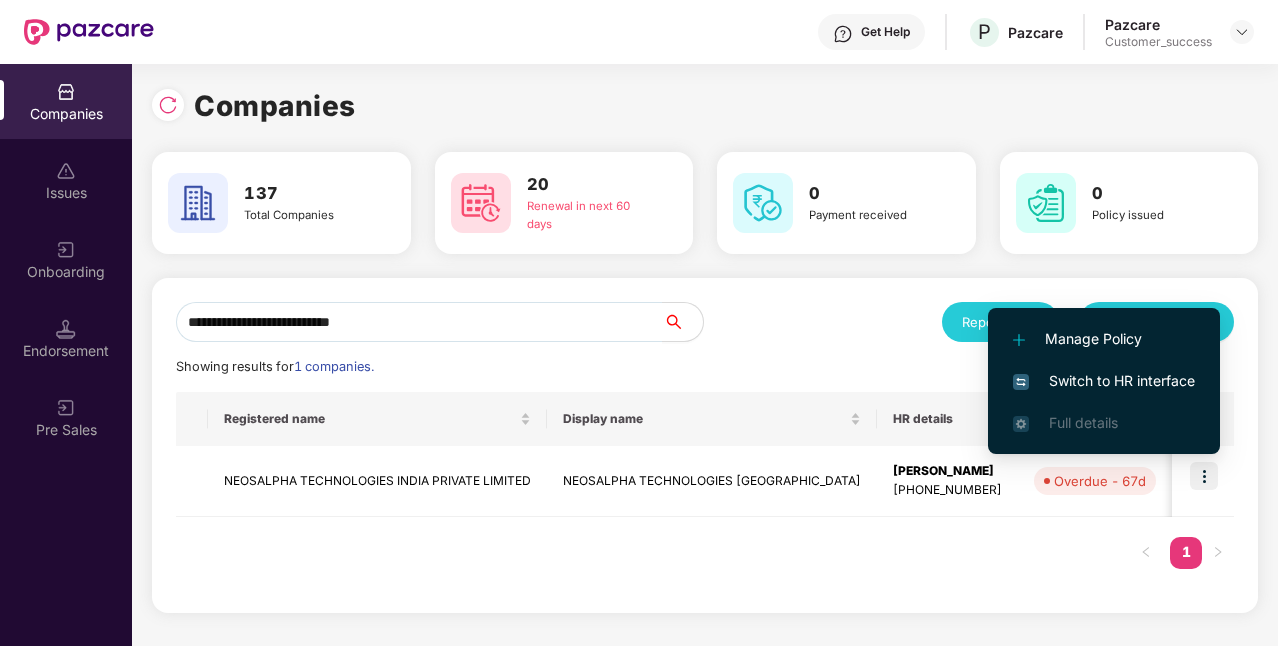 click on "Switch to HR interface" at bounding box center [1104, 381] 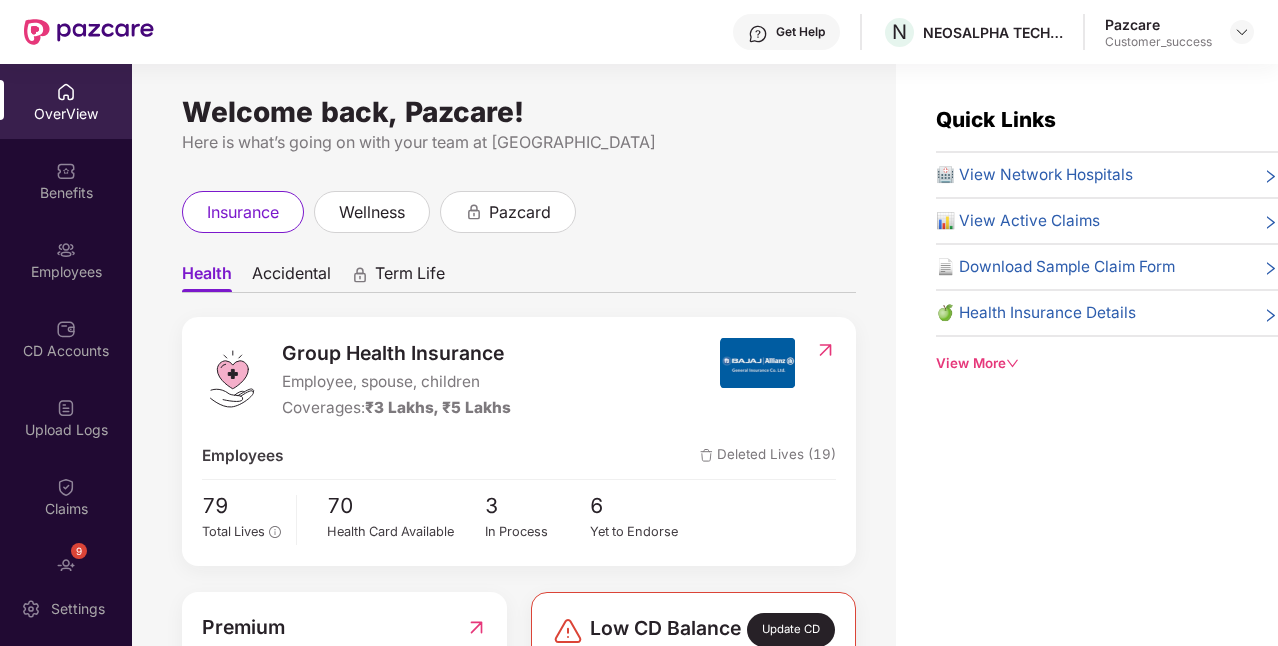 click at bounding box center (66, 250) 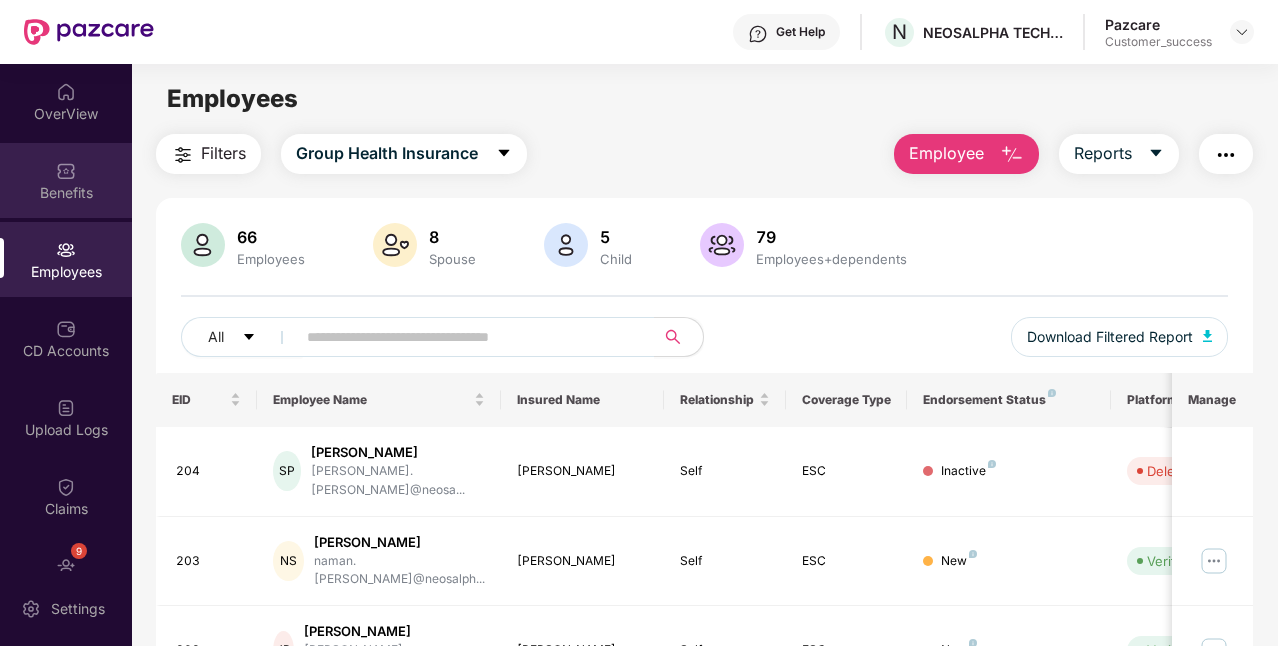 click on "Benefits" at bounding box center [66, 193] 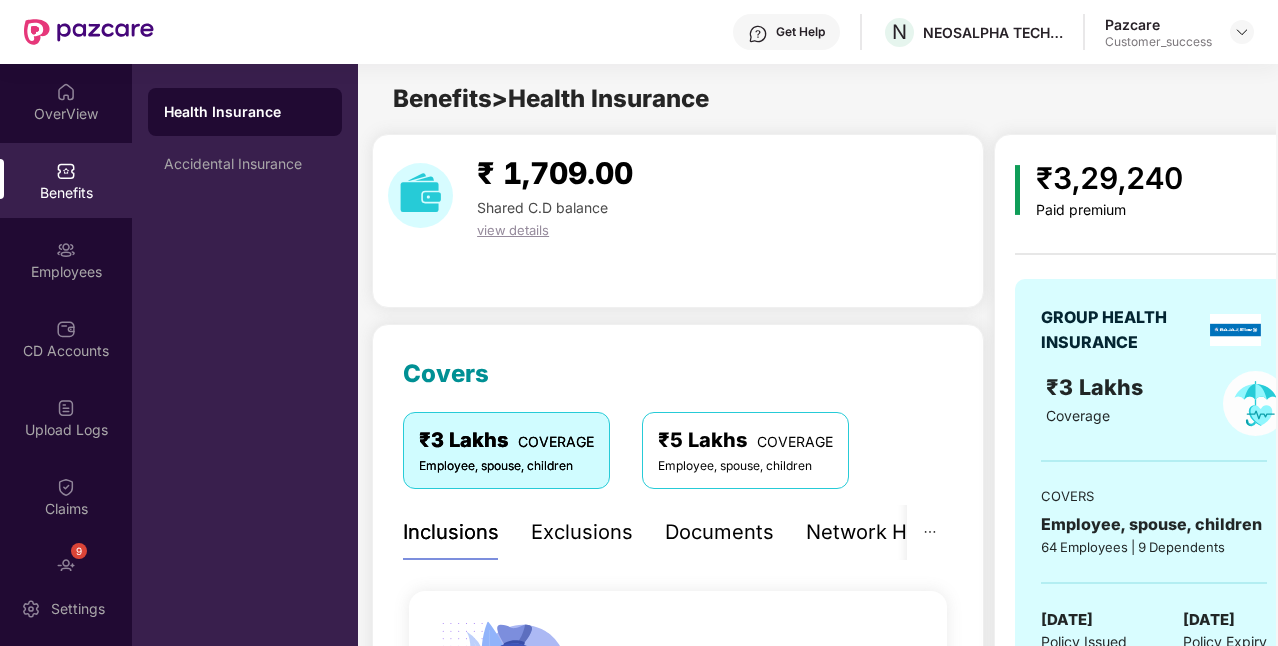 click on "Documents" at bounding box center [719, 532] 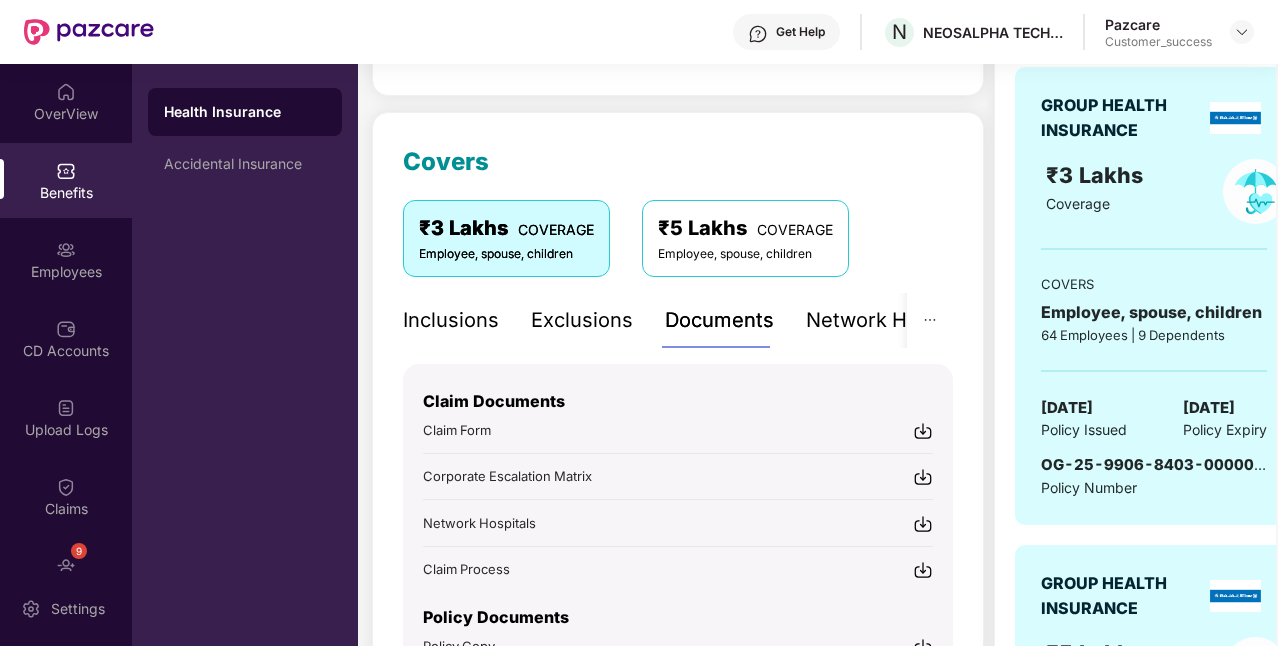 scroll, scrollTop: 400, scrollLeft: 0, axis: vertical 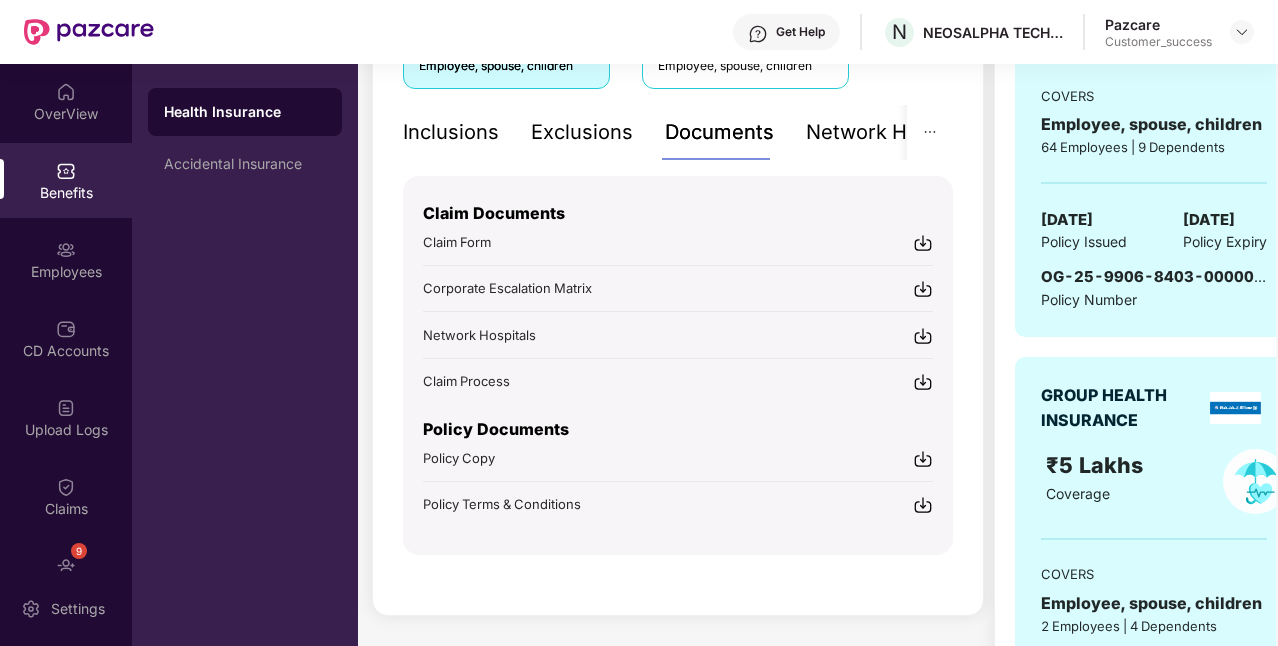 click at bounding box center [923, 243] 